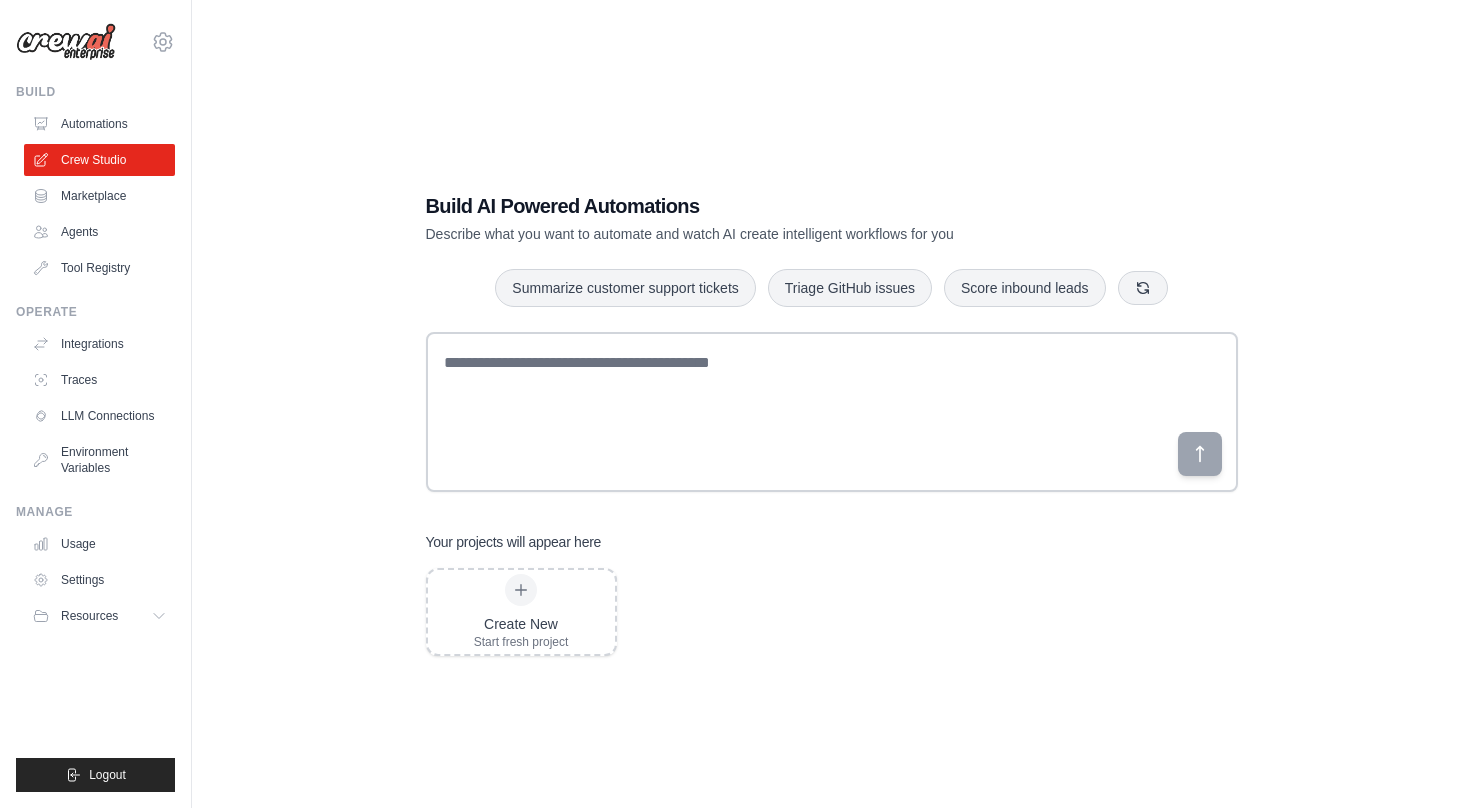 scroll, scrollTop: 0, scrollLeft: 0, axis: both 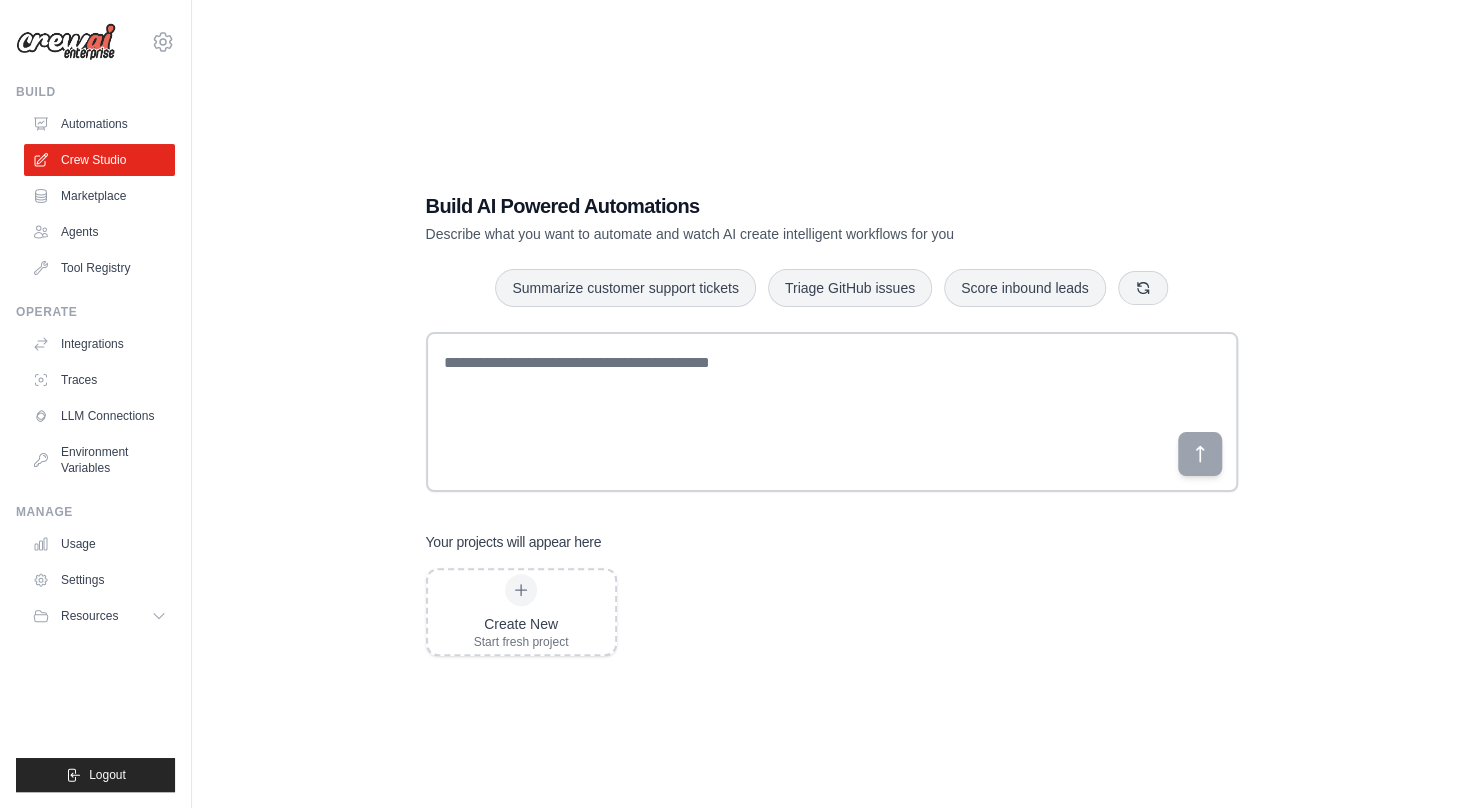click on "Automations" at bounding box center (99, 124) 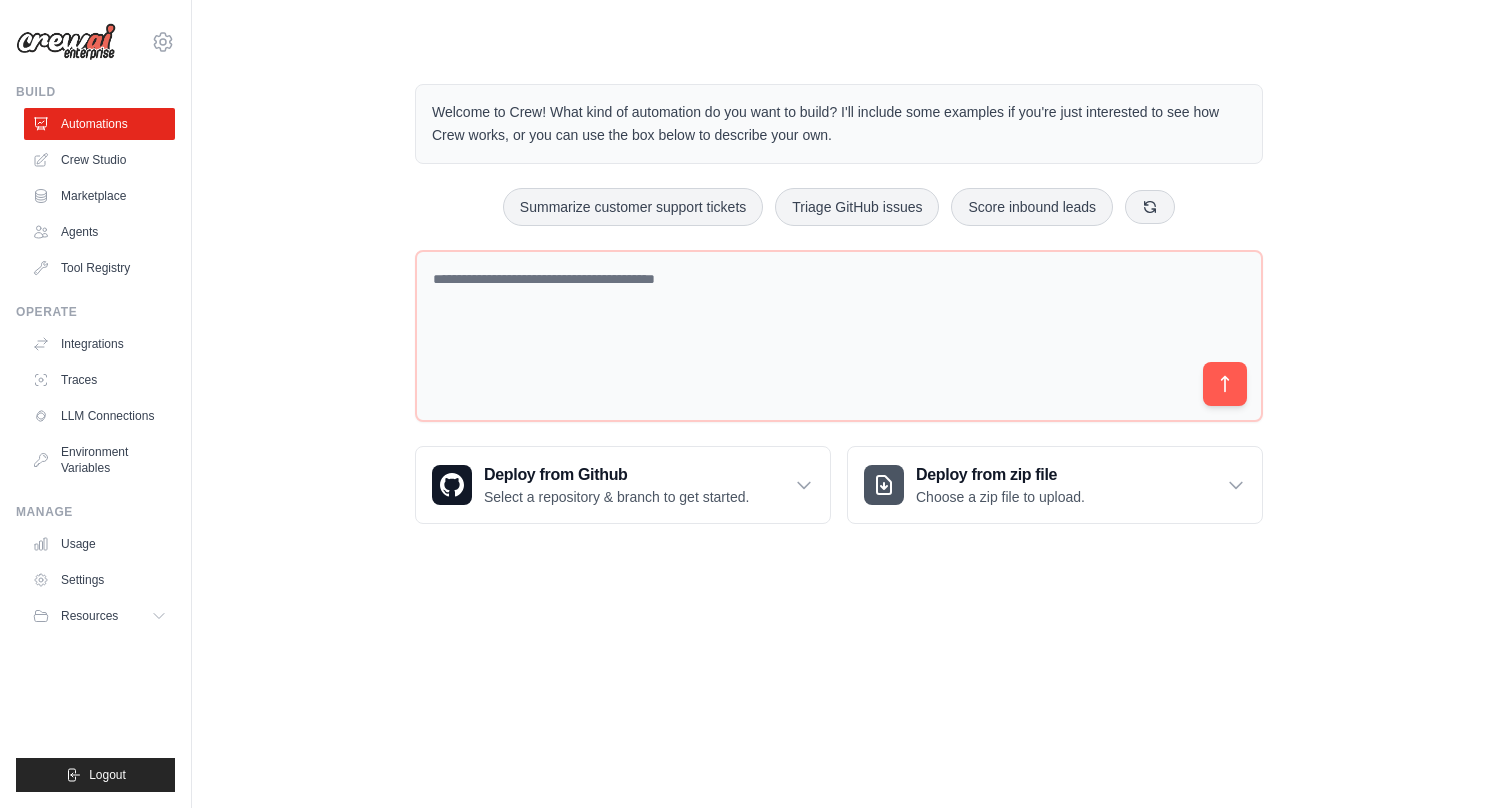 scroll, scrollTop: 0, scrollLeft: 0, axis: both 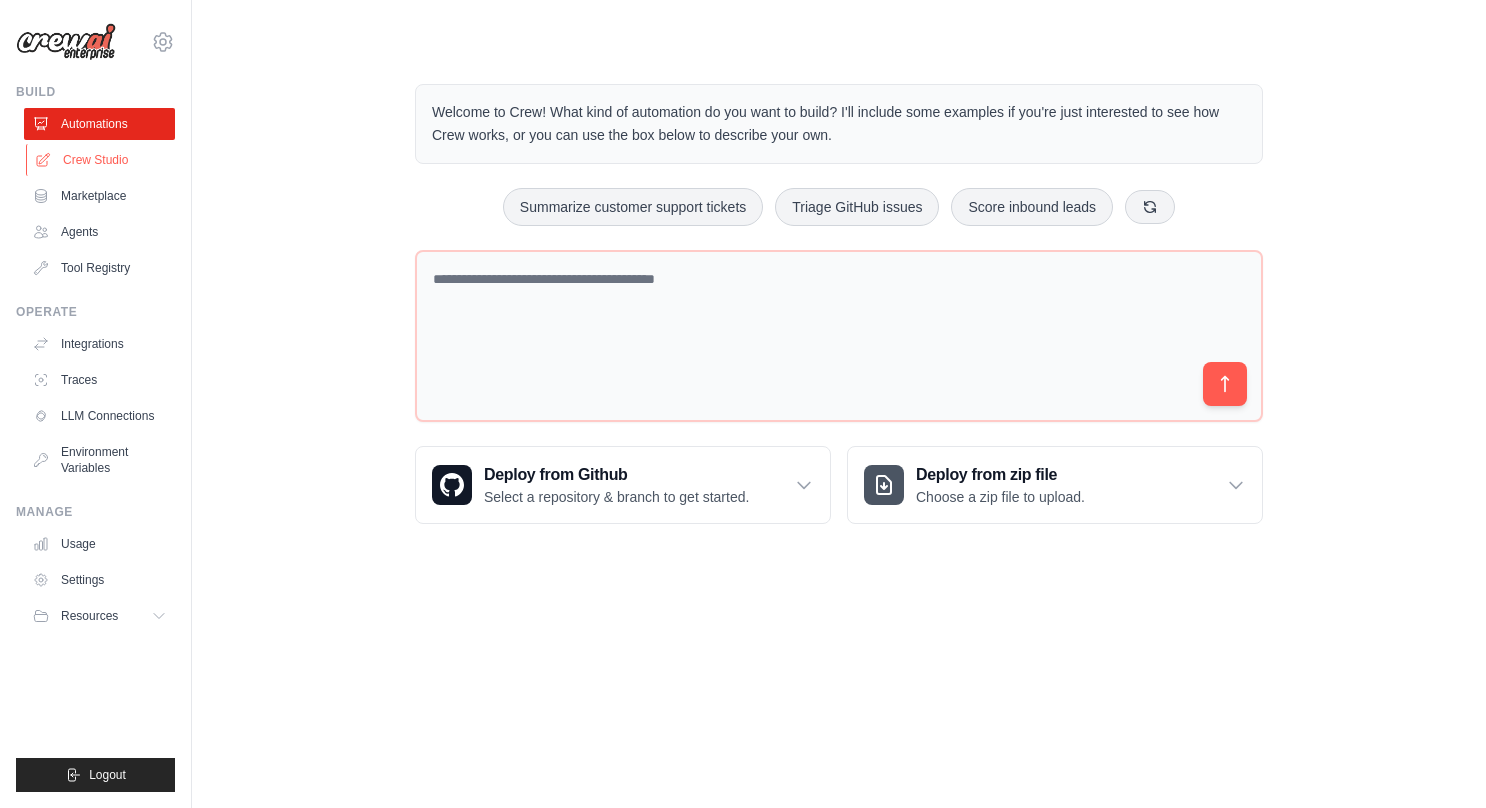 click on "Crew Studio" at bounding box center (101, 160) 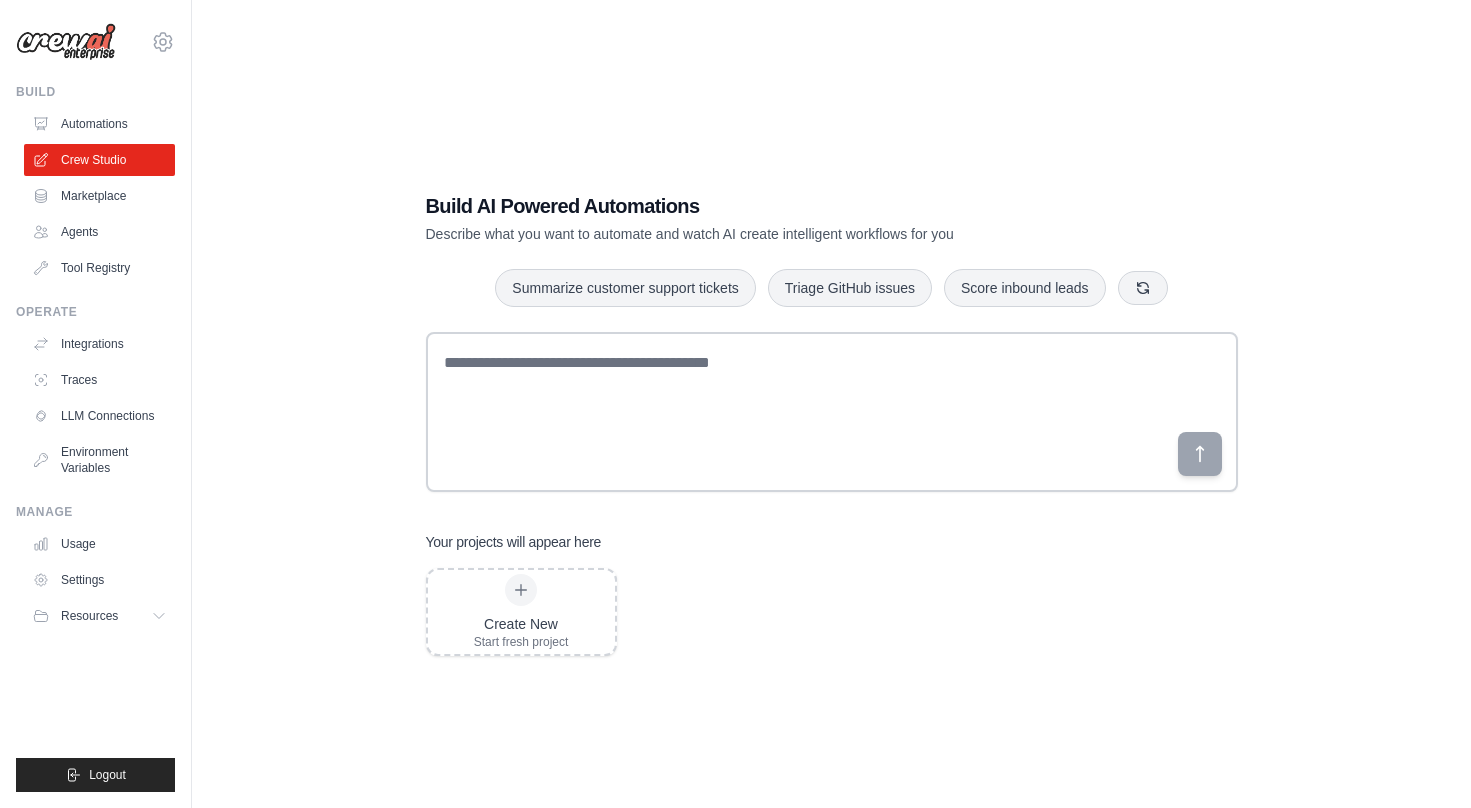 scroll, scrollTop: 0, scrollLeft: 0, axis: both 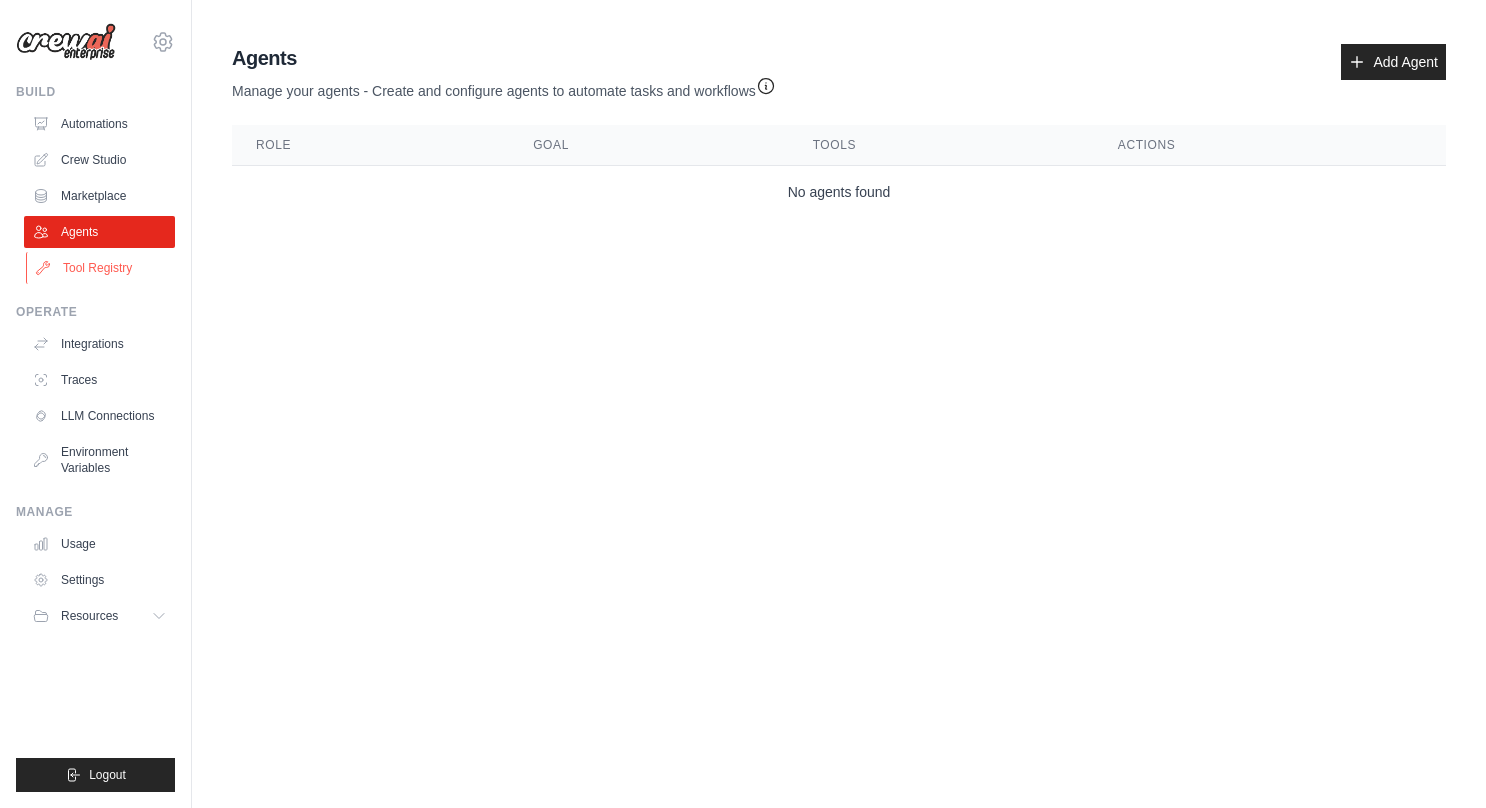 click on "Tool Registry" at bounding box center [101, 268] 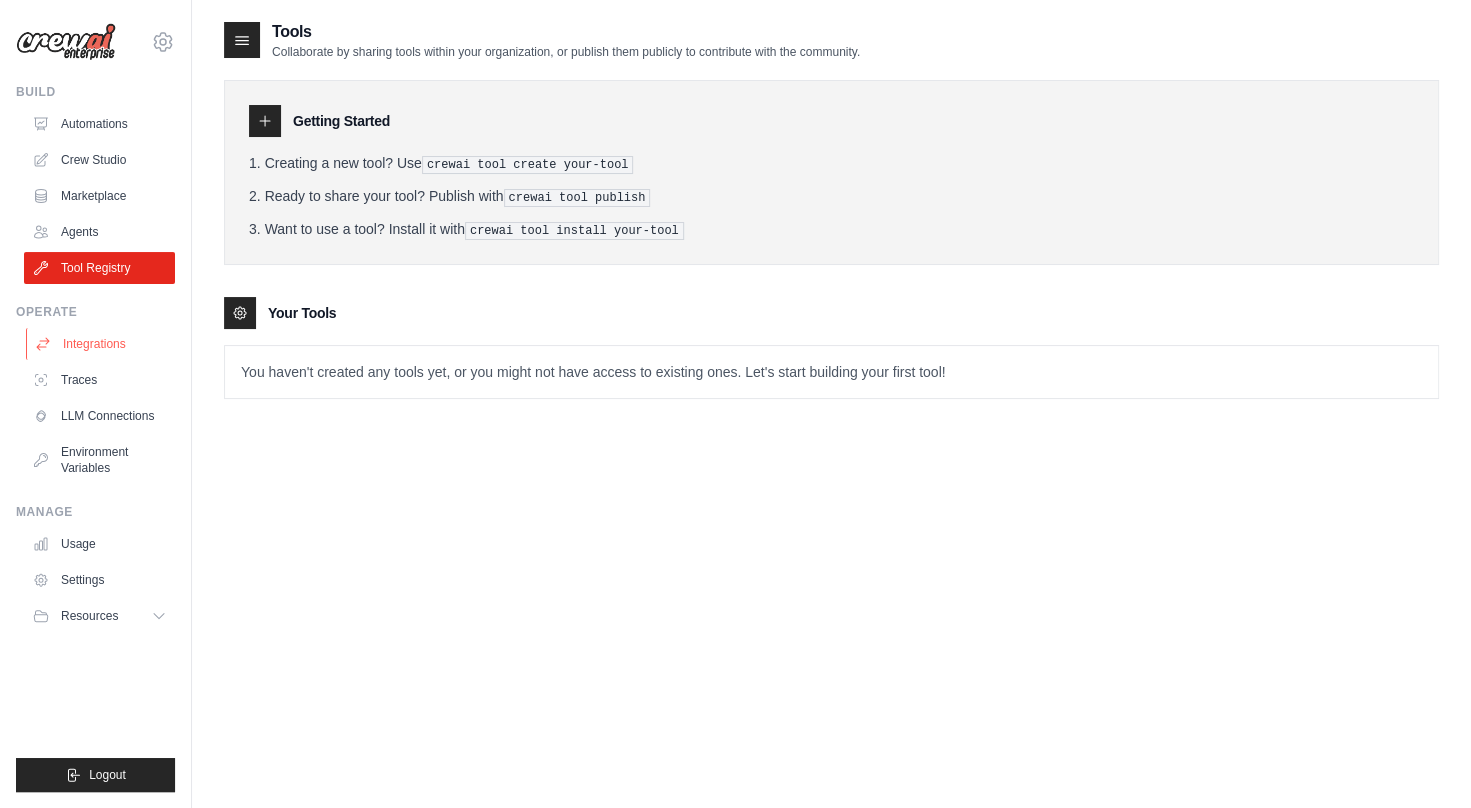 click on "Integrations" at bounding box center [101, 344] 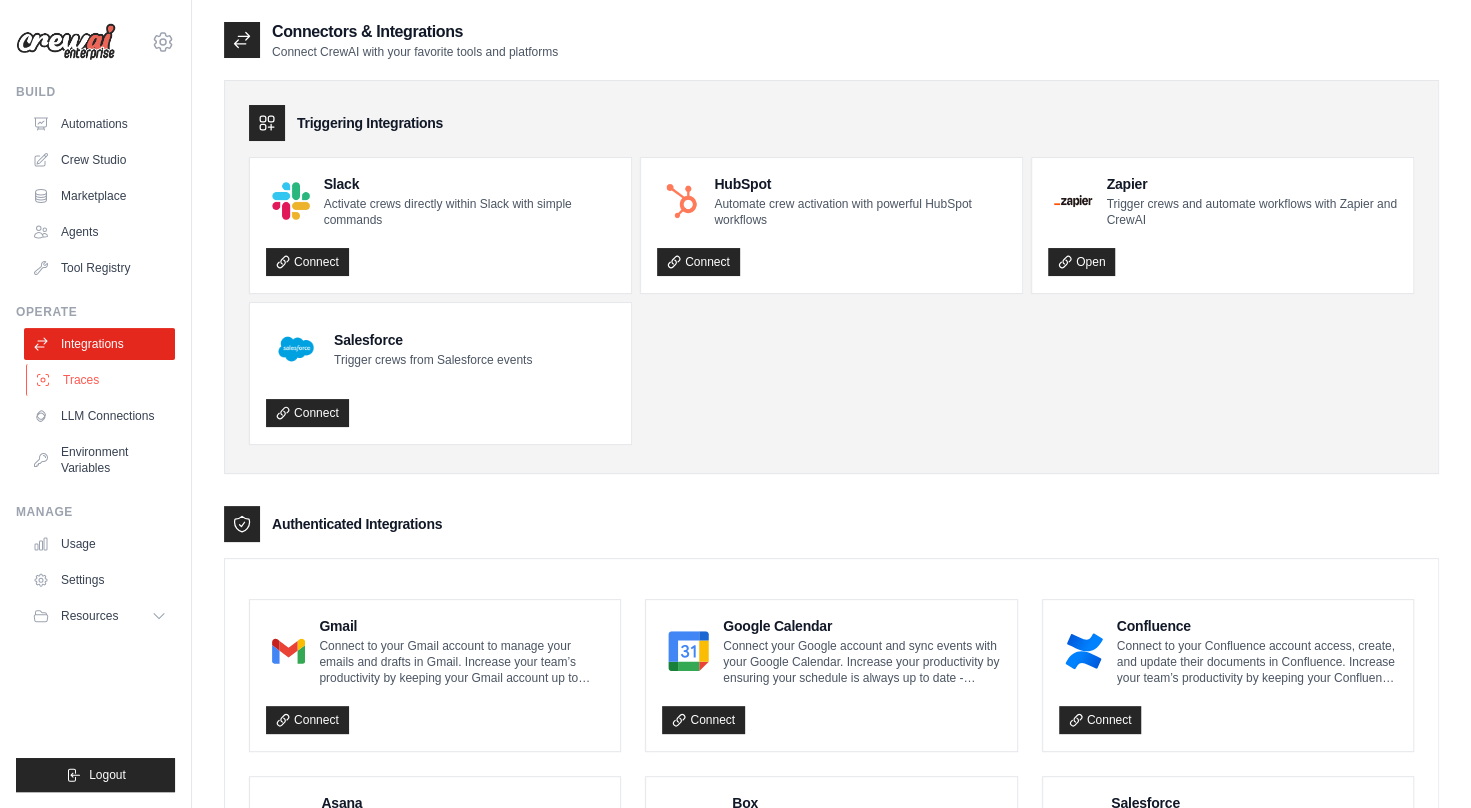 click on "Traces" at bounding box center [101, 380] 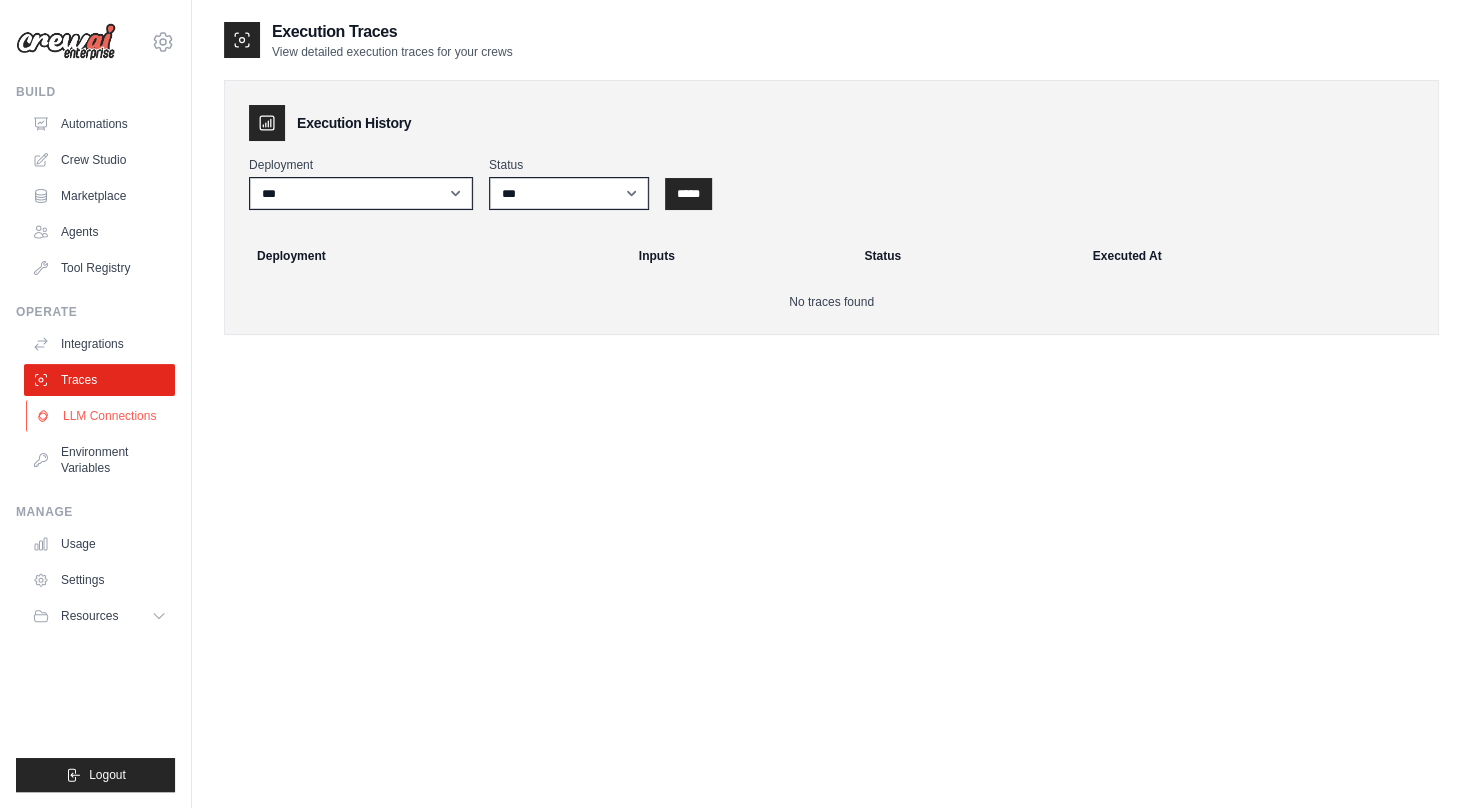 click on "LLM Connections" at bounding box center (101, 416) 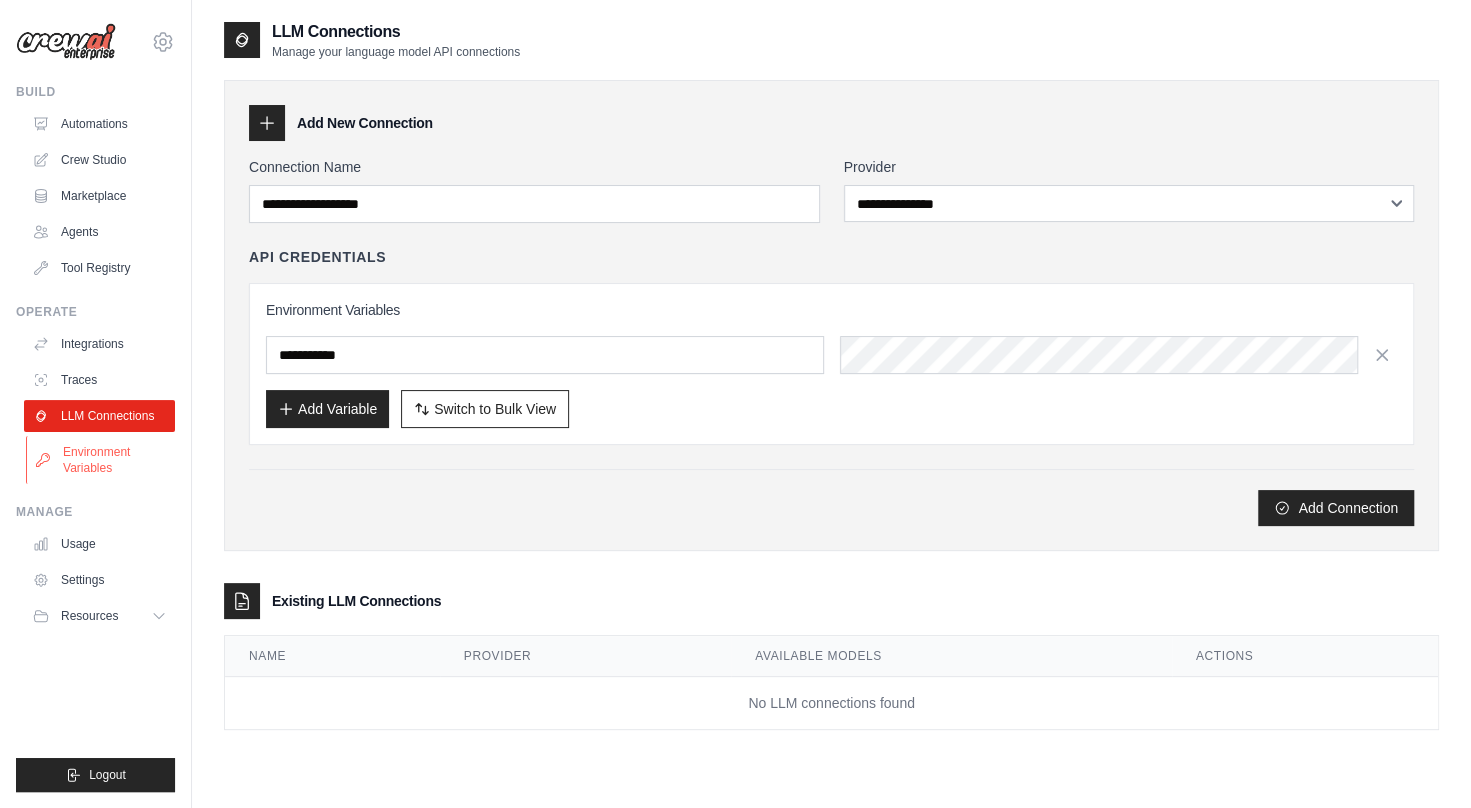 click on "Environment Variables" at bounding box center [101, 460] 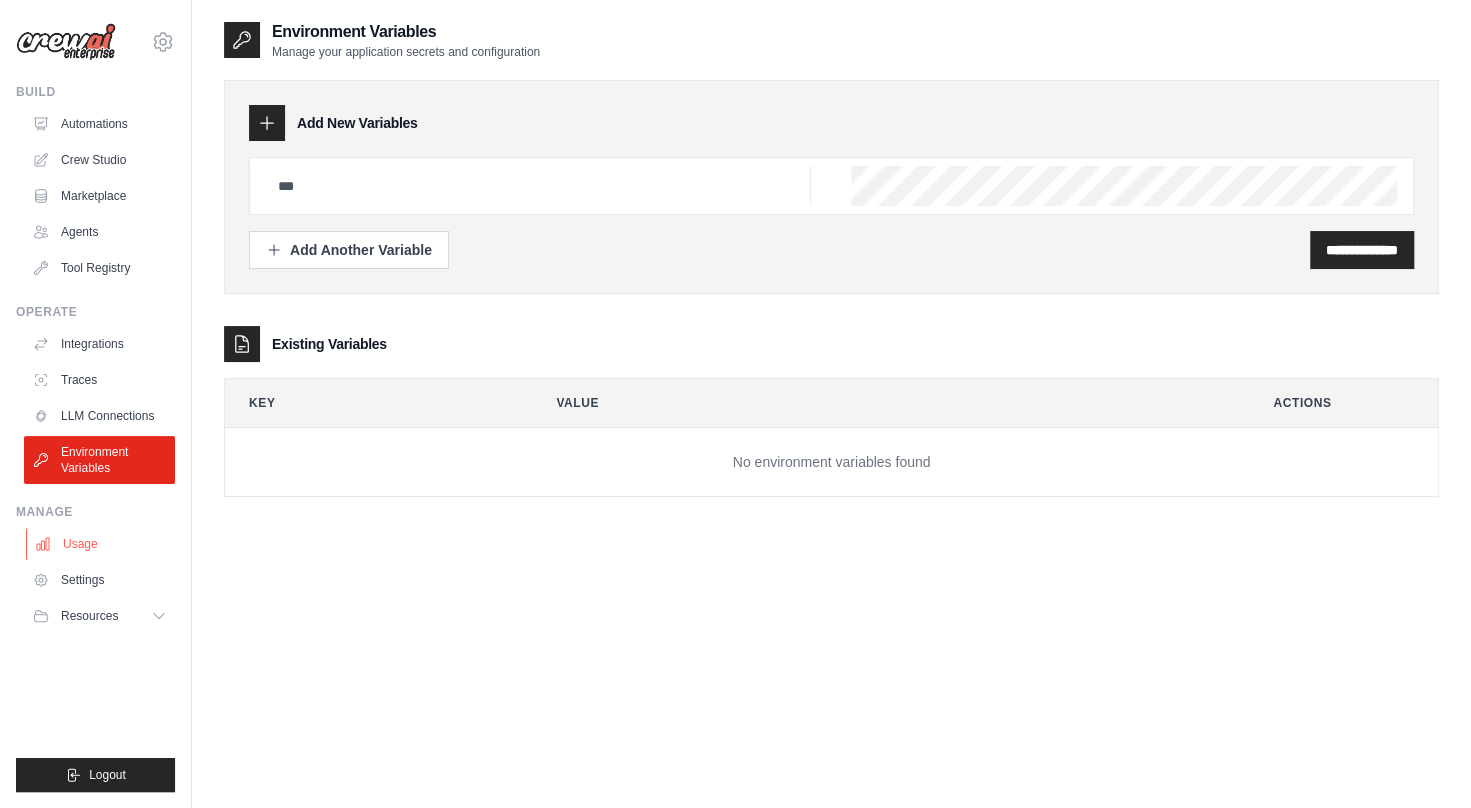 click on "Usage" at bounding box center (101, 544) 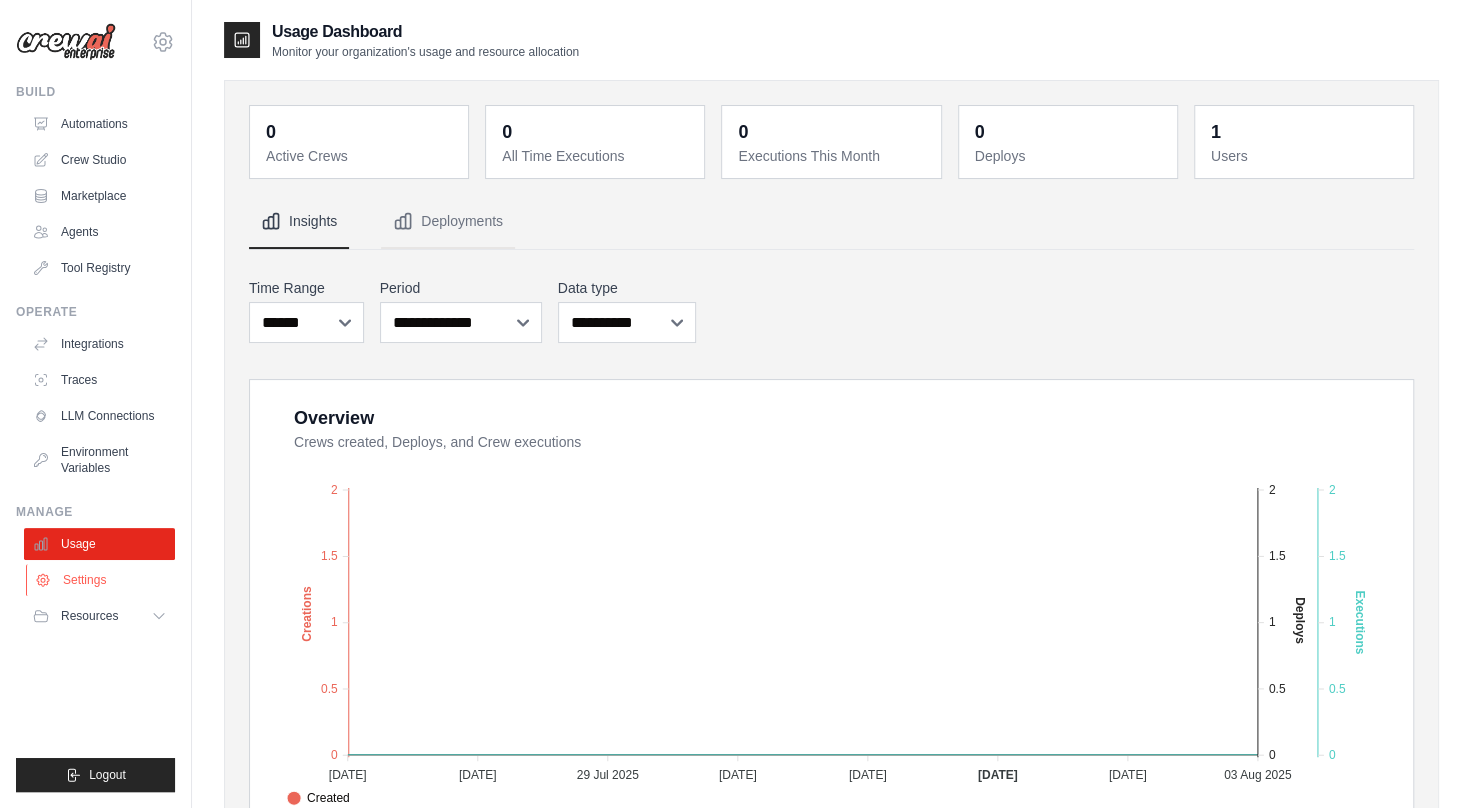 drag, startPoint x: 103, startPoint y: 542, endPoint x: 88, endPoint y: 586, distance: 46.486557 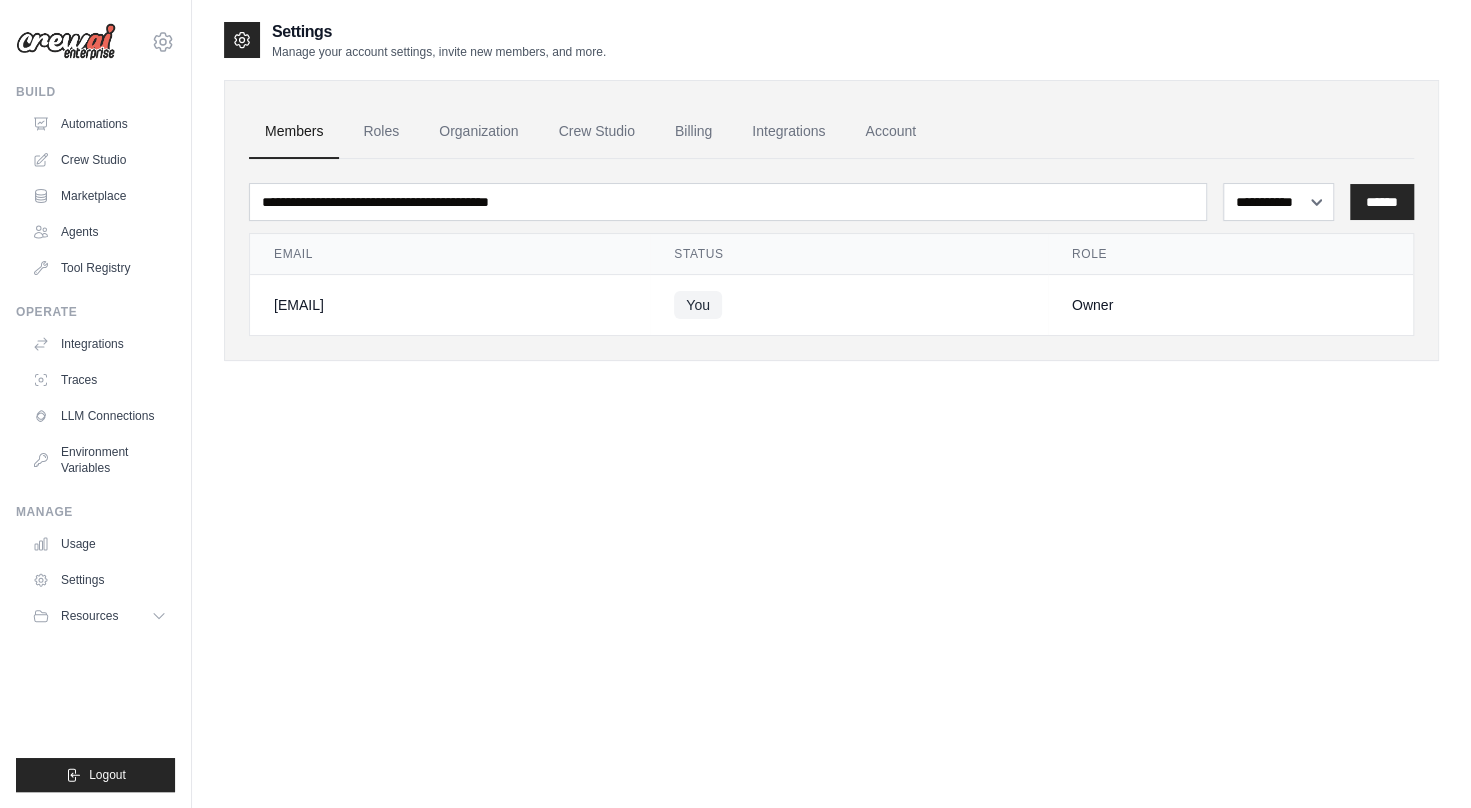 click on "Resources" at bounding box center [89, 616] 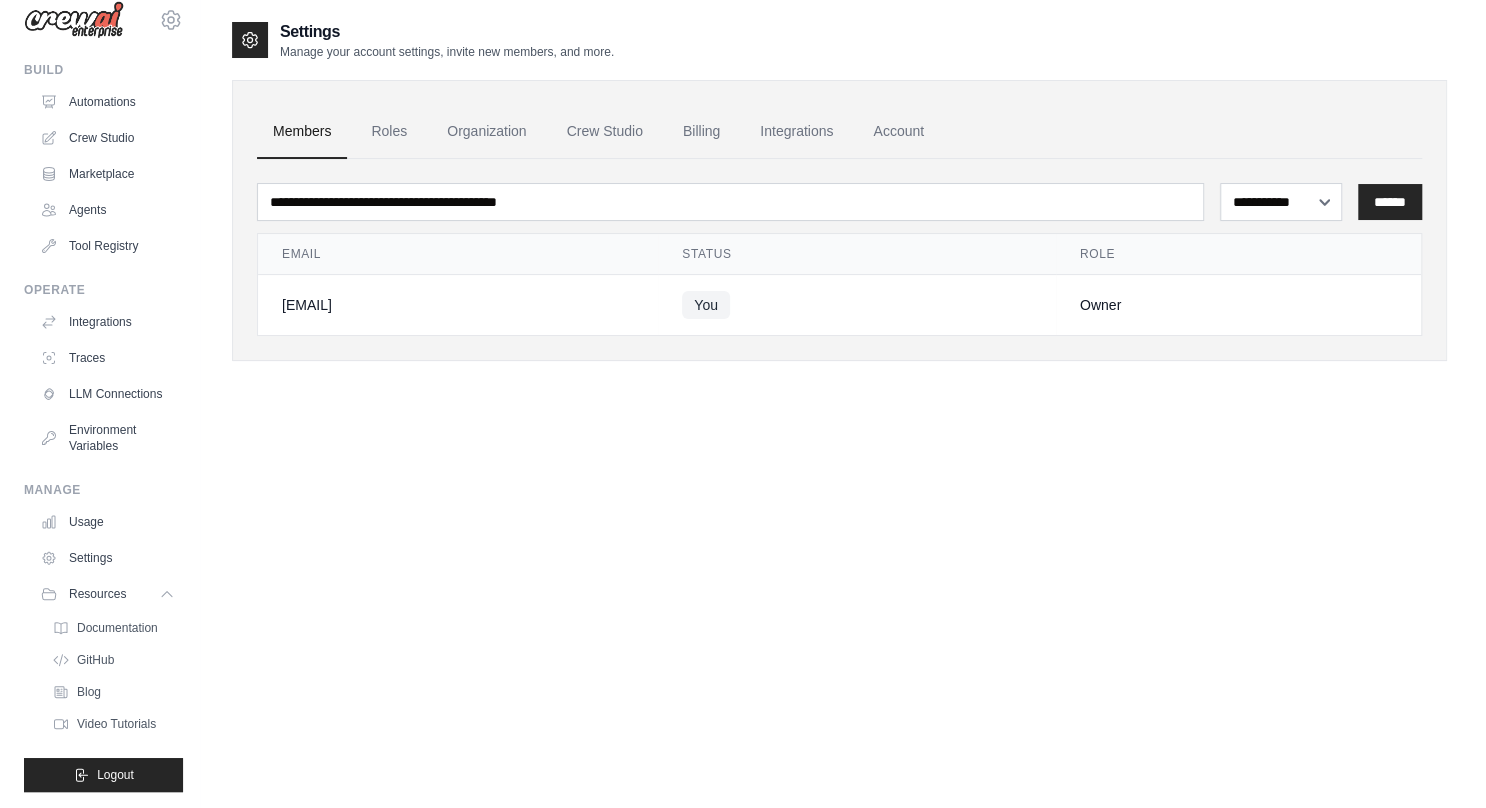 scroll, scrollTop: 0, scrollLeft: 0, axis: both 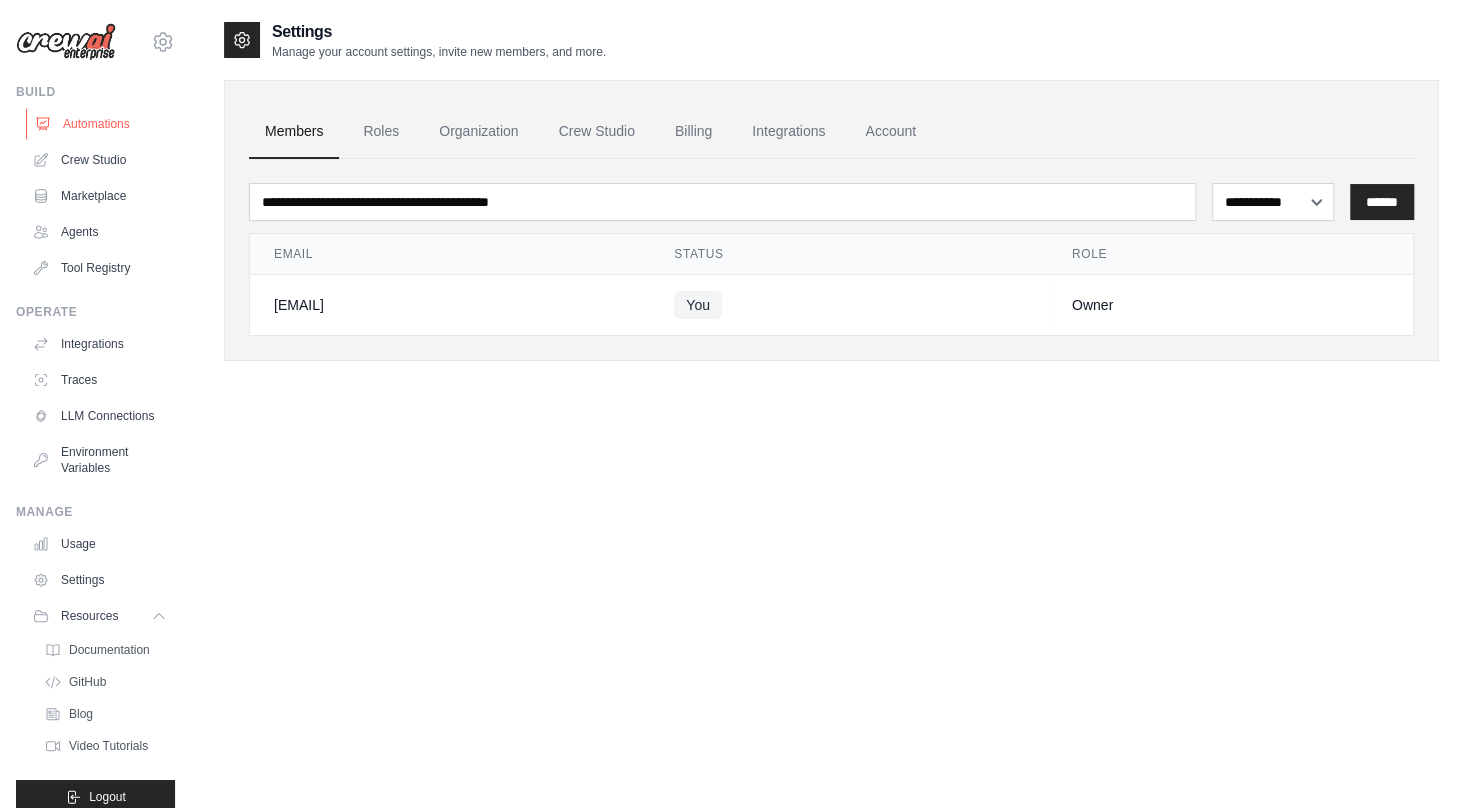 click on "Automations" at bounding box center (101, 124) 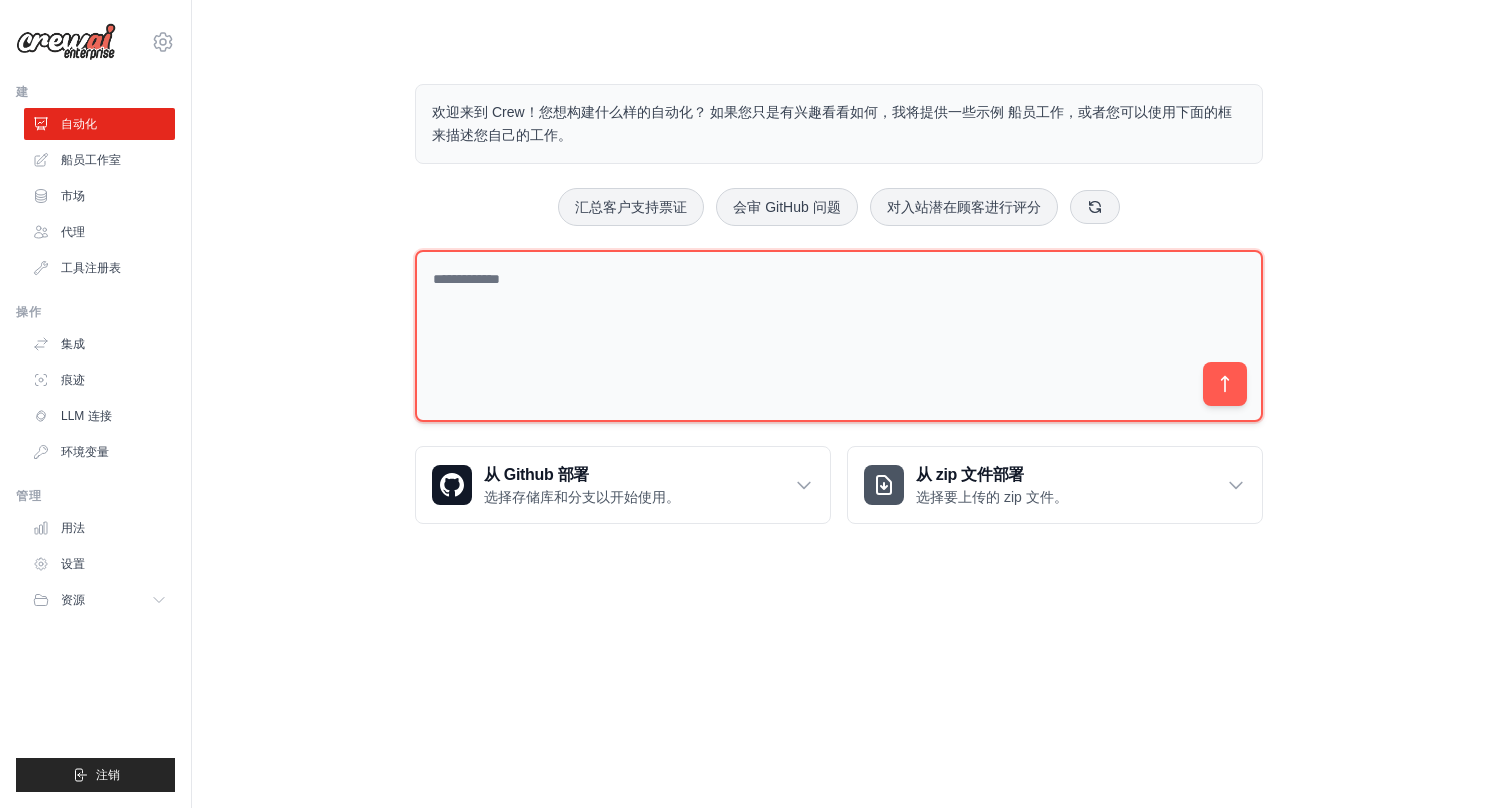 click at bounding box center (839, 336) 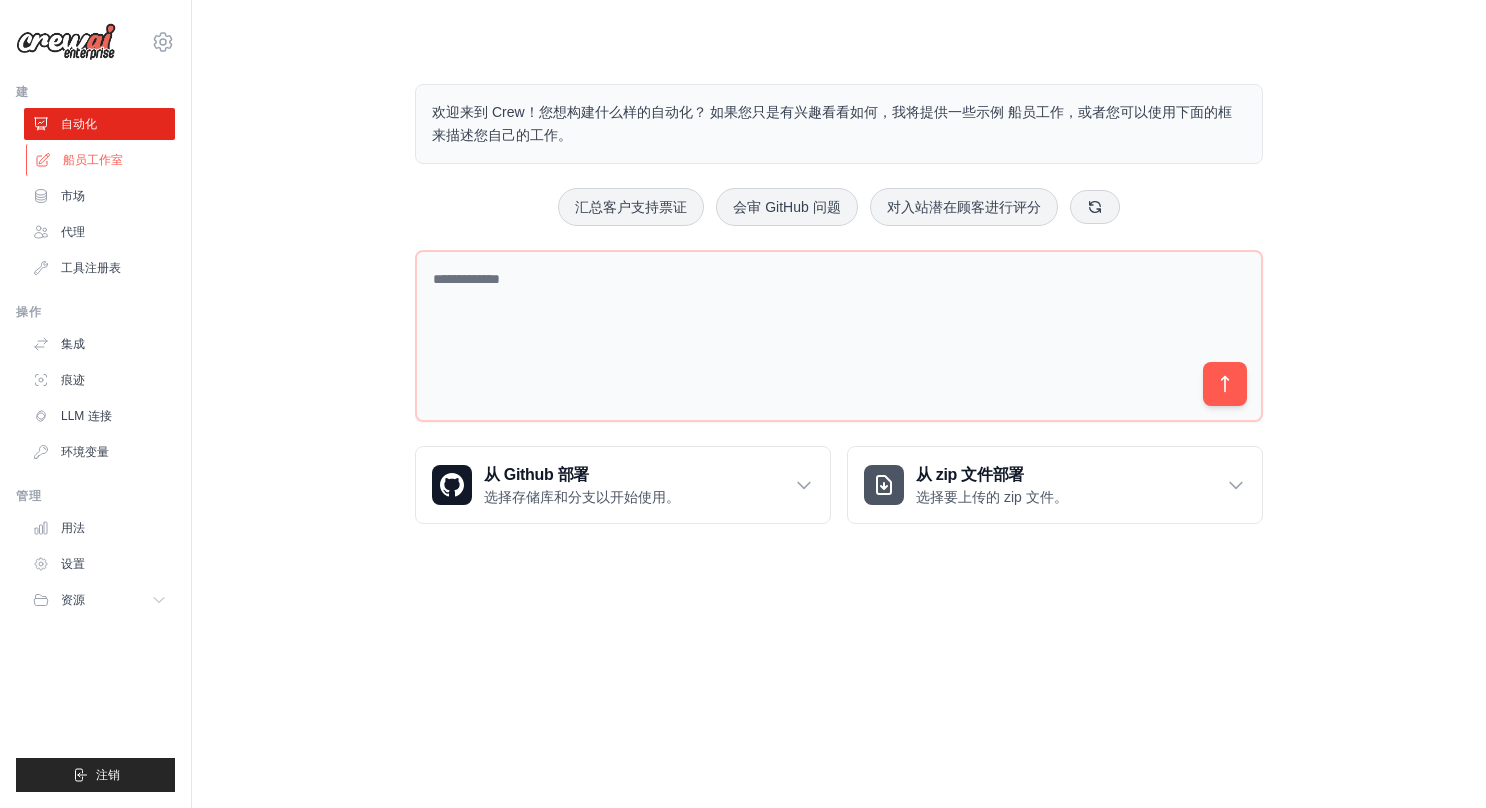 click on "船员工作室" at bounding box center [101, 160] 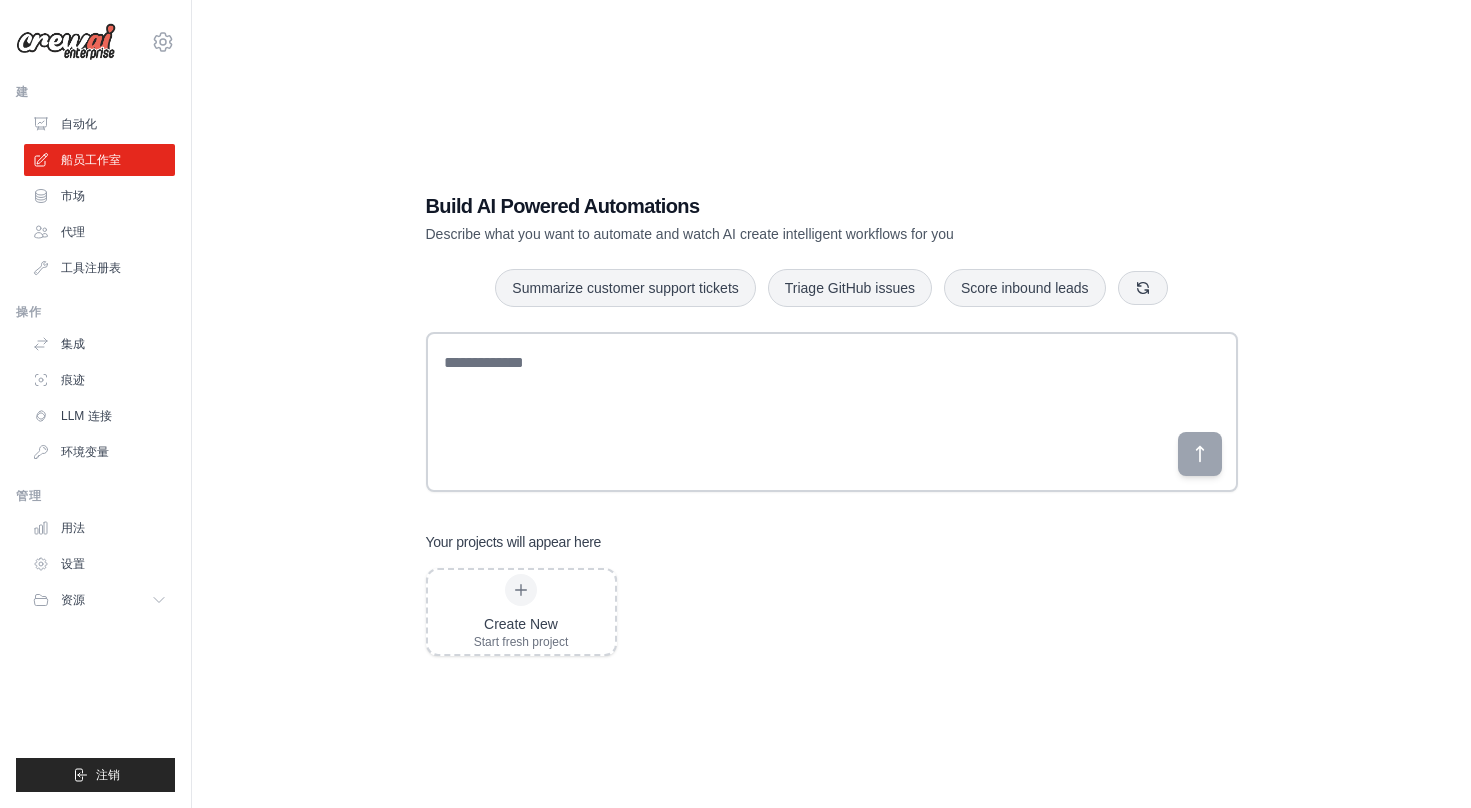 scroll, scrollTop: 0, scrollLeft: 0, axis: both 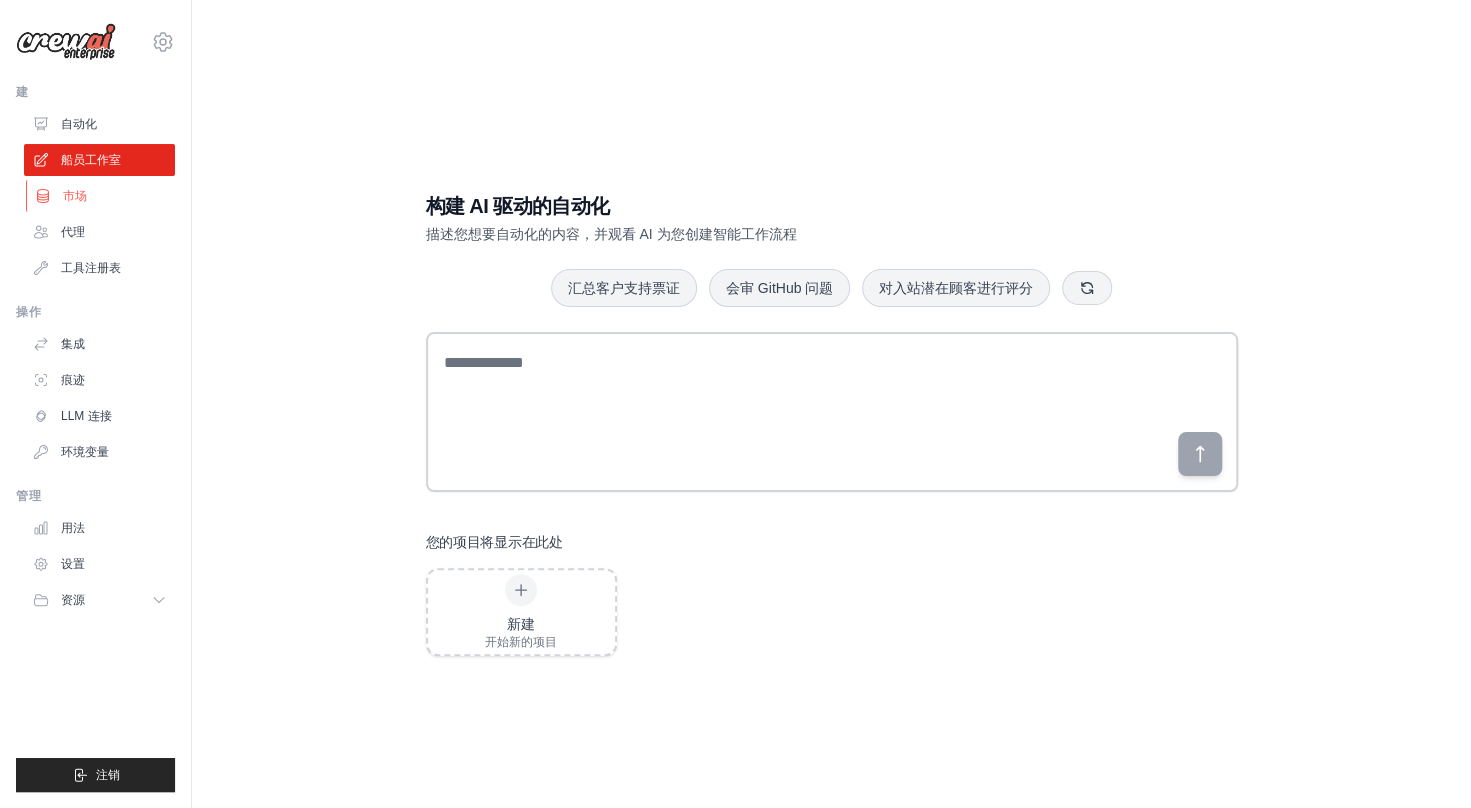 click on "市场" at bounding box center [101, 196] 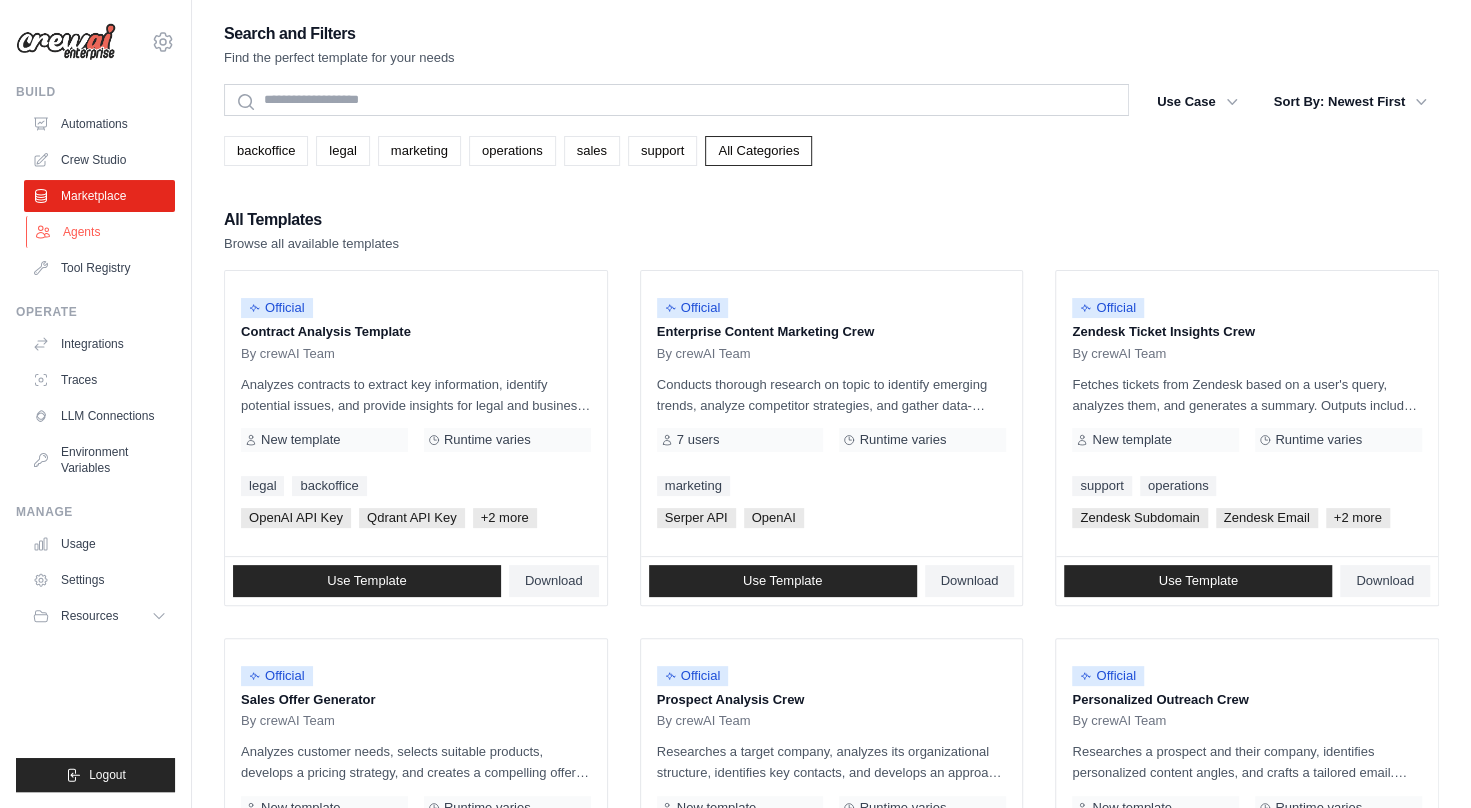 click on "Agents" at bounding box center [101, 232] 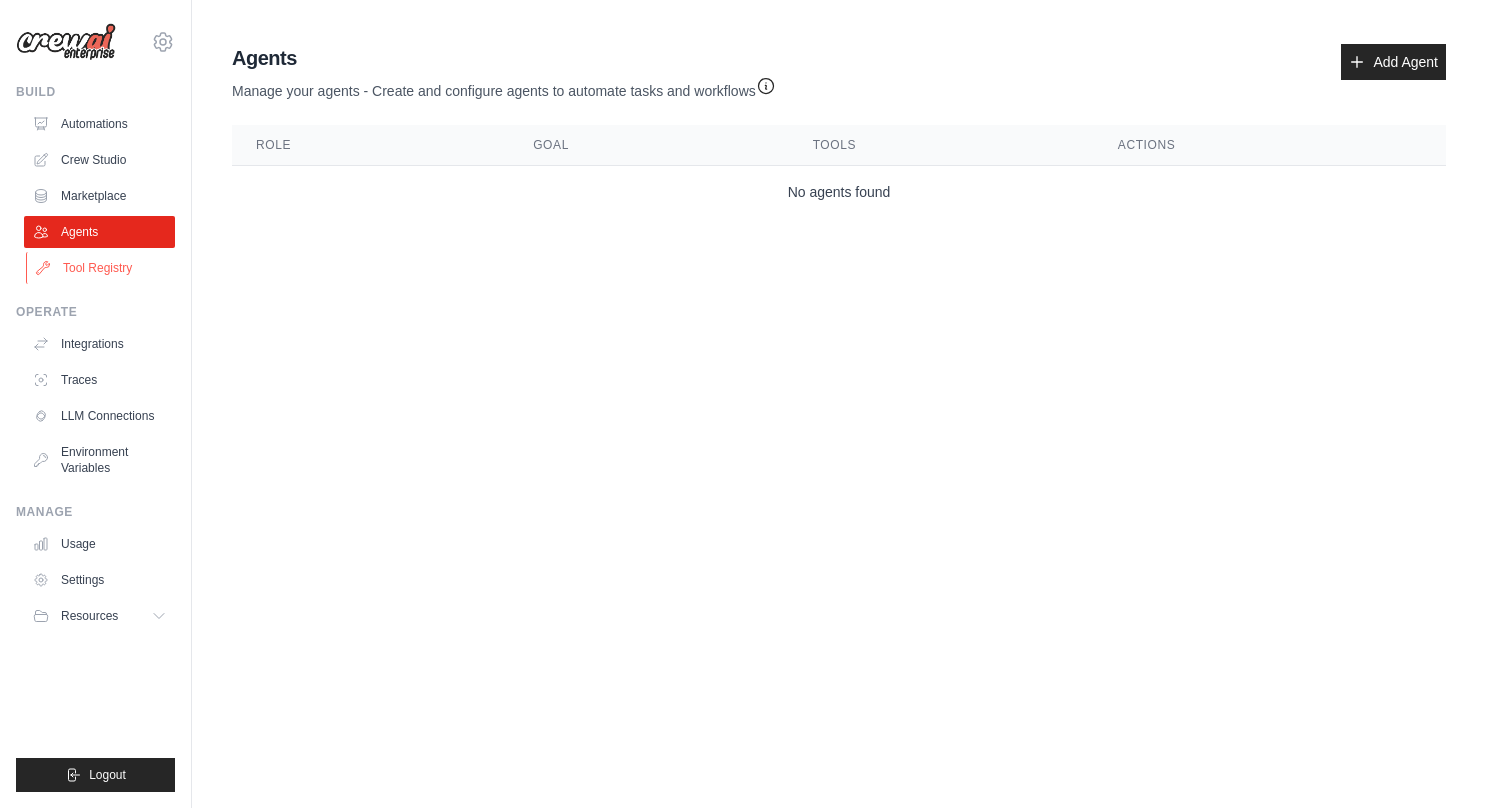 click on "Tool Registry" at bounding box center (101, 268) 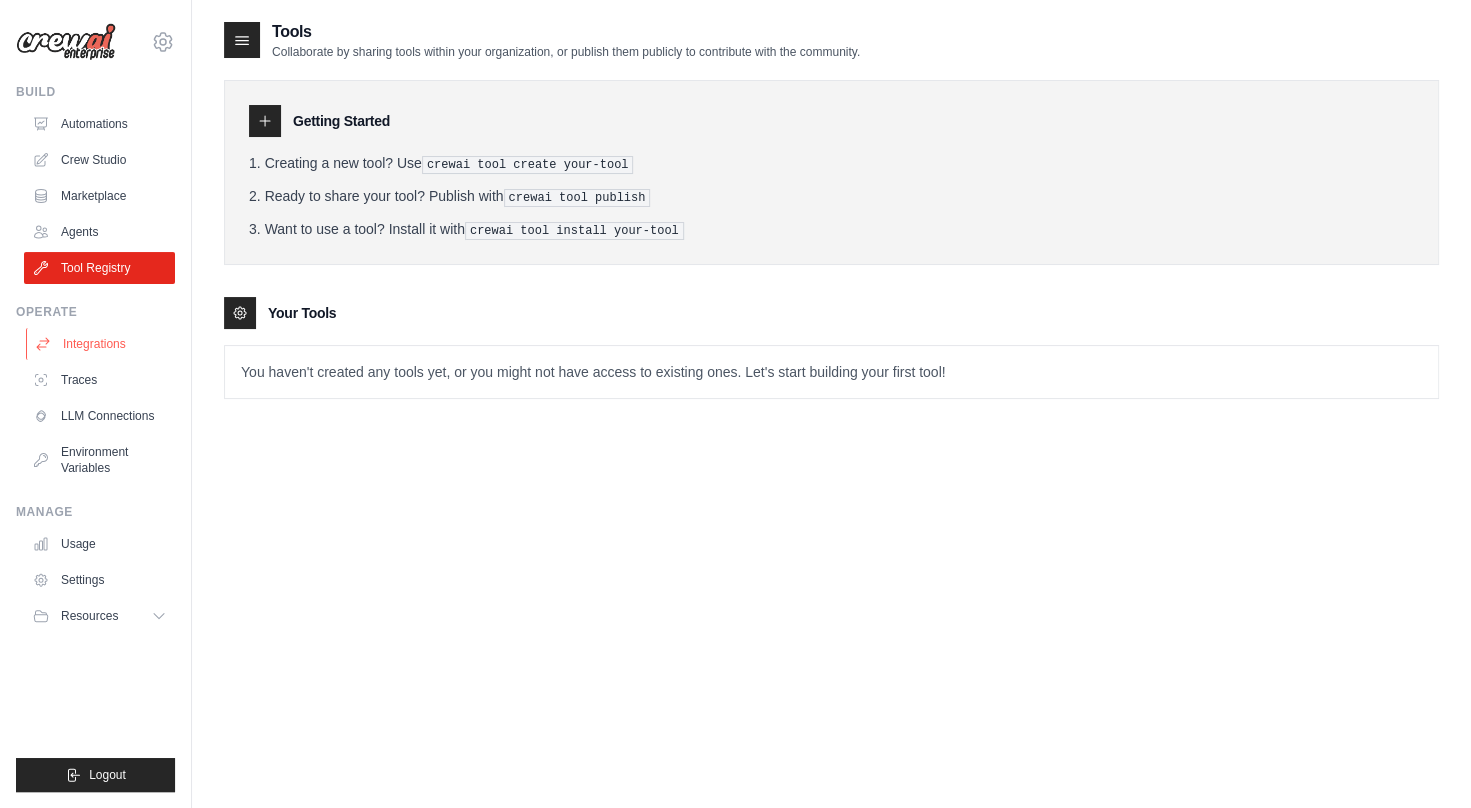 click on "Integrations" at bounding box center [101, 344] 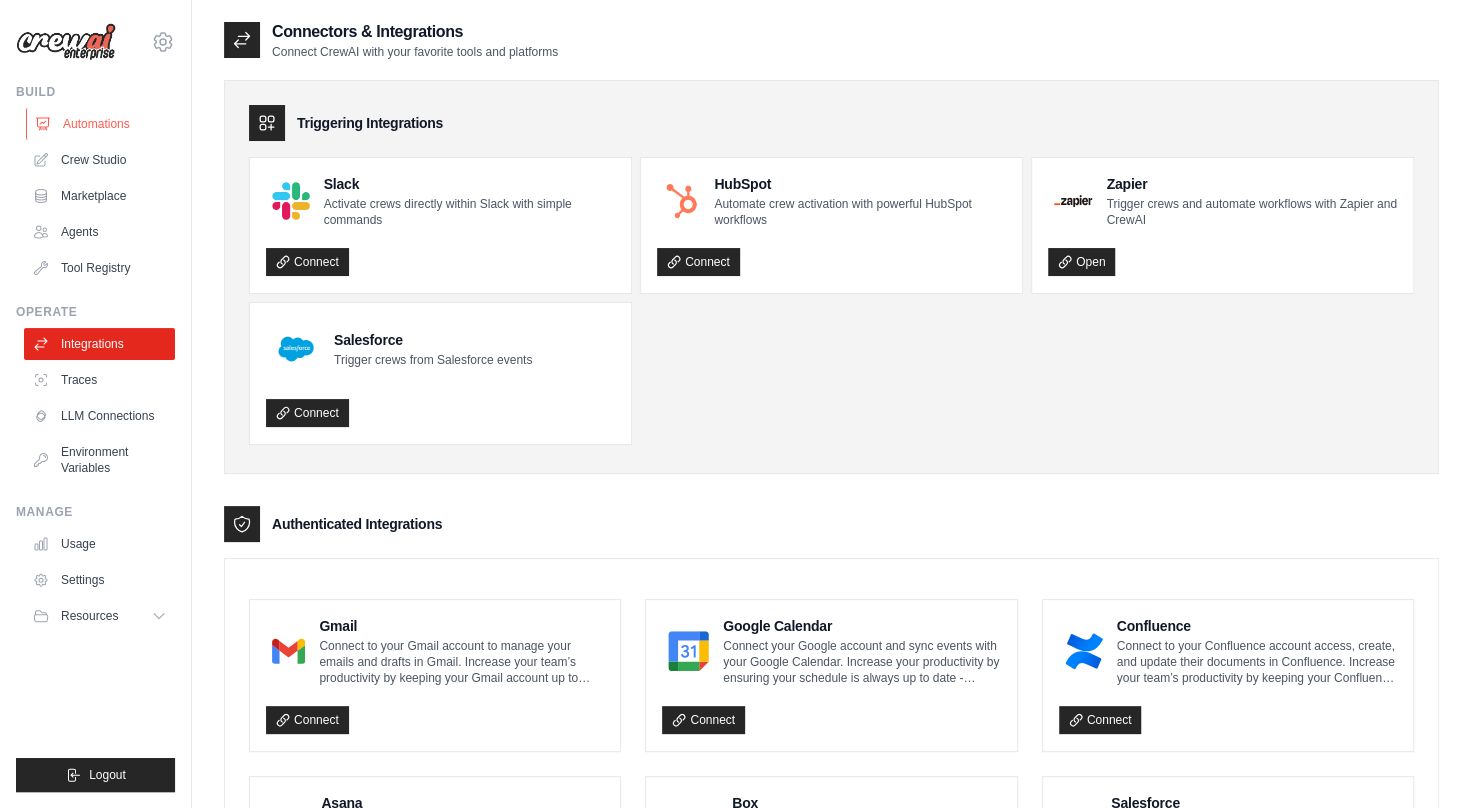 click on "Automations" at bounding box center [101, 124] 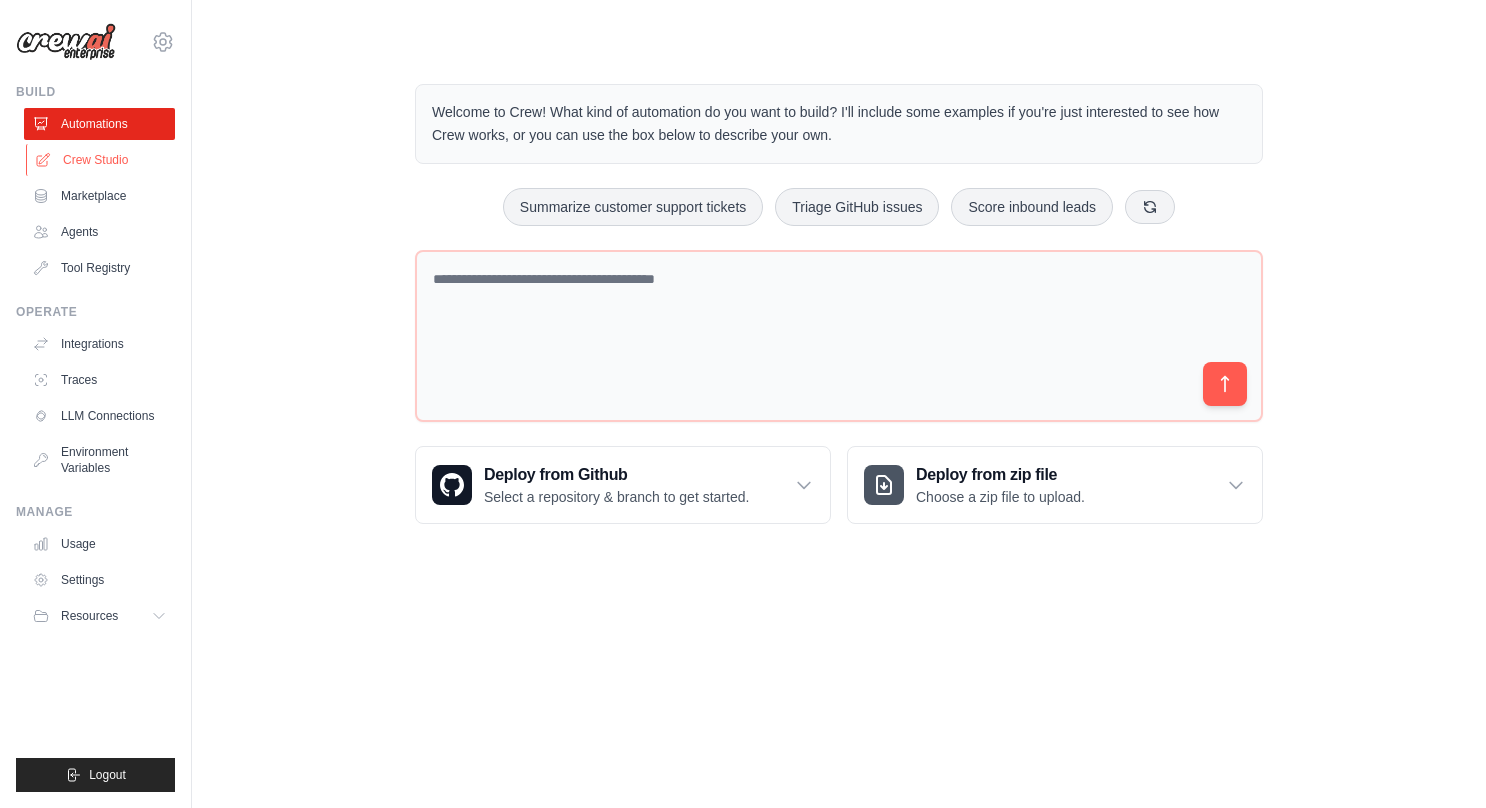 click on "Crew Studio" at bounding box center [101, 160] 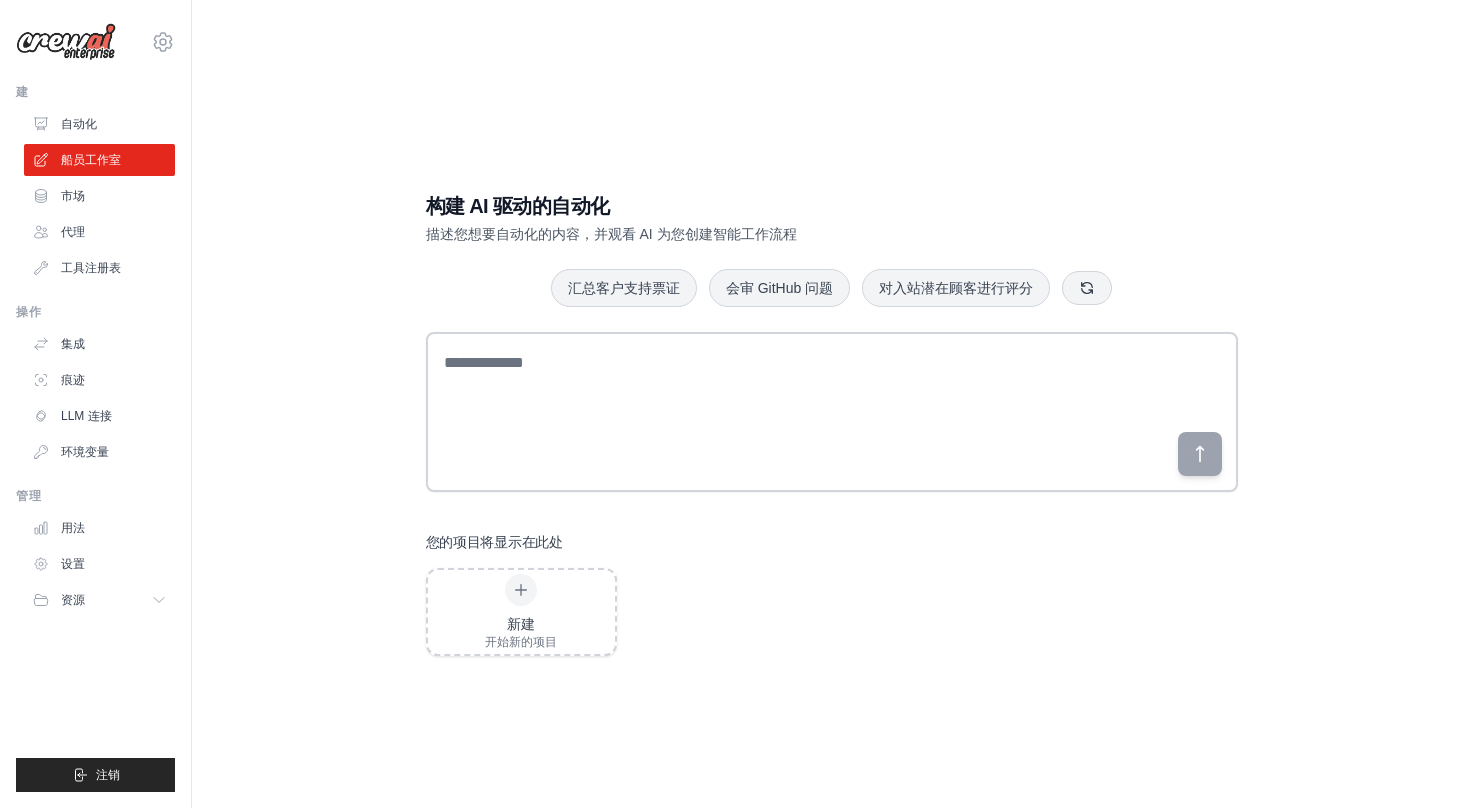 click on "自动化" at bounding box center (79, 124) 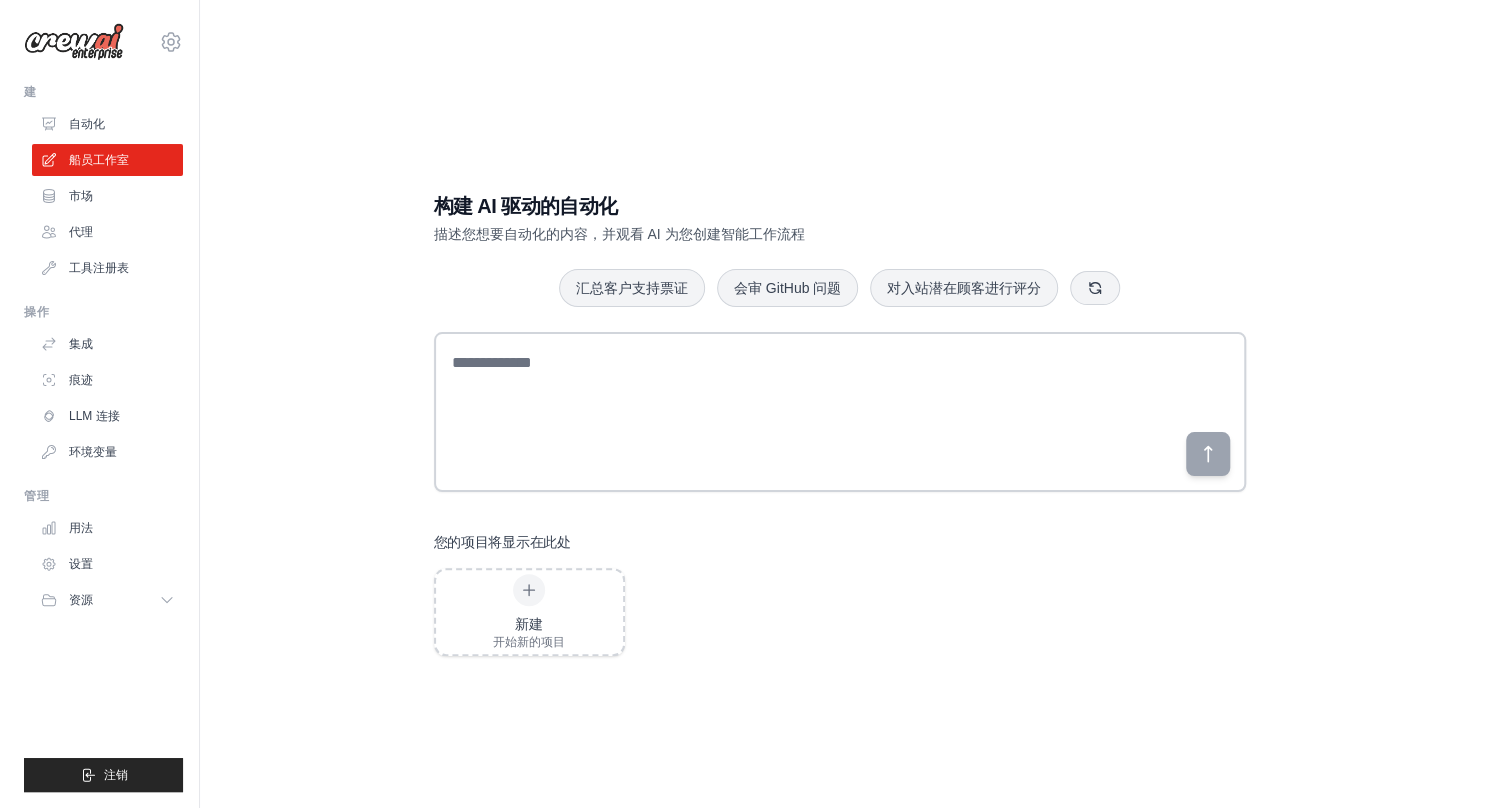 scroll, scrollTop: 0, scrollLeft: 0, axis: both 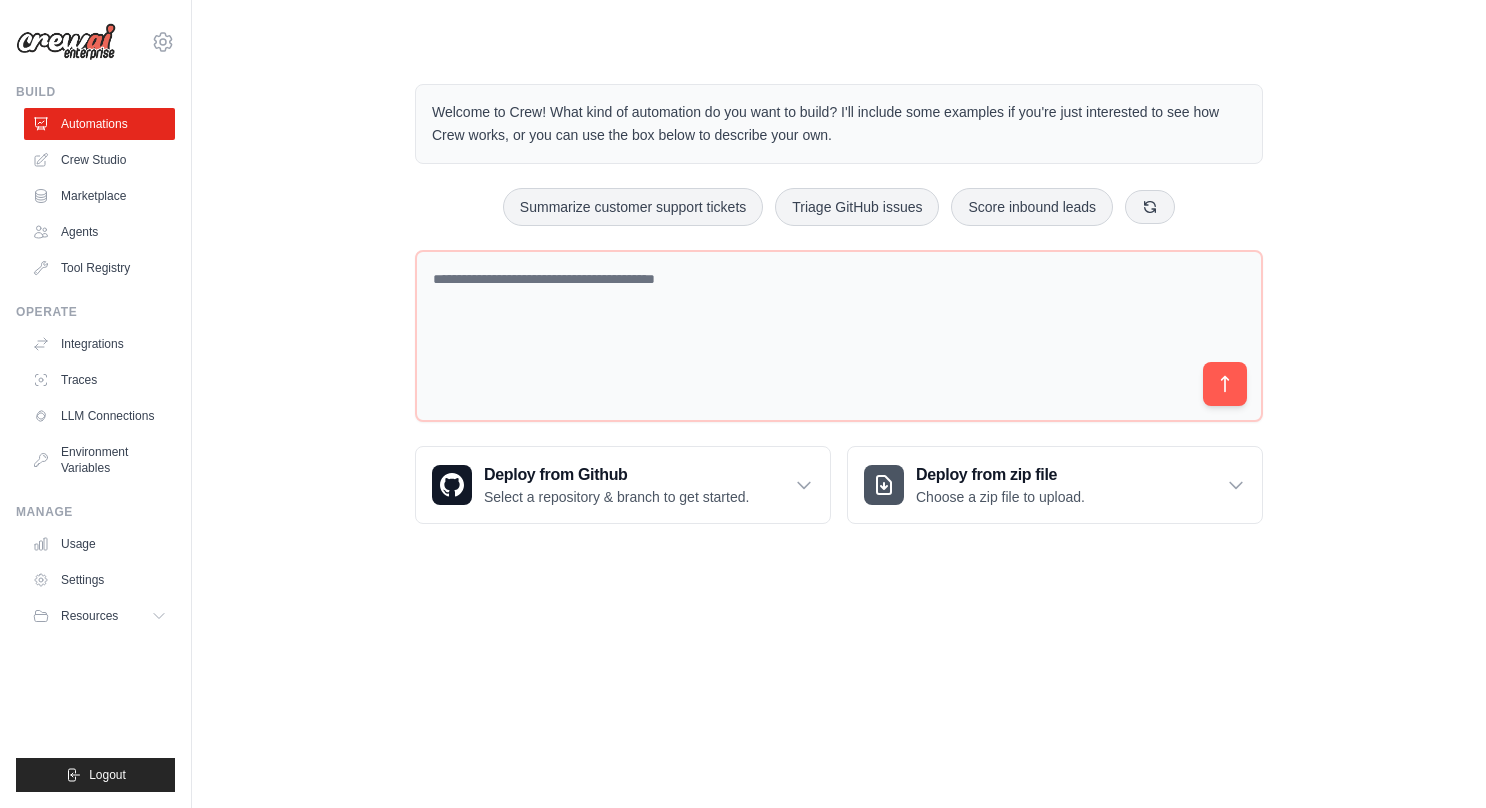 drag, startPoint x: 330, startPoint y: 114, endPoint x: 302, endPoint y: 86, distance: 39.59798 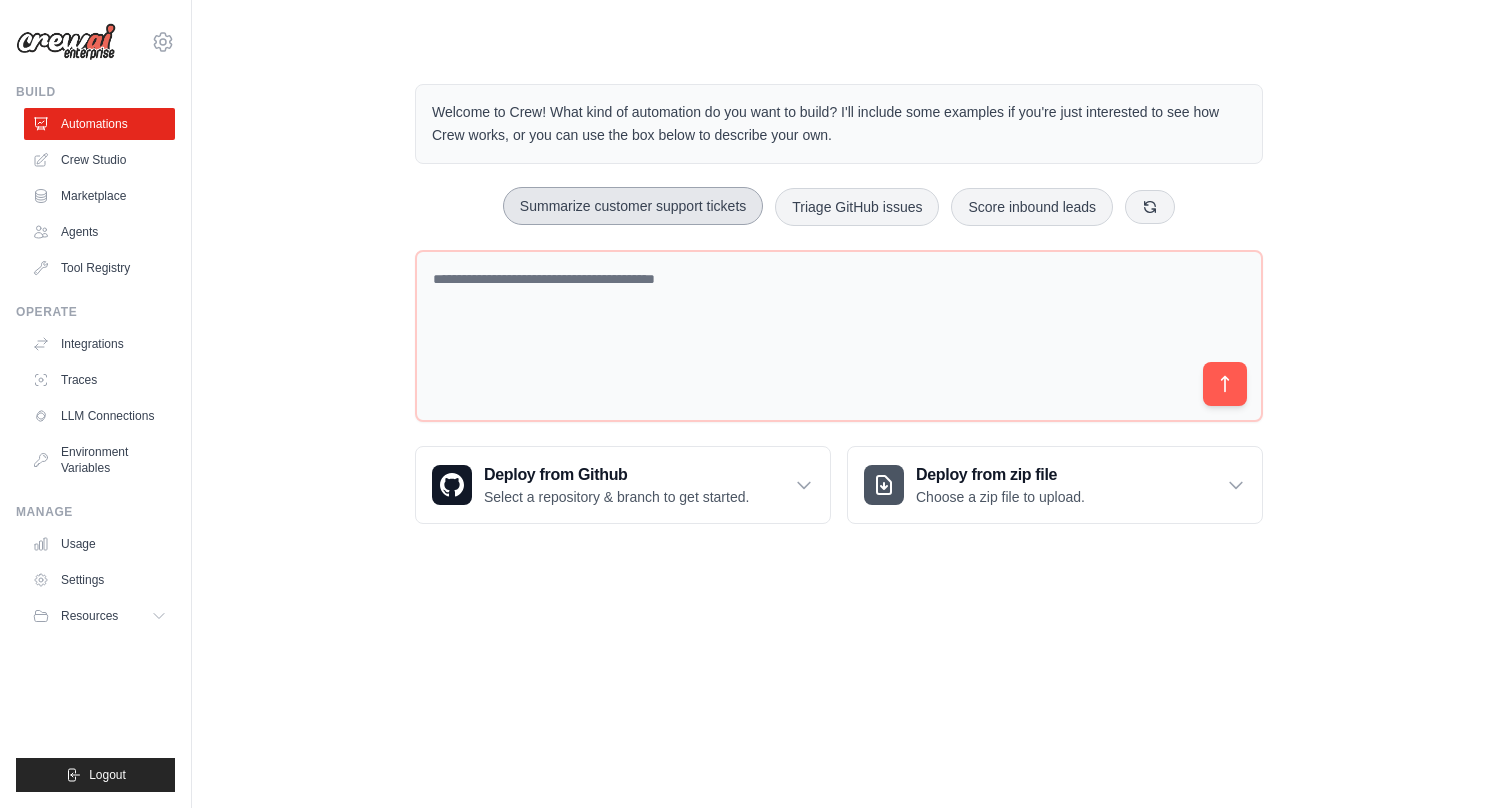 click on "Summarize customer support tickets" at bounding box center (633, 206) 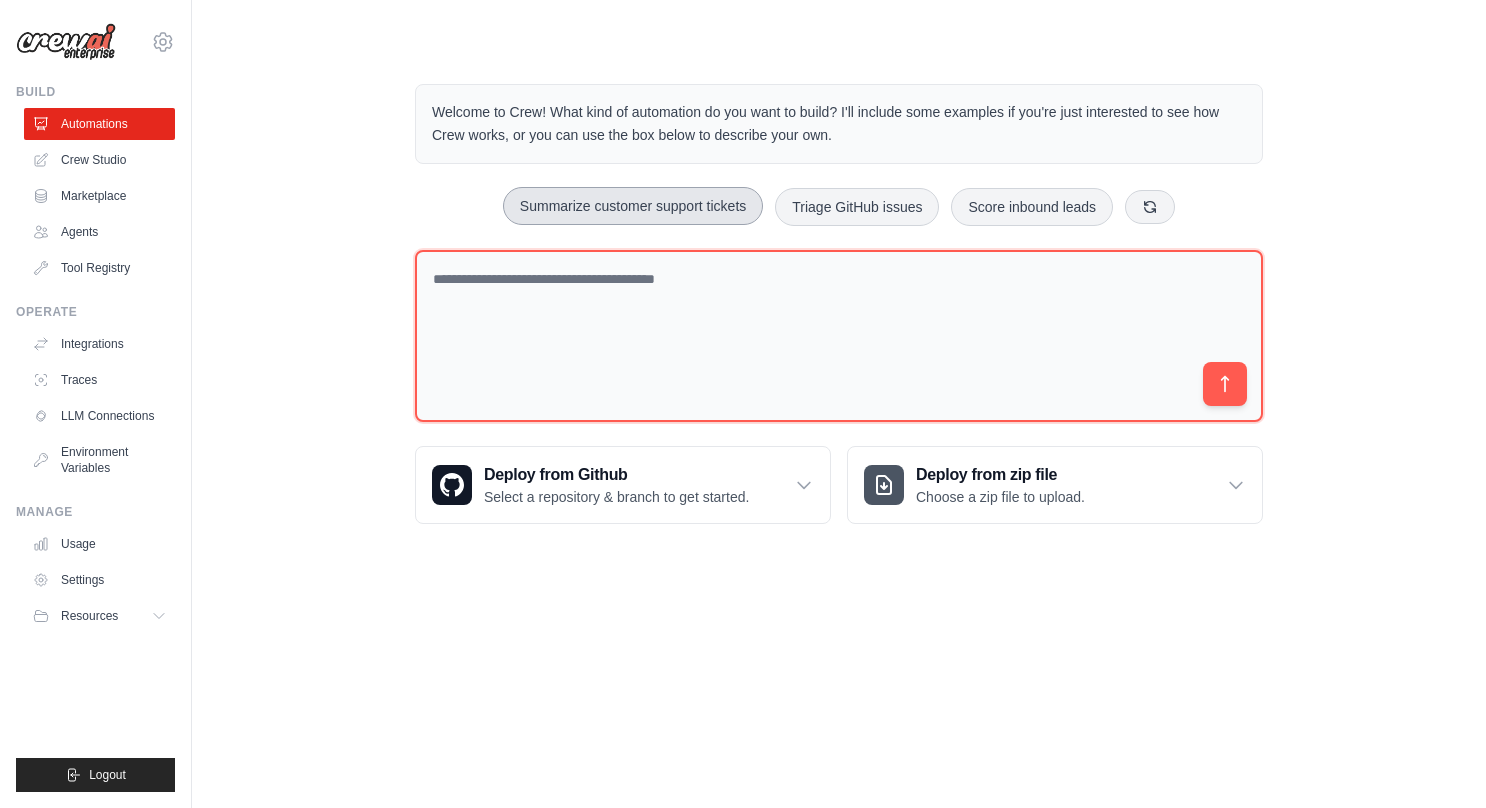 type on "**********" 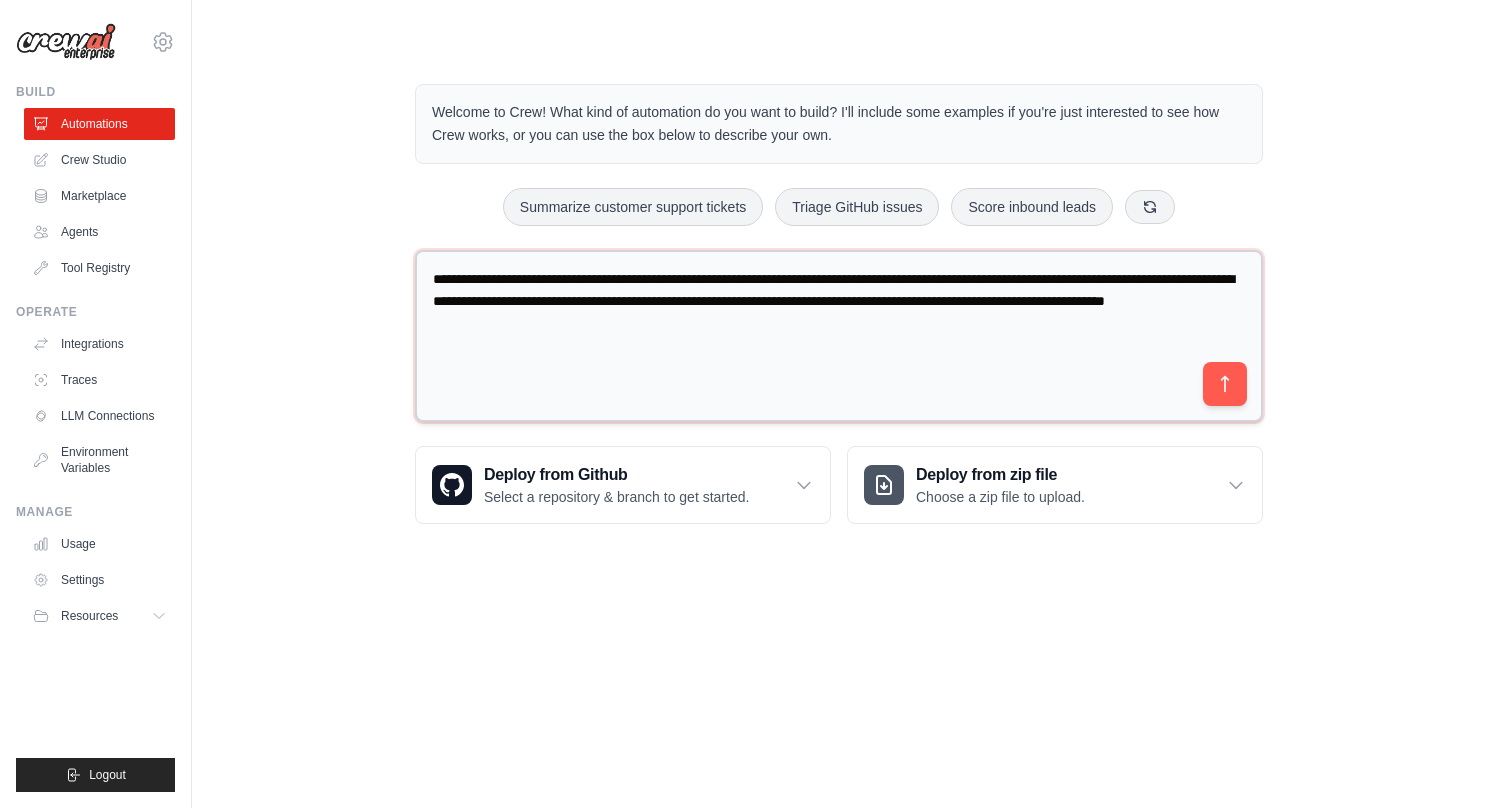 click on "**********" at bounding box center (839, 336) 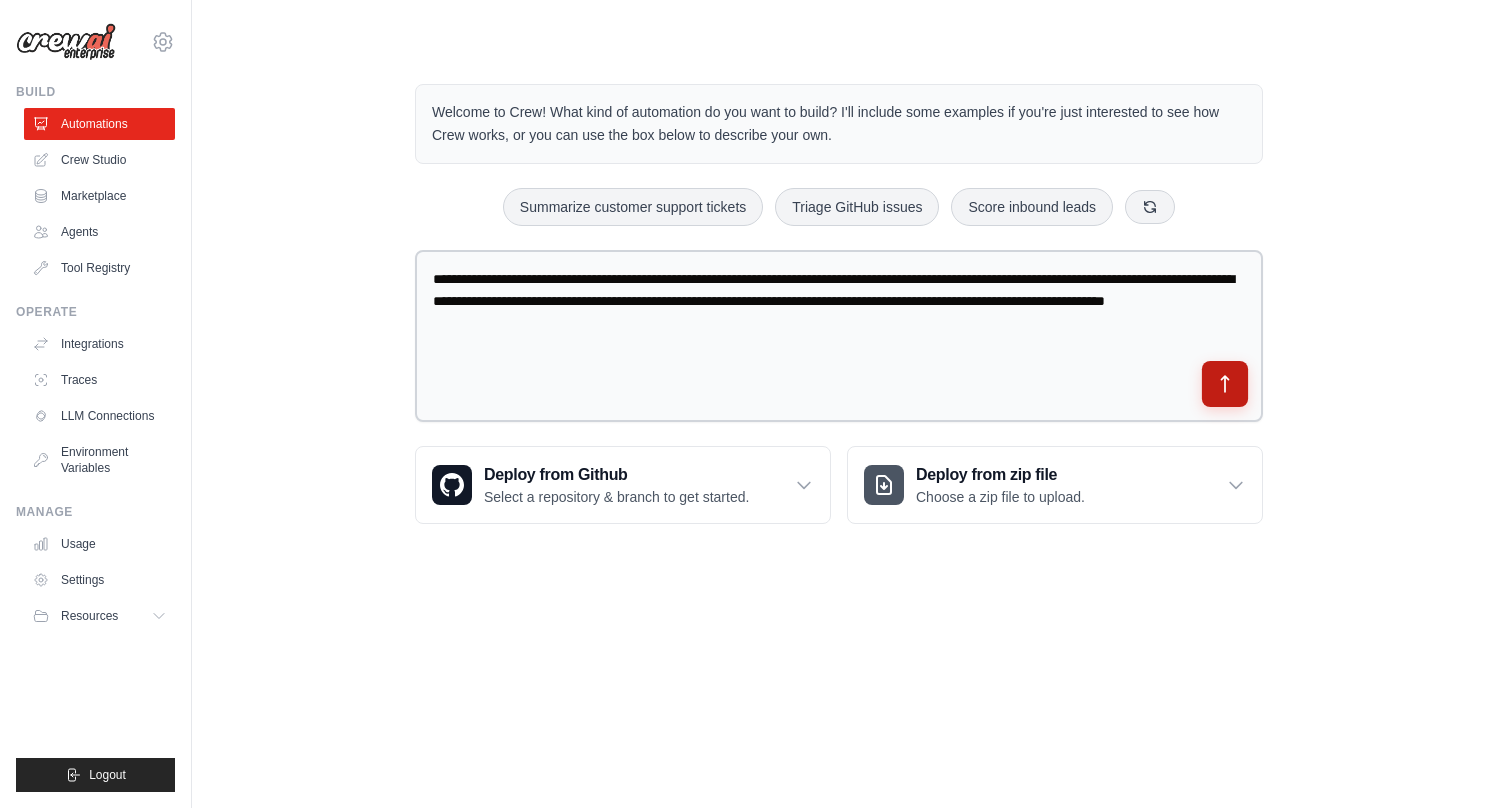 click 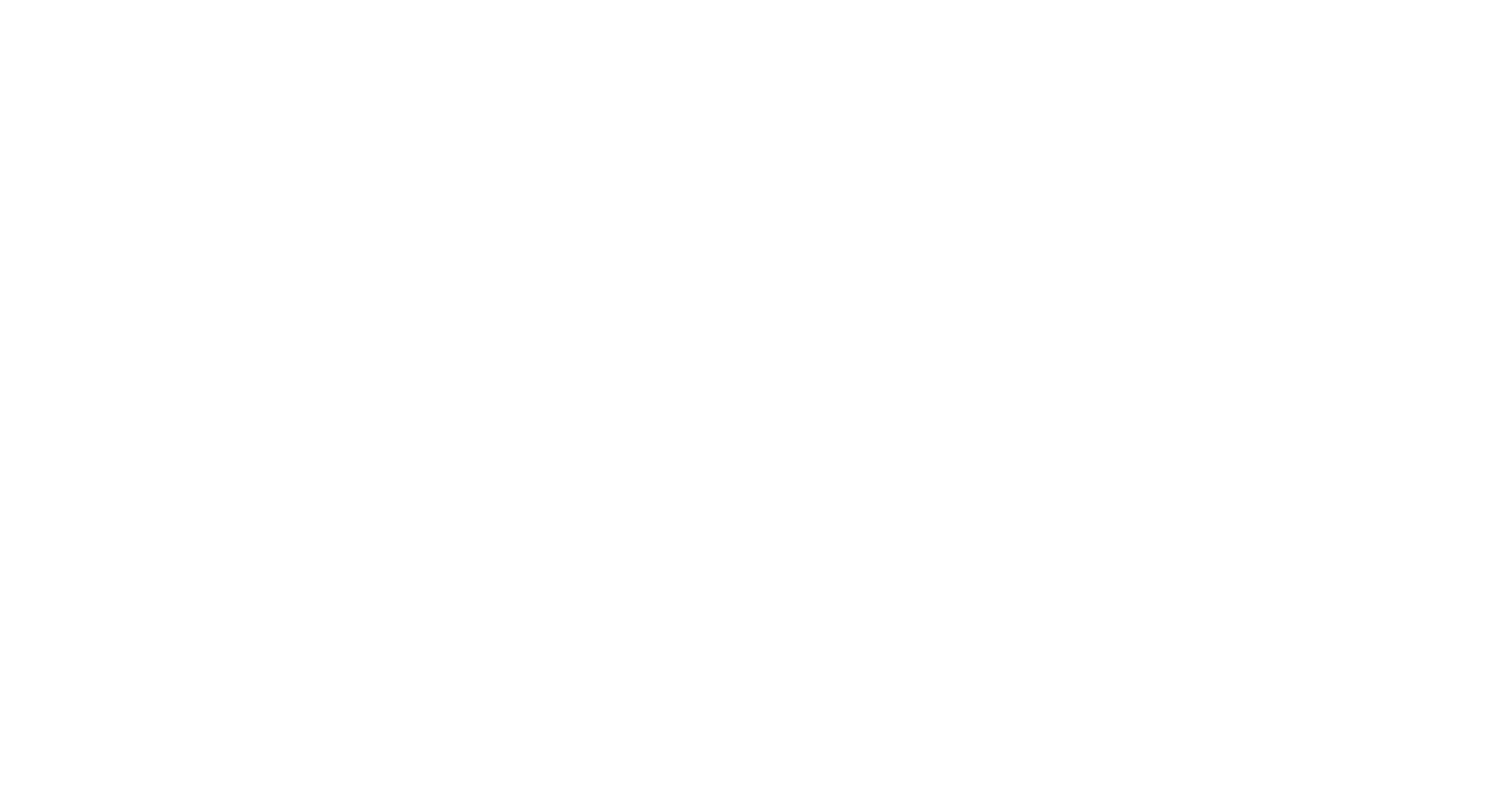 scroll, scrollTop: 0, scrollLeft: 0, axis: both 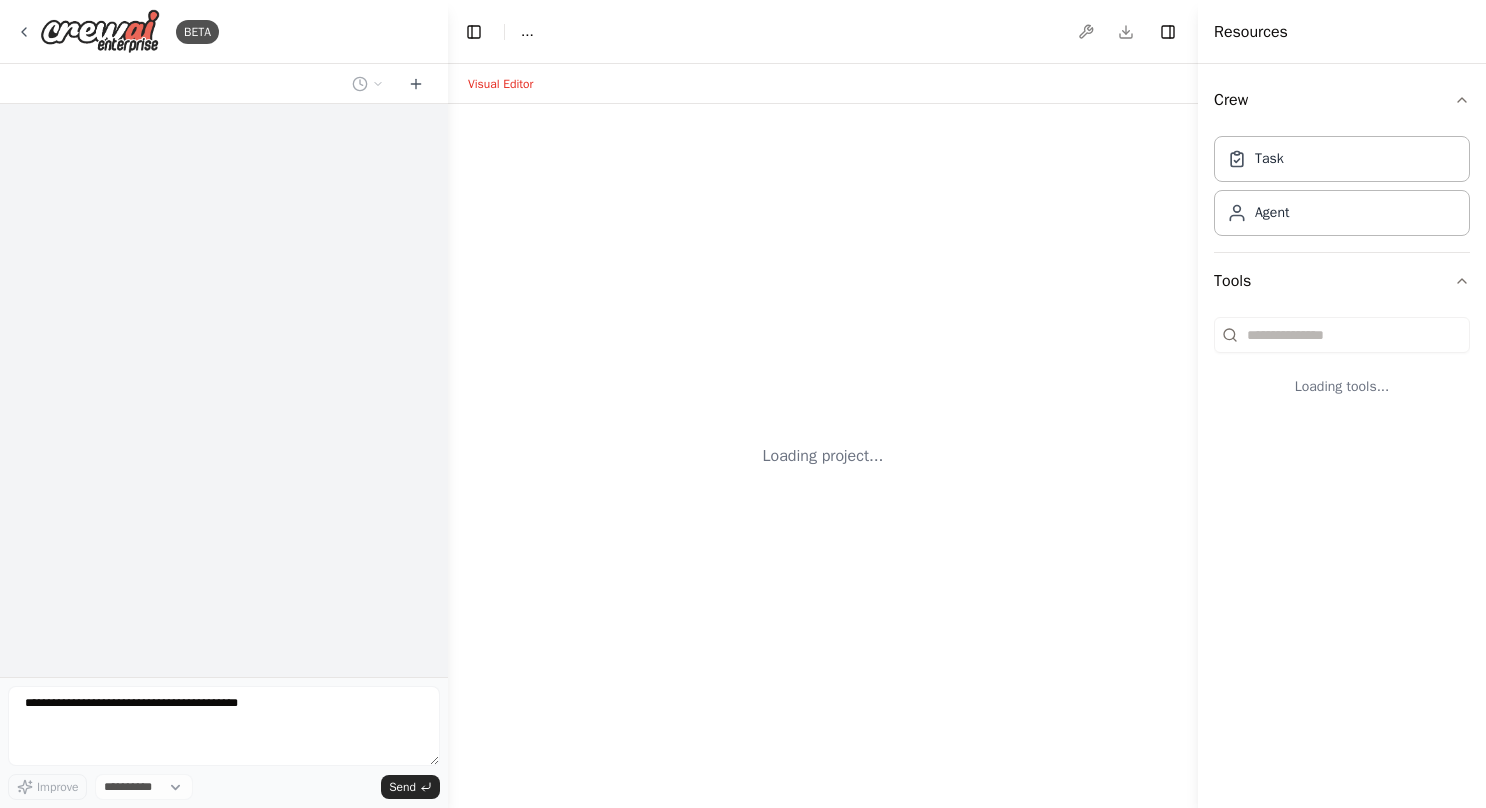 select on "****" 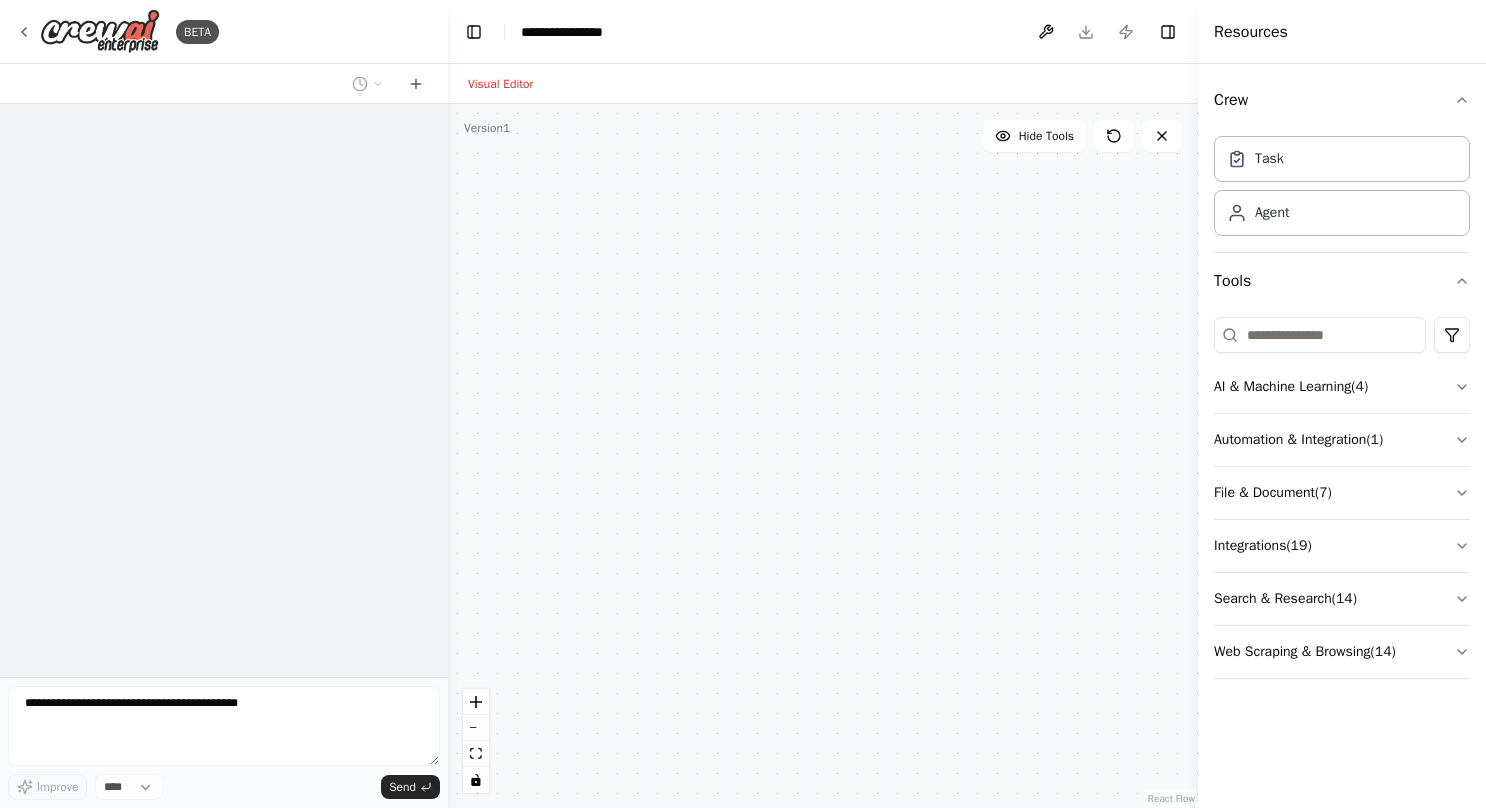 scroll, scrollTop: 0, scrollLeft: 0, axis: both 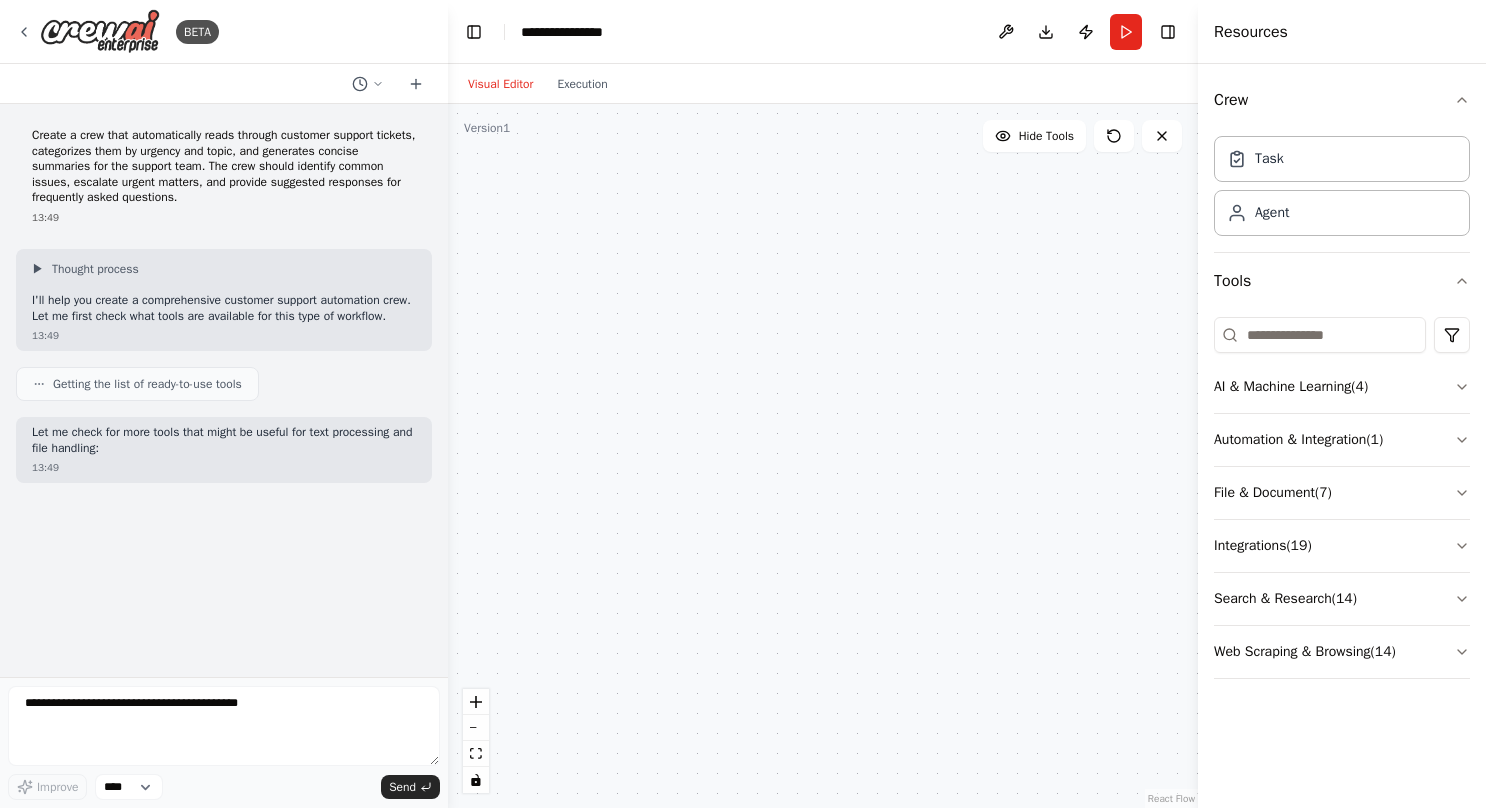 drag, startPoint x: 234, startPoint y: 85, endPoint x: 198, endPoint y: 82, distance: 36.124783 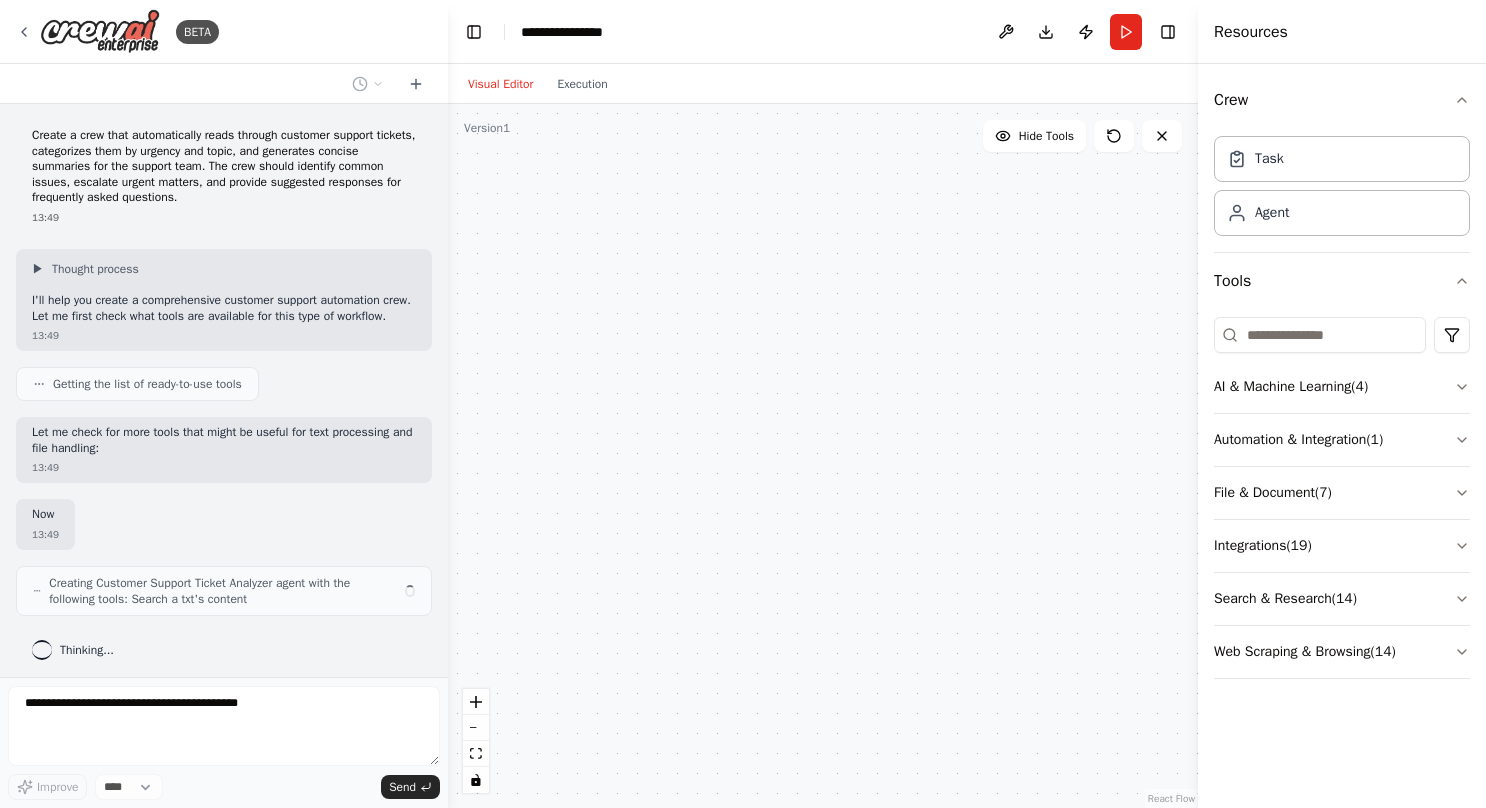 click on "Create a crew that automatically reads through customer support tickets, categorizes them by urgency and topic, and generates concise summaries for the support team. The crew should identify common issues, escalate urgent matters, and provide suggested responses for frequently asked questions." at bounding box center [224, 167] 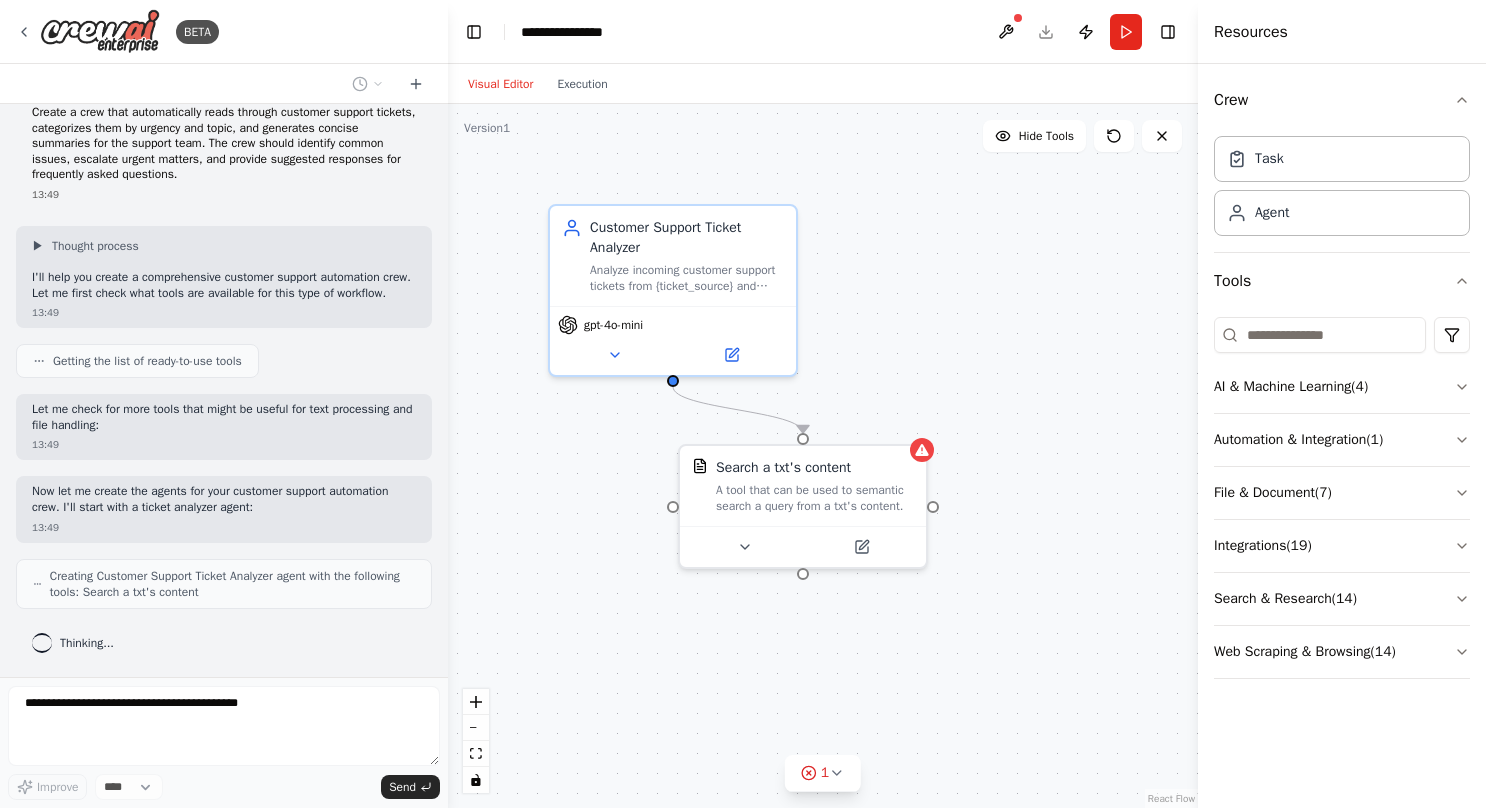 scroll, scrollTop: 0, scrollLeft: 0, axis: both 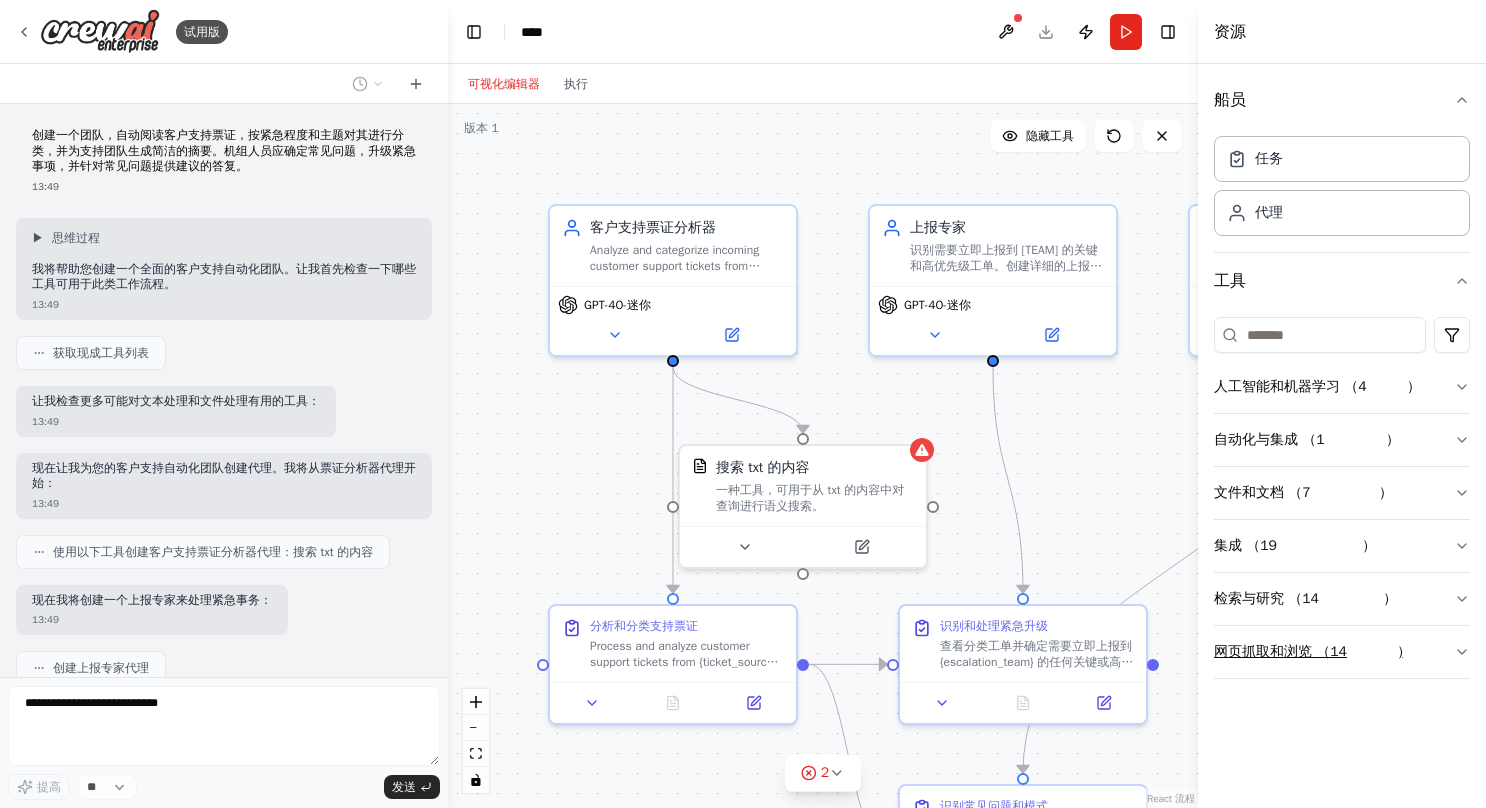 click on "网页抓取和浏览 （14" at bounding box center [1280, 652] 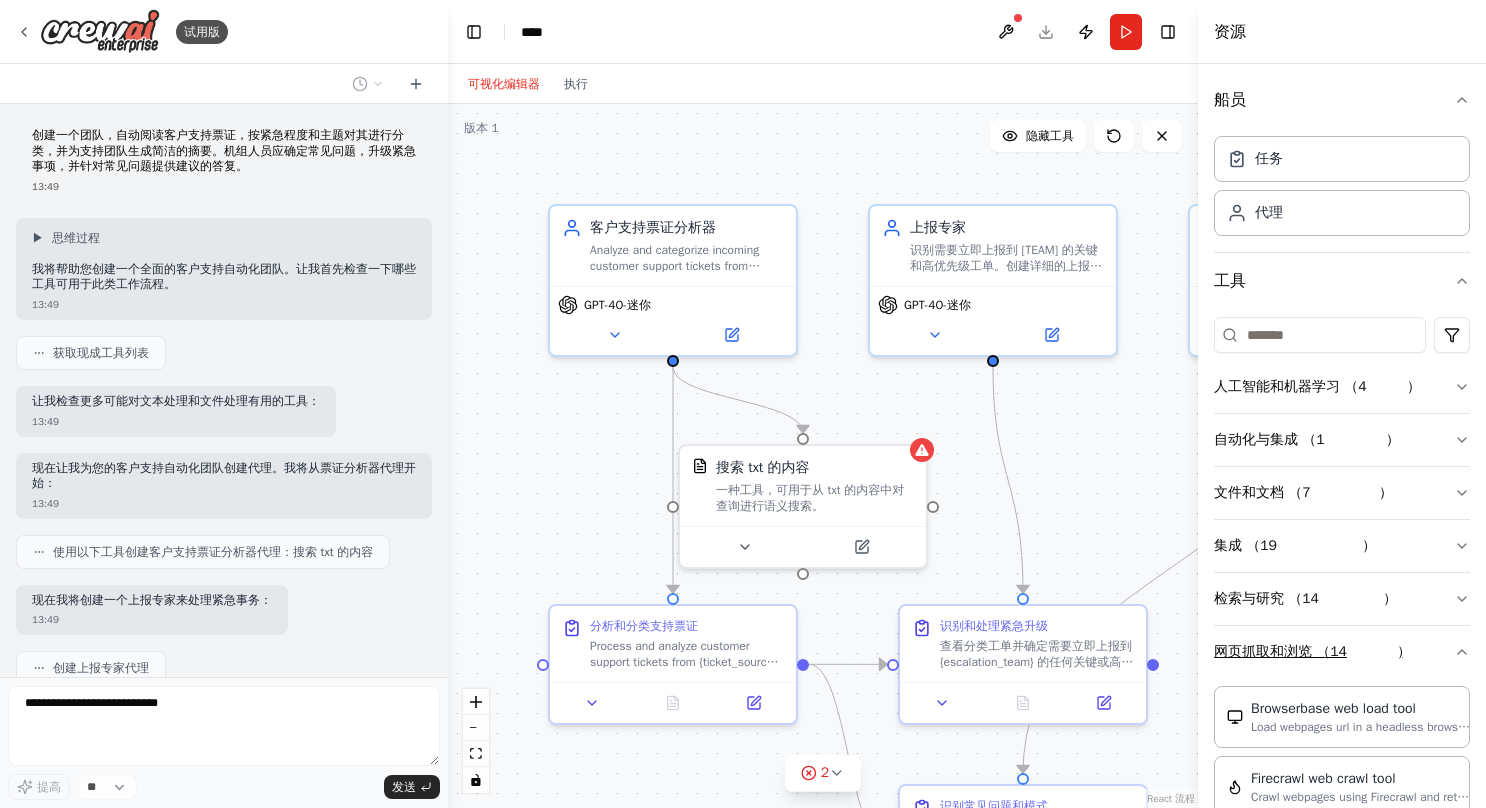 scroll, scrollTop: 768, scrollLeft: 0, axis: vertical 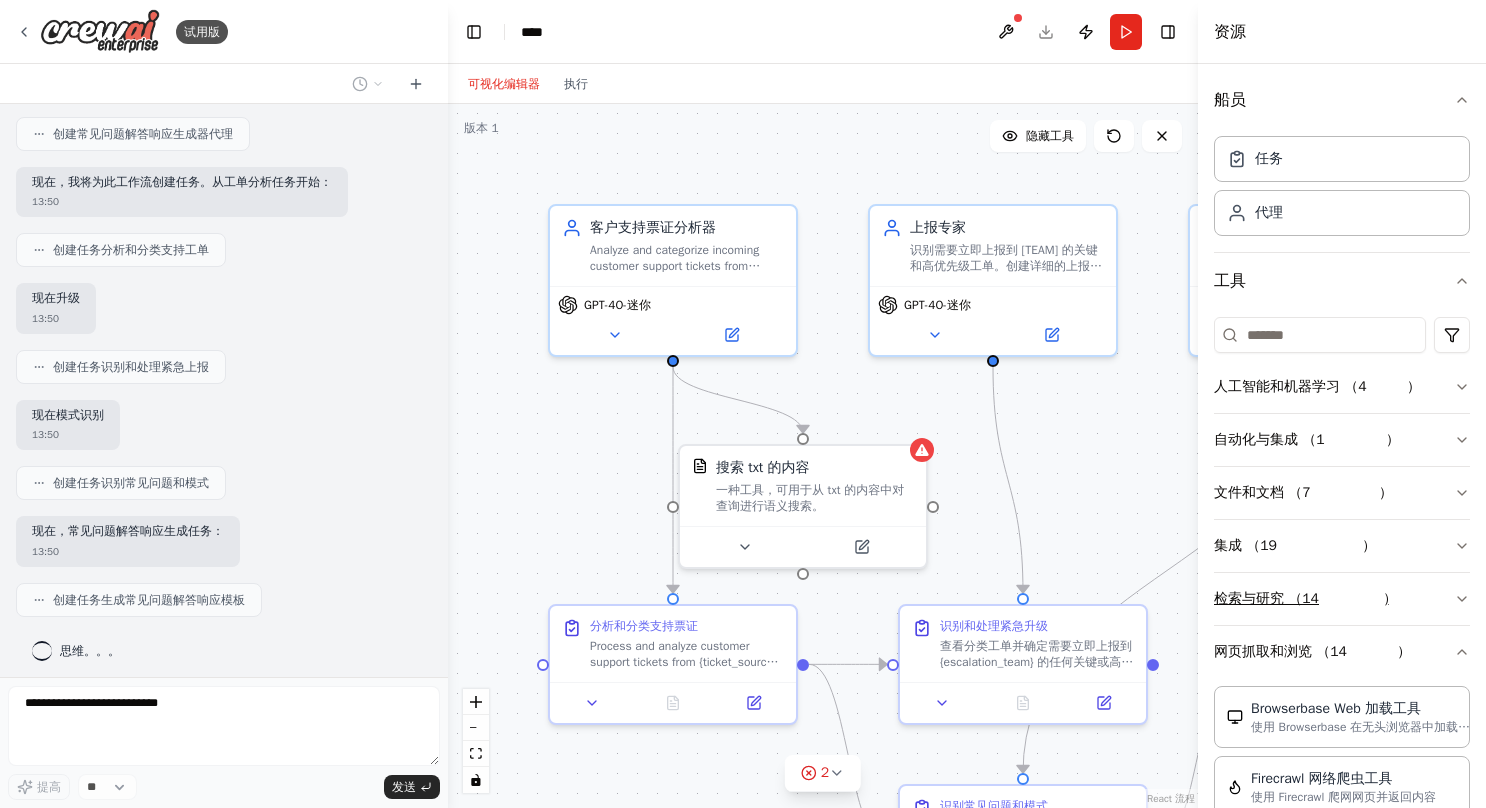 click on "检索与研究 （14 )" at bounding box center [1342, 599] 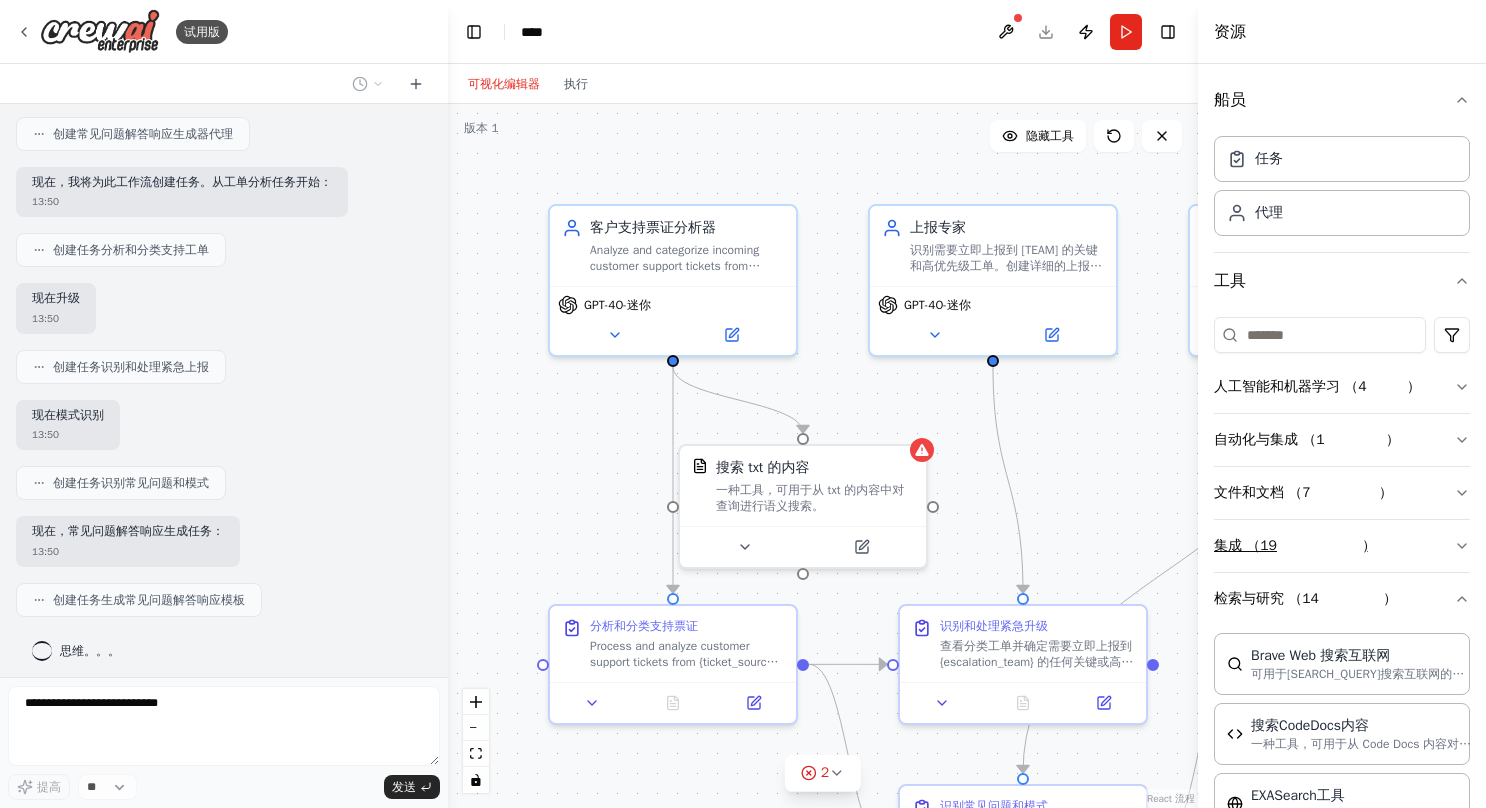 click on "集成 （19" at bounding box center (1245, 546) 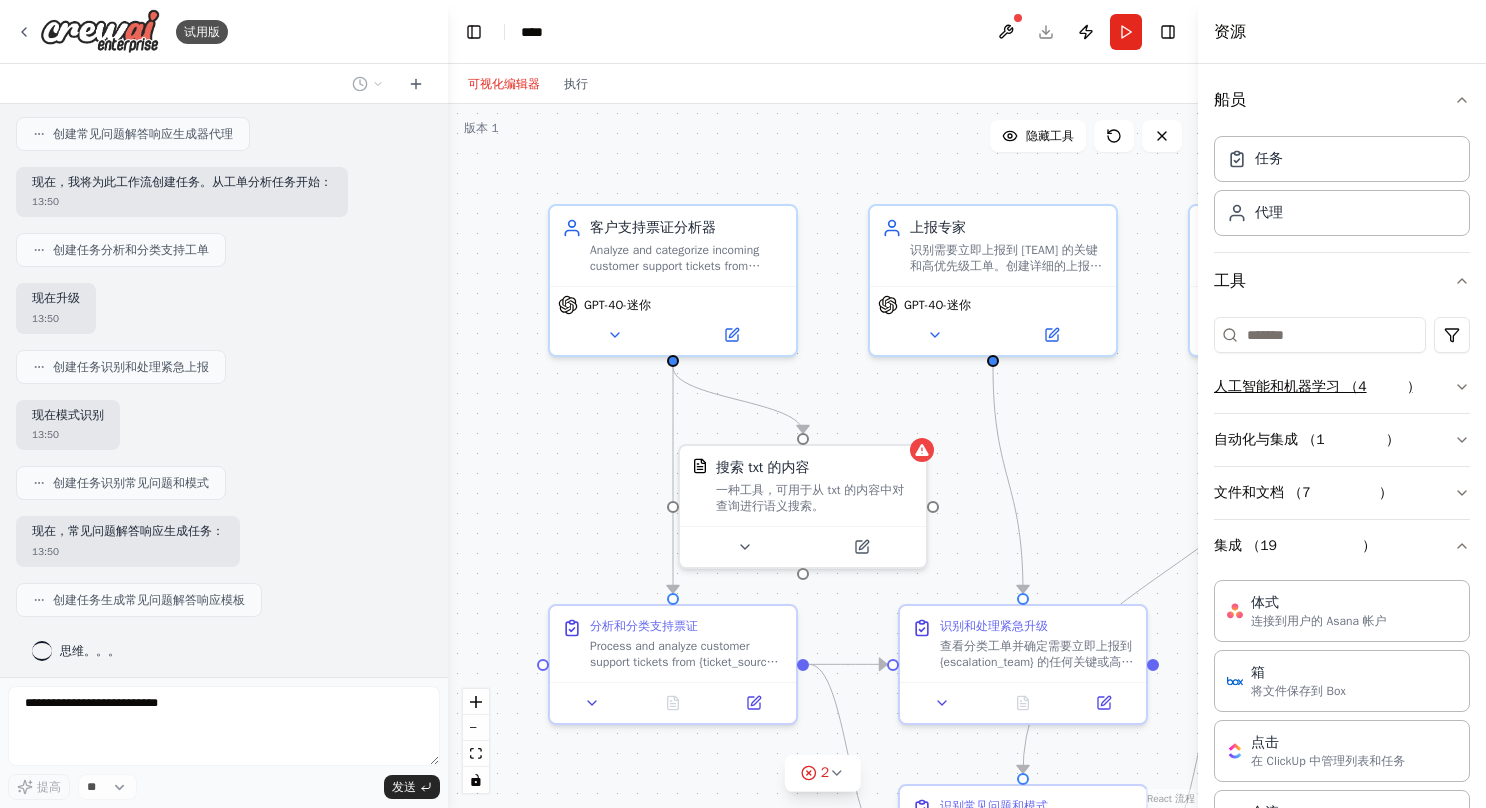 click on "人工智能和机器学习 （4 )" at bounding box center [1342, 387] 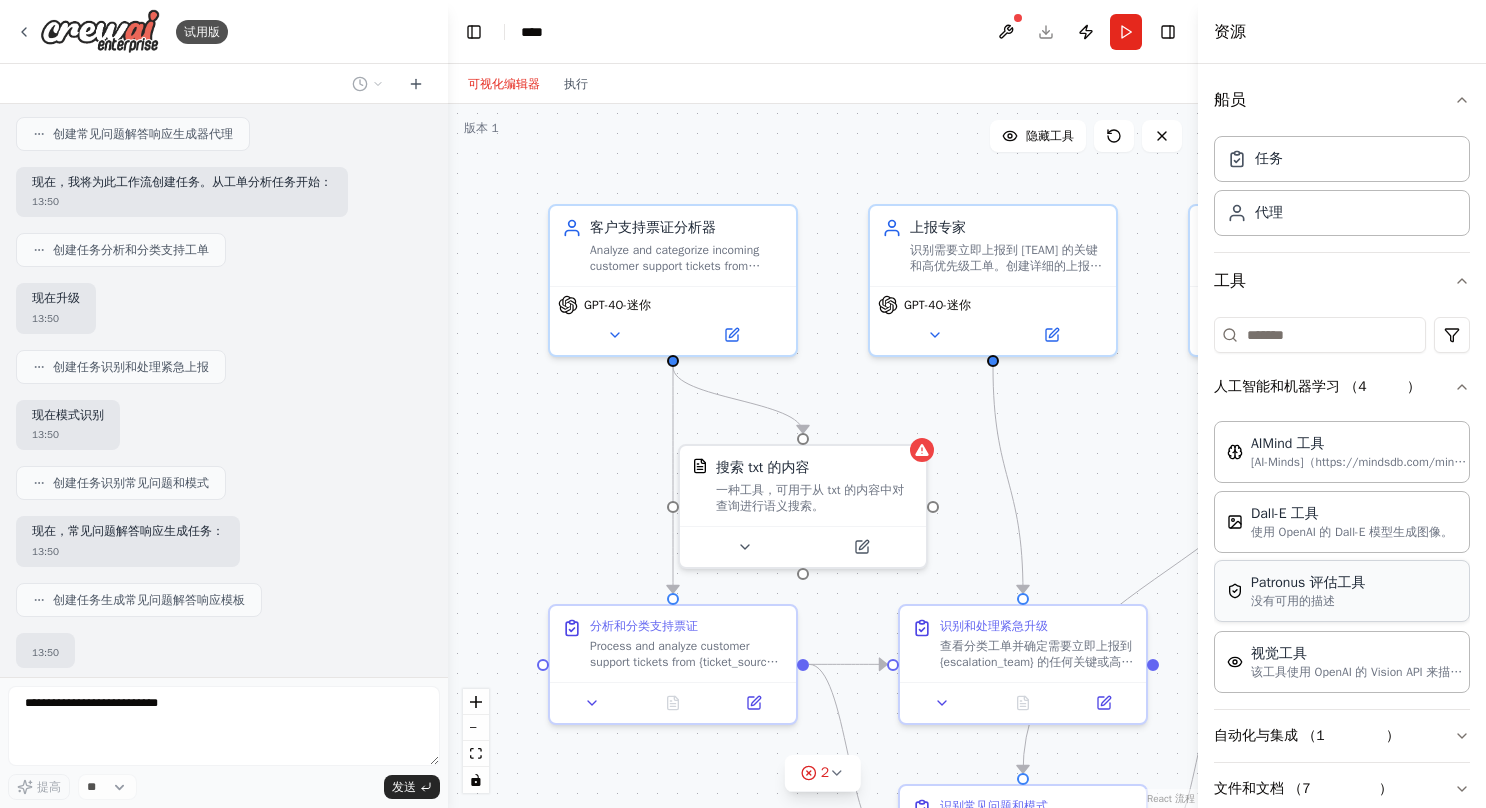 scroll, scrollTop: 884, scrollLeft: 0, axis: vertical 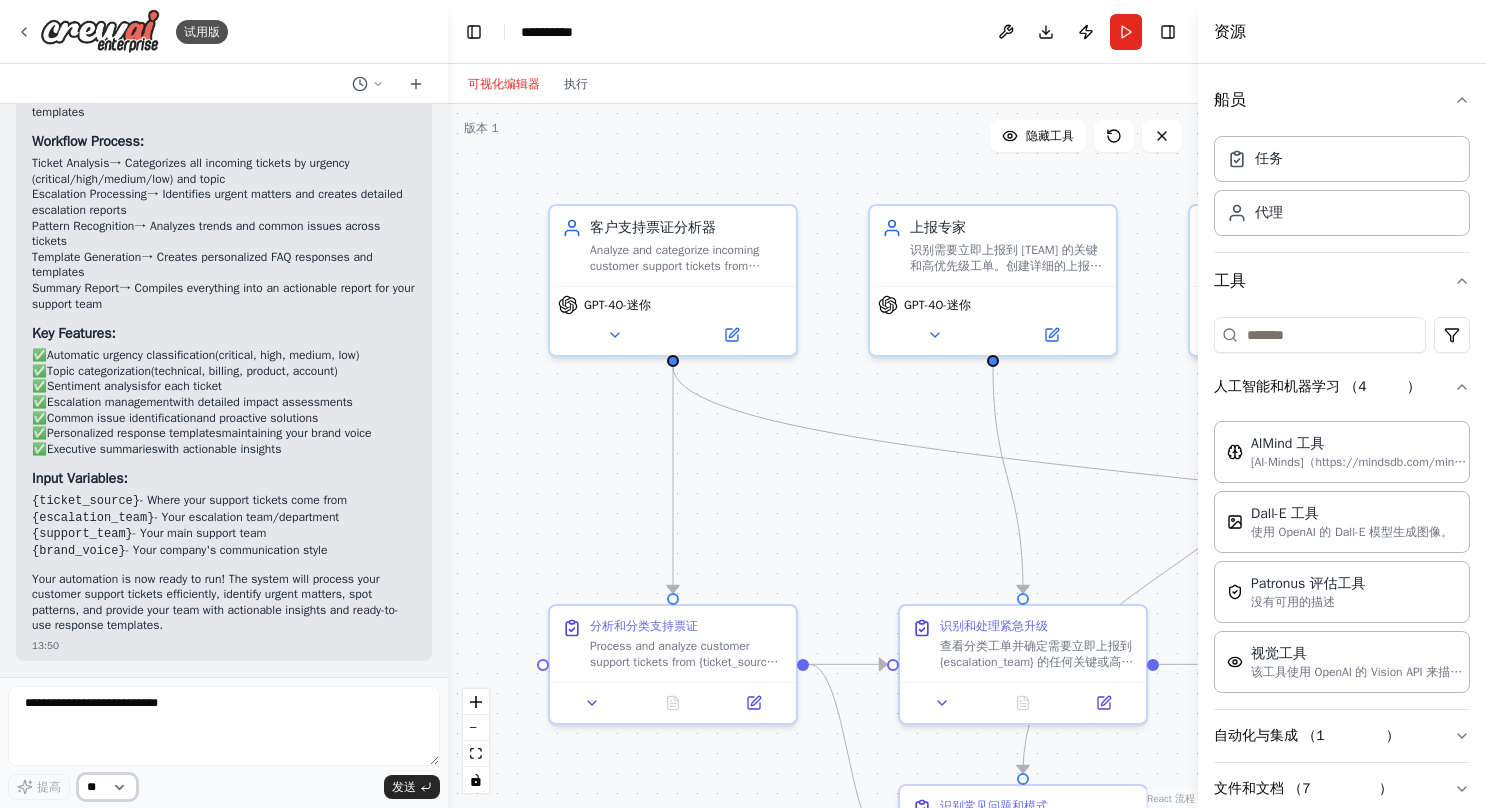 click on "**" at bounding box center (107, 787) 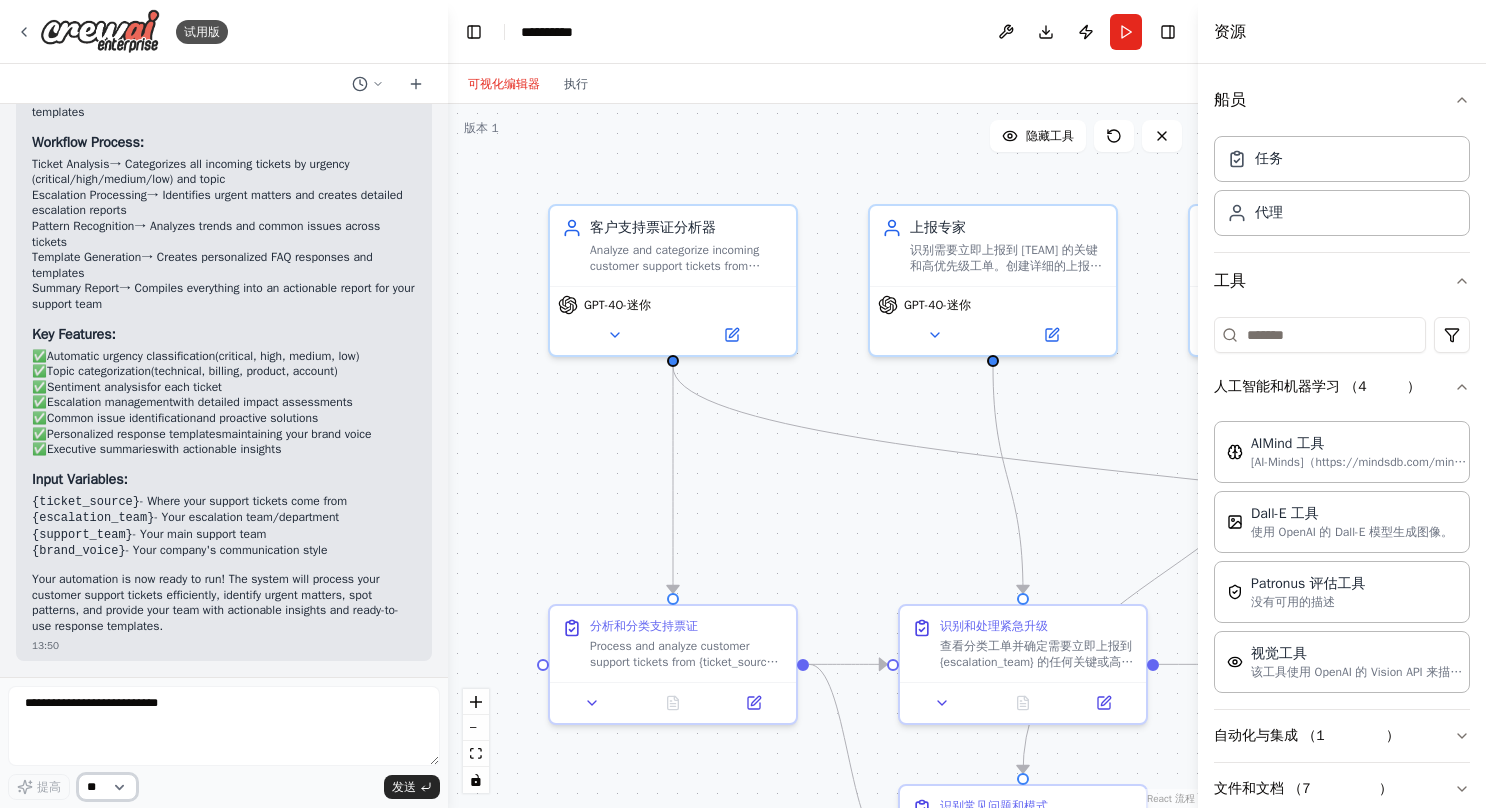 scroll, scrollTop: 2332, scrollLeft: 0, axis: vertical 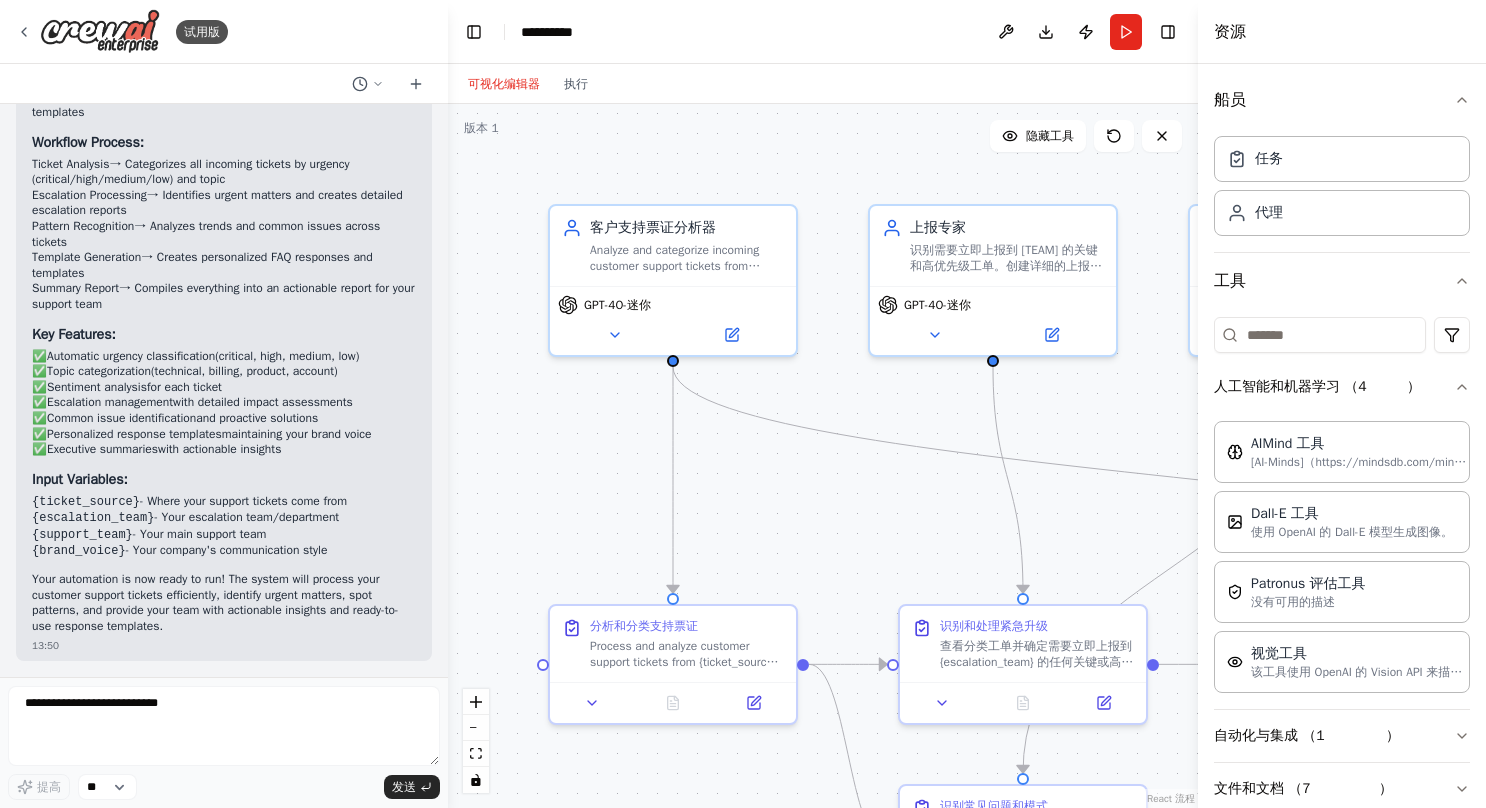 click on "Executive summaries" at bounding box center [102, 449] 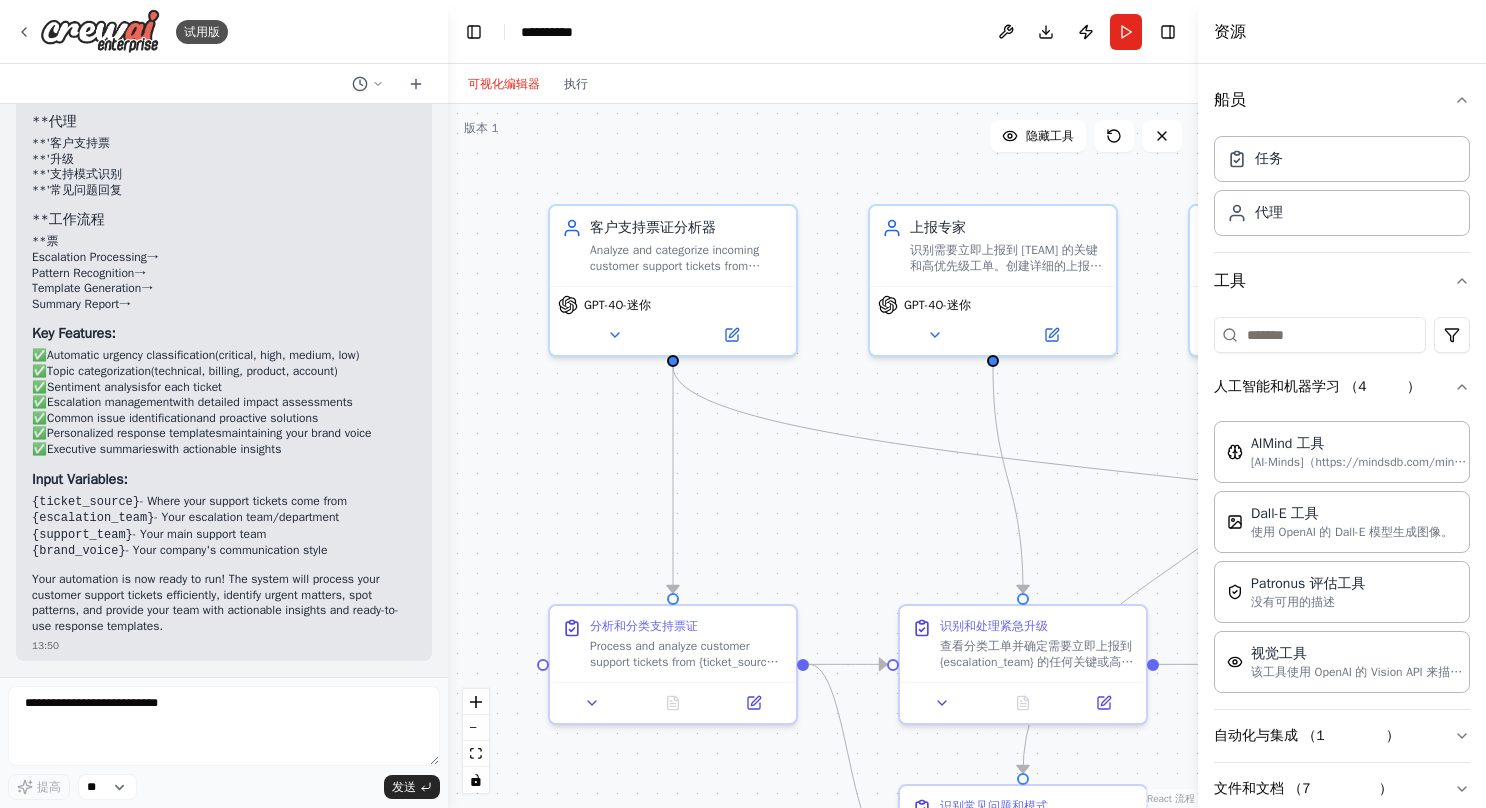 scroll, scrollTop: 2221, scrollLeft: 0, axis: vertical 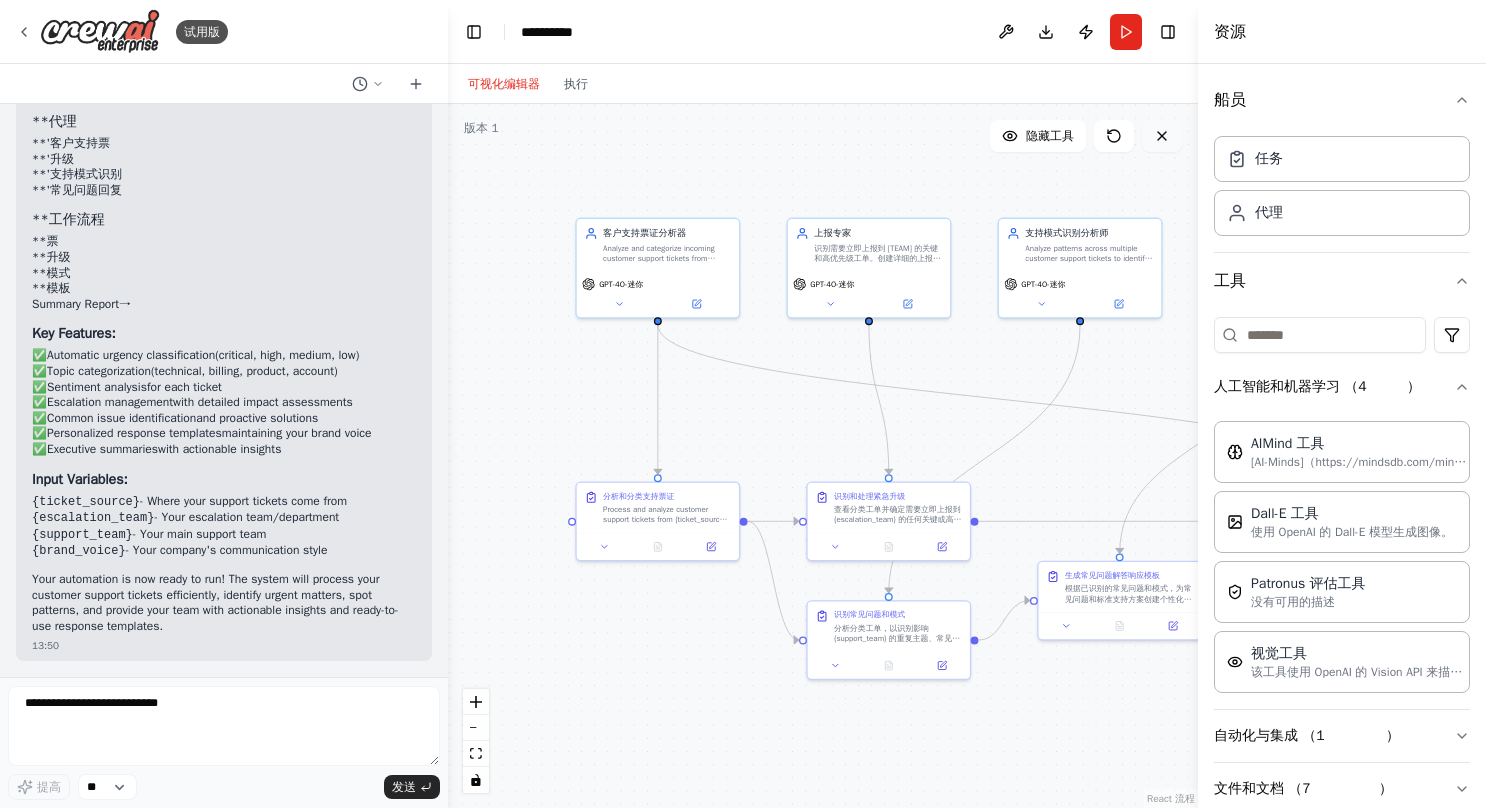 click 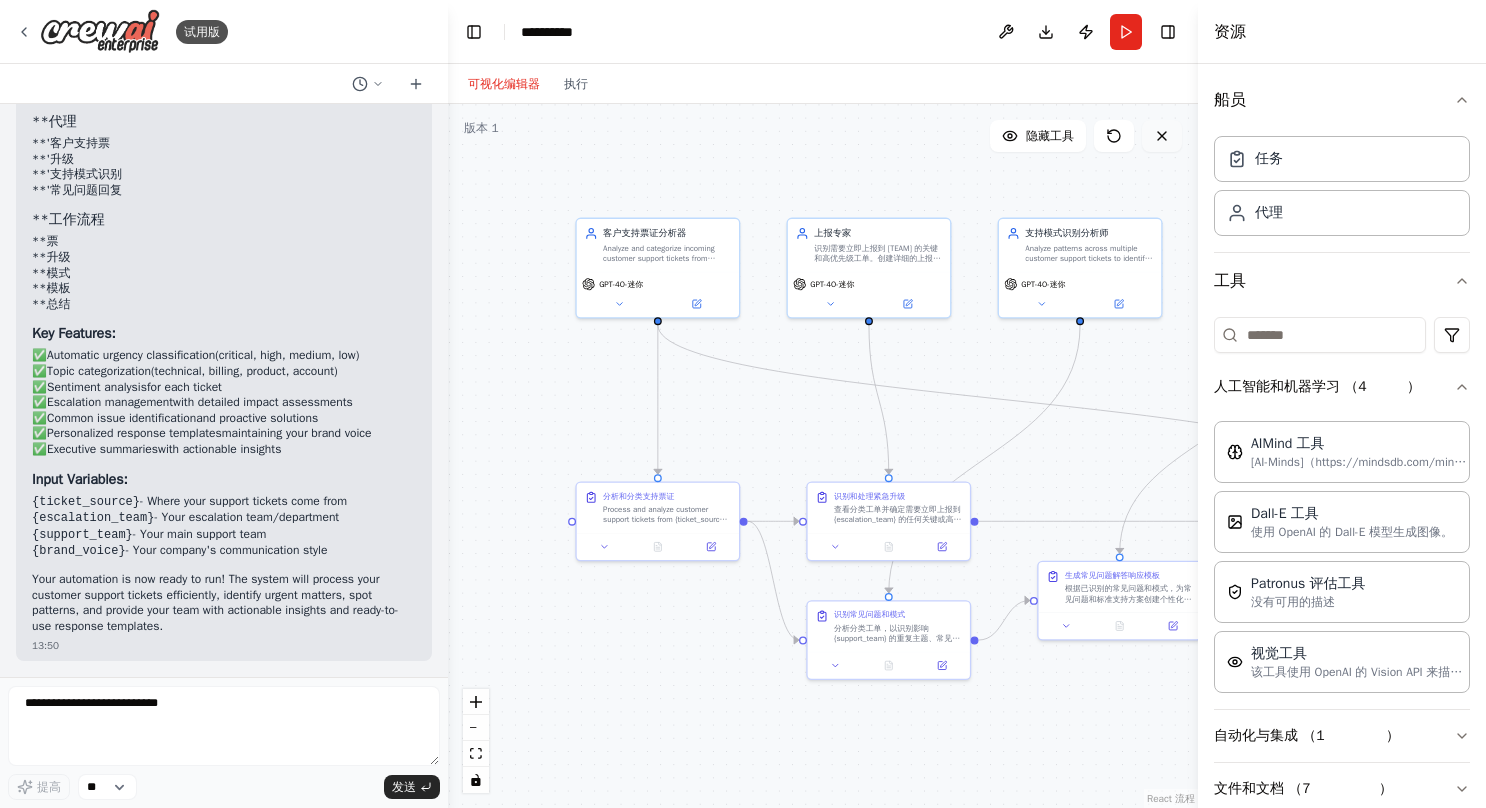 click 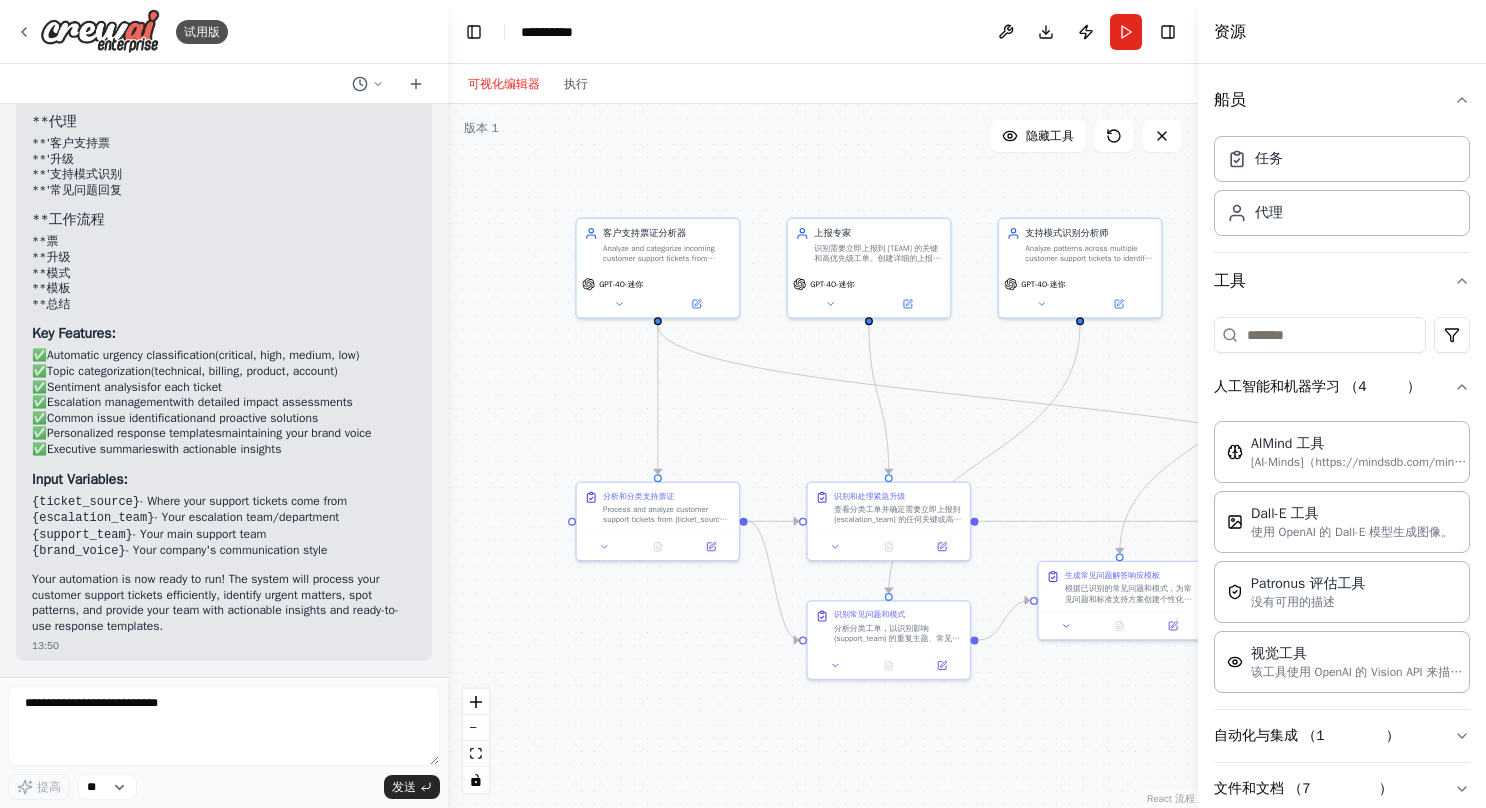 click on "**********" at bounding box center [823, 32] 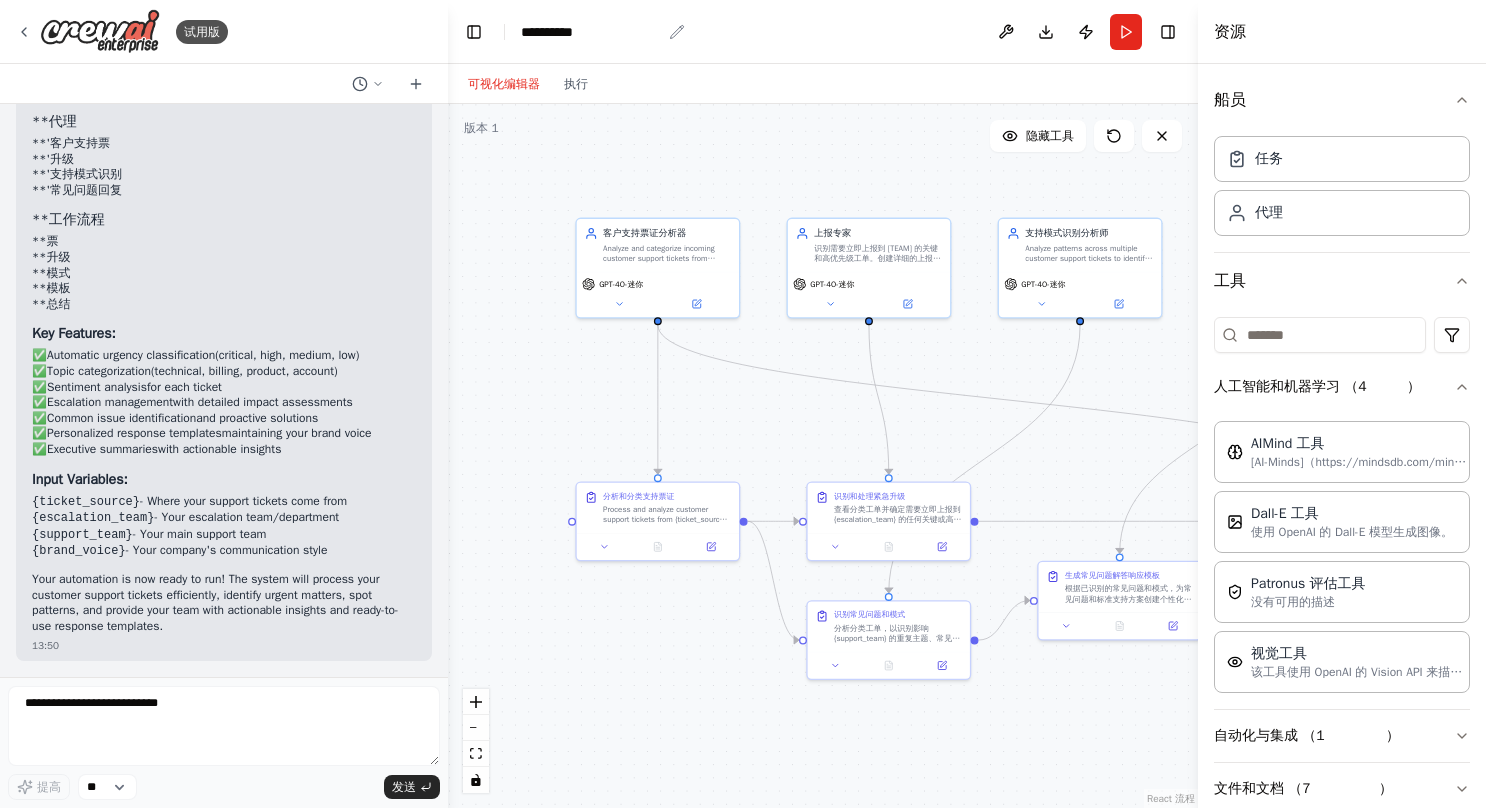 click on "**********" at bounding box center [591, 32] 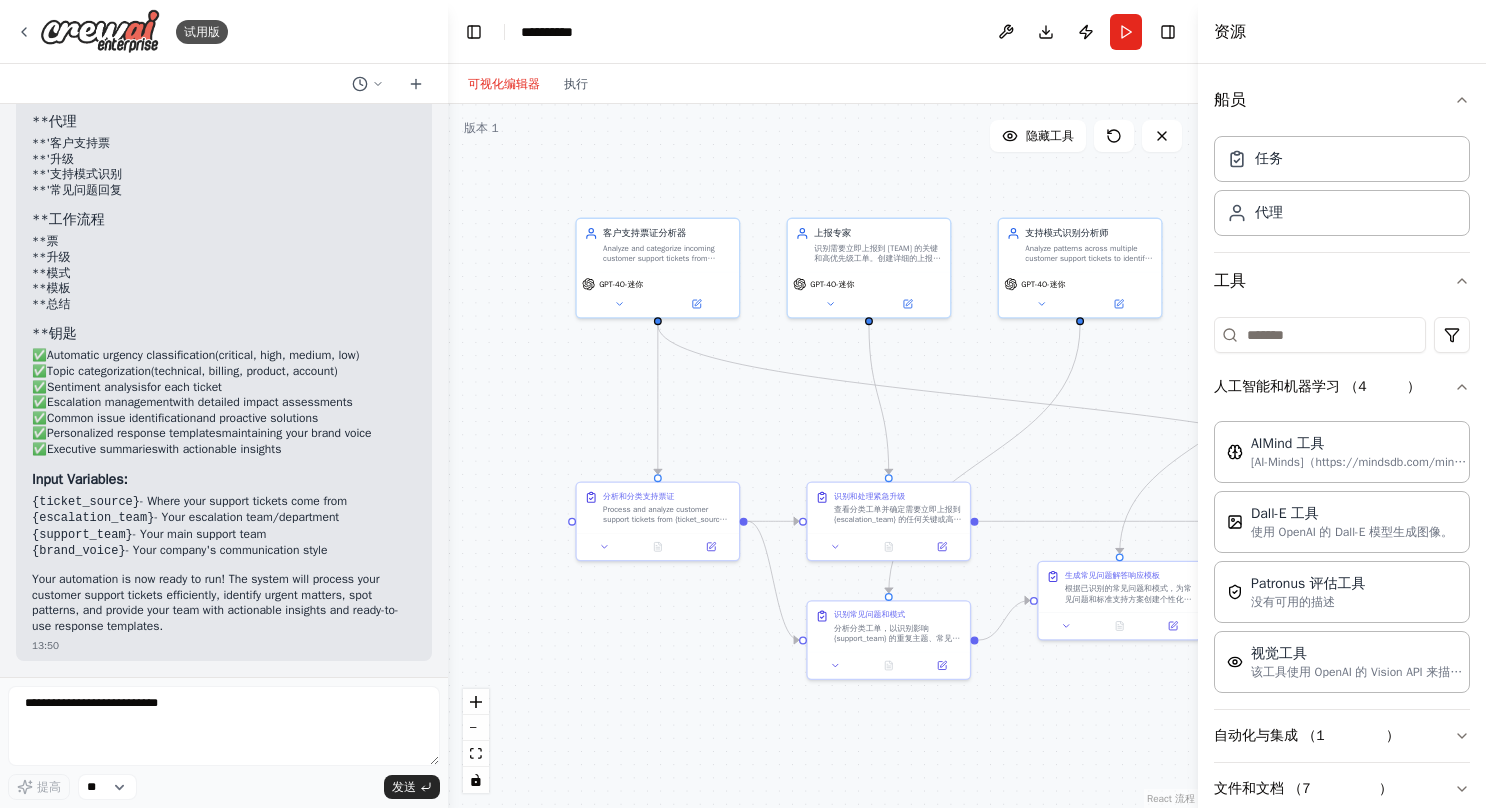 scroll, scrollTop: 2206, scrollLeft: 0, axis: vertical 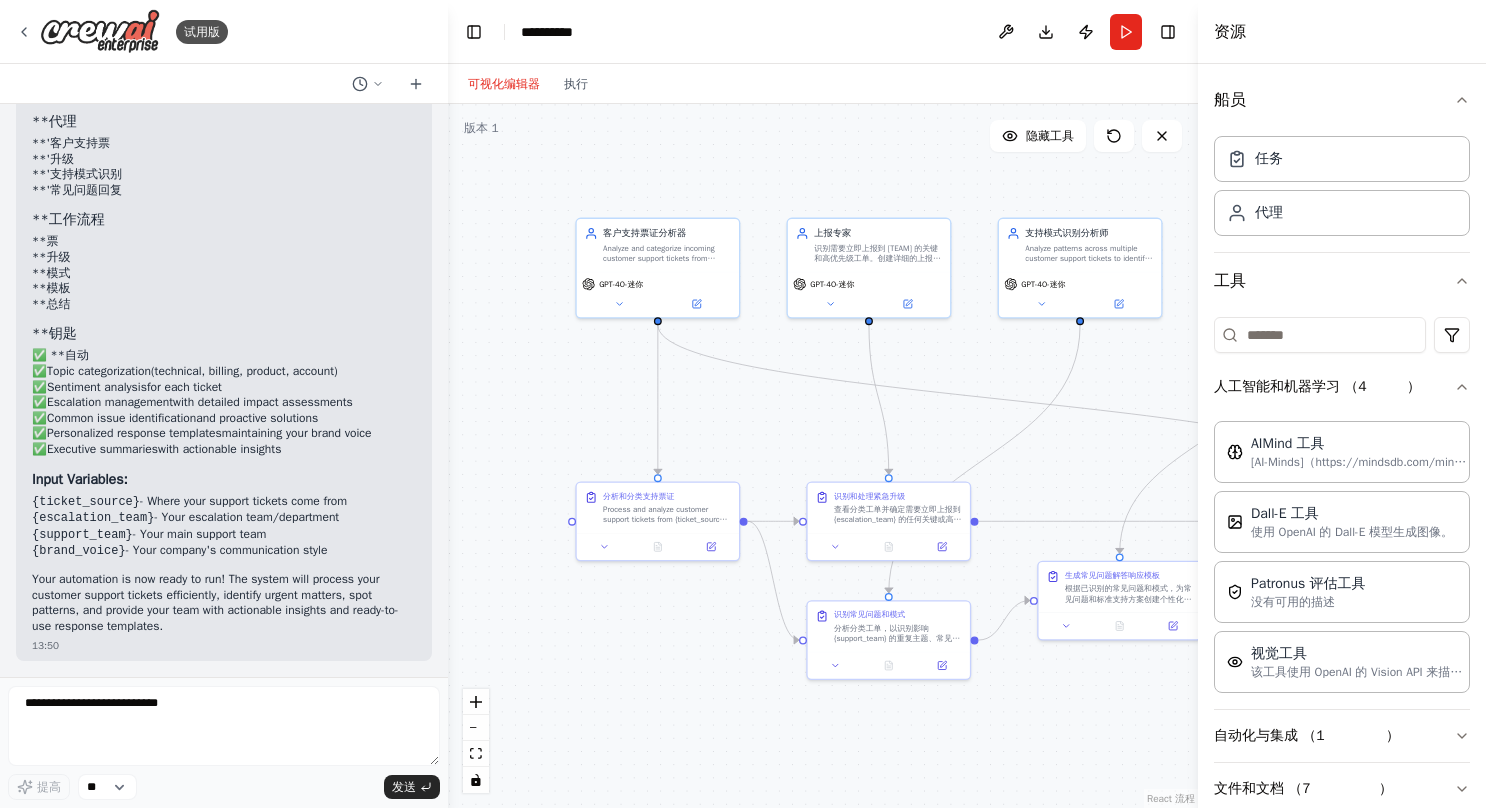 click on "**********" at bounding box center (596, 32) 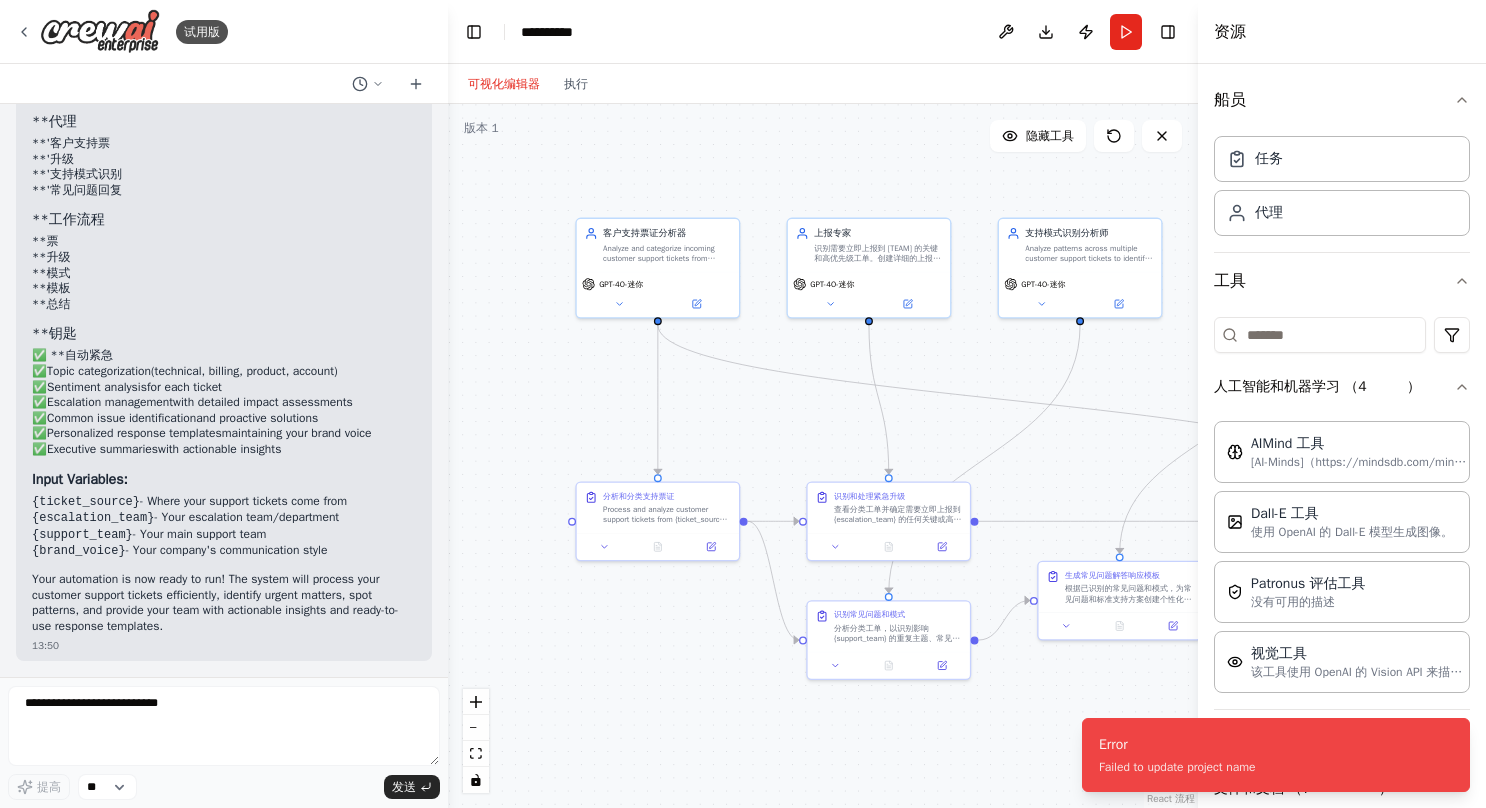 drag, startPoint x: 672, startPoint y: 32, endPoint x: 582, endPoint y: 33, distance: 90.005554 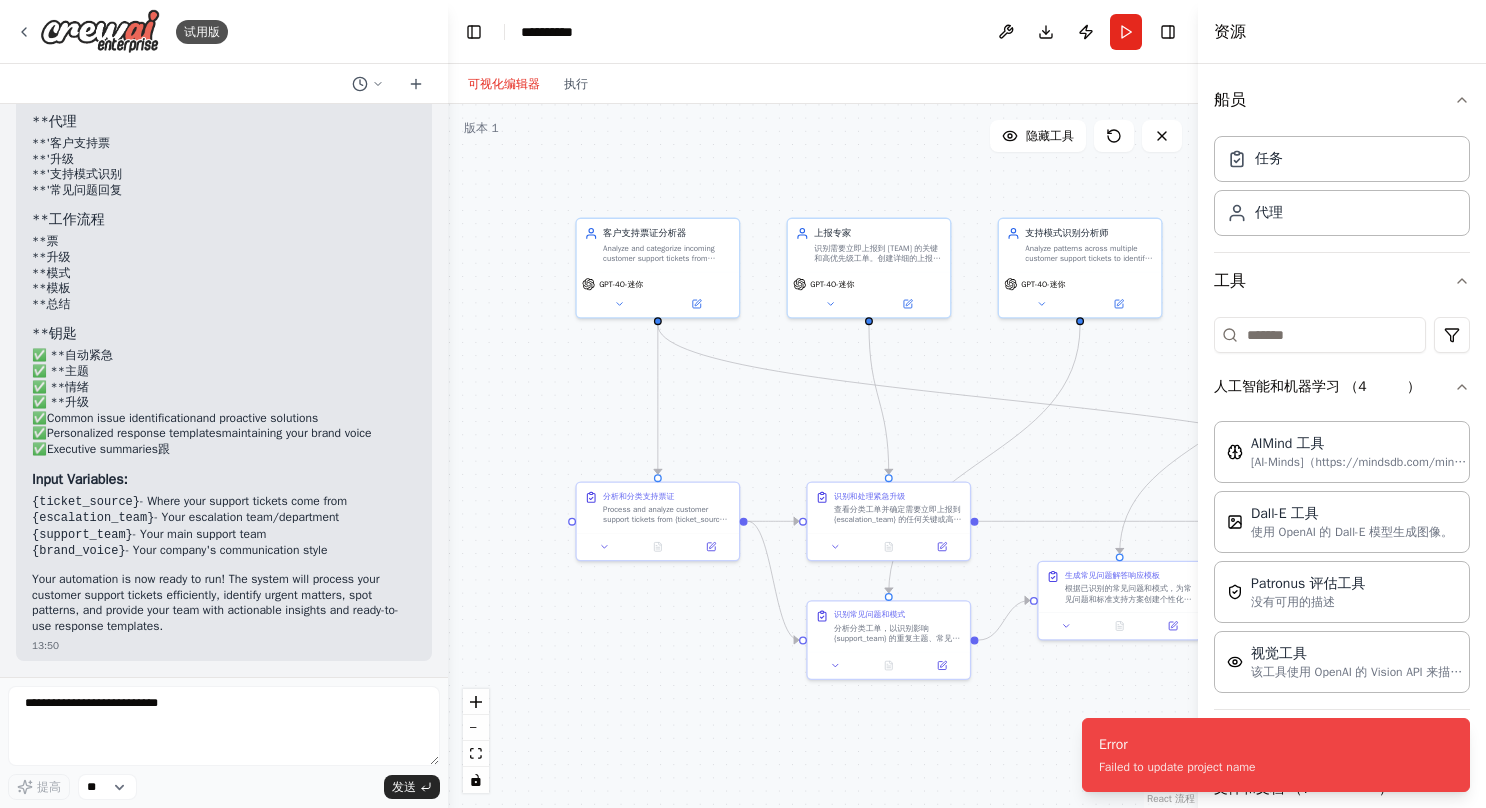 click on "**********" at bounding box center [823, 32] 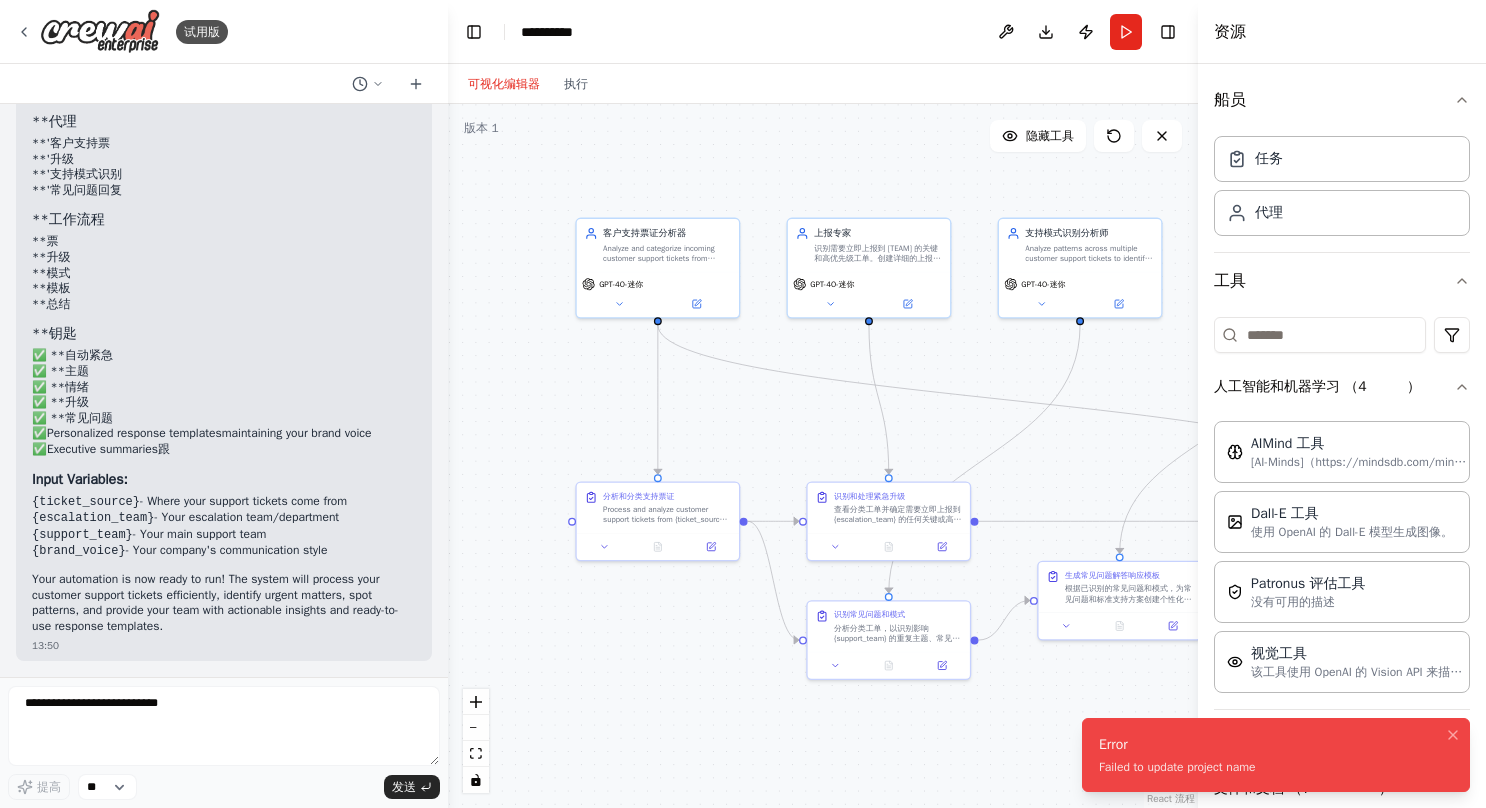 scroll, scrollTop: 2190, scrollLeft: 0, axis: vertical 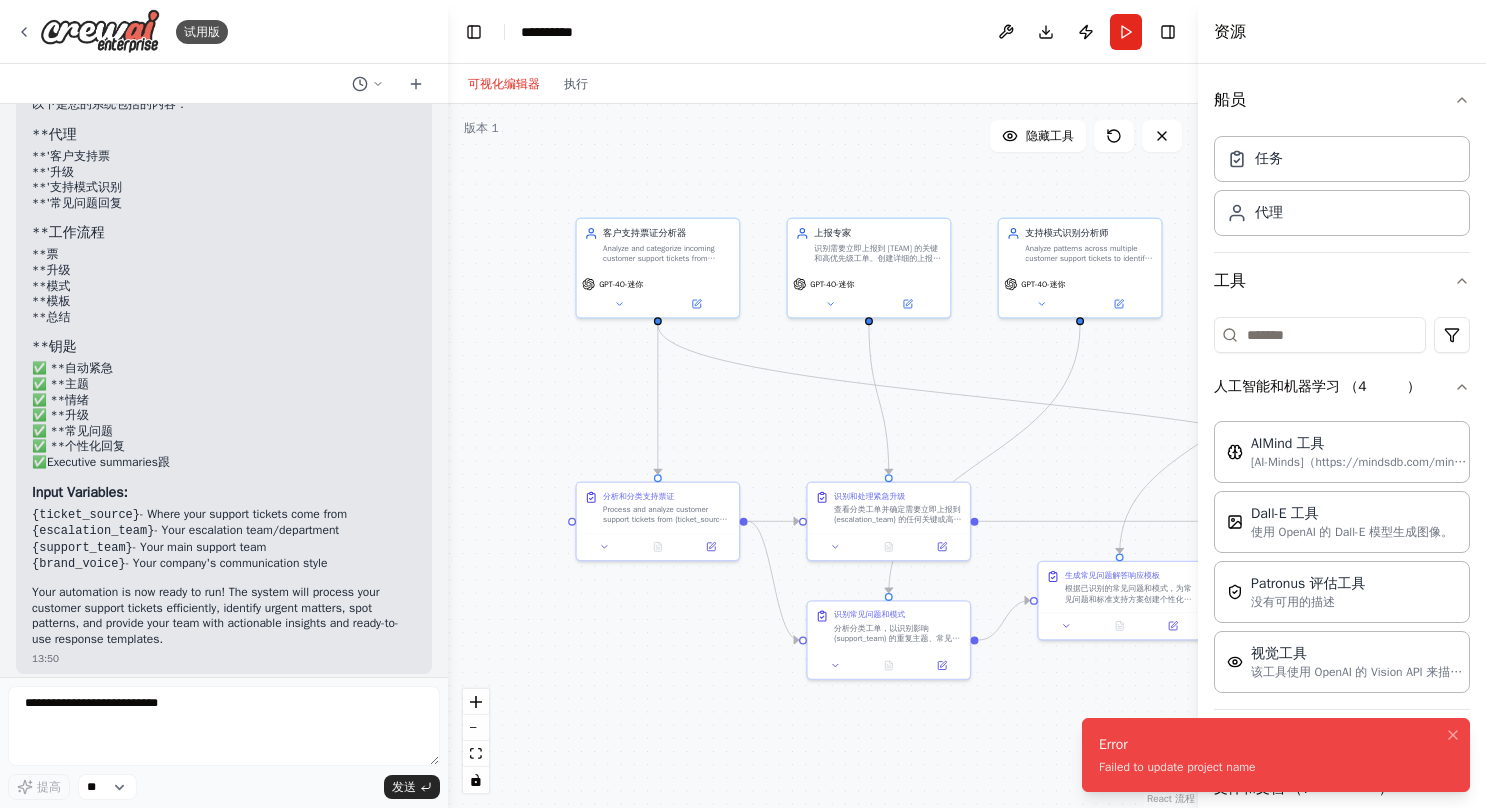 click on "Failed to update project name" at bounding box center (1177, 767) 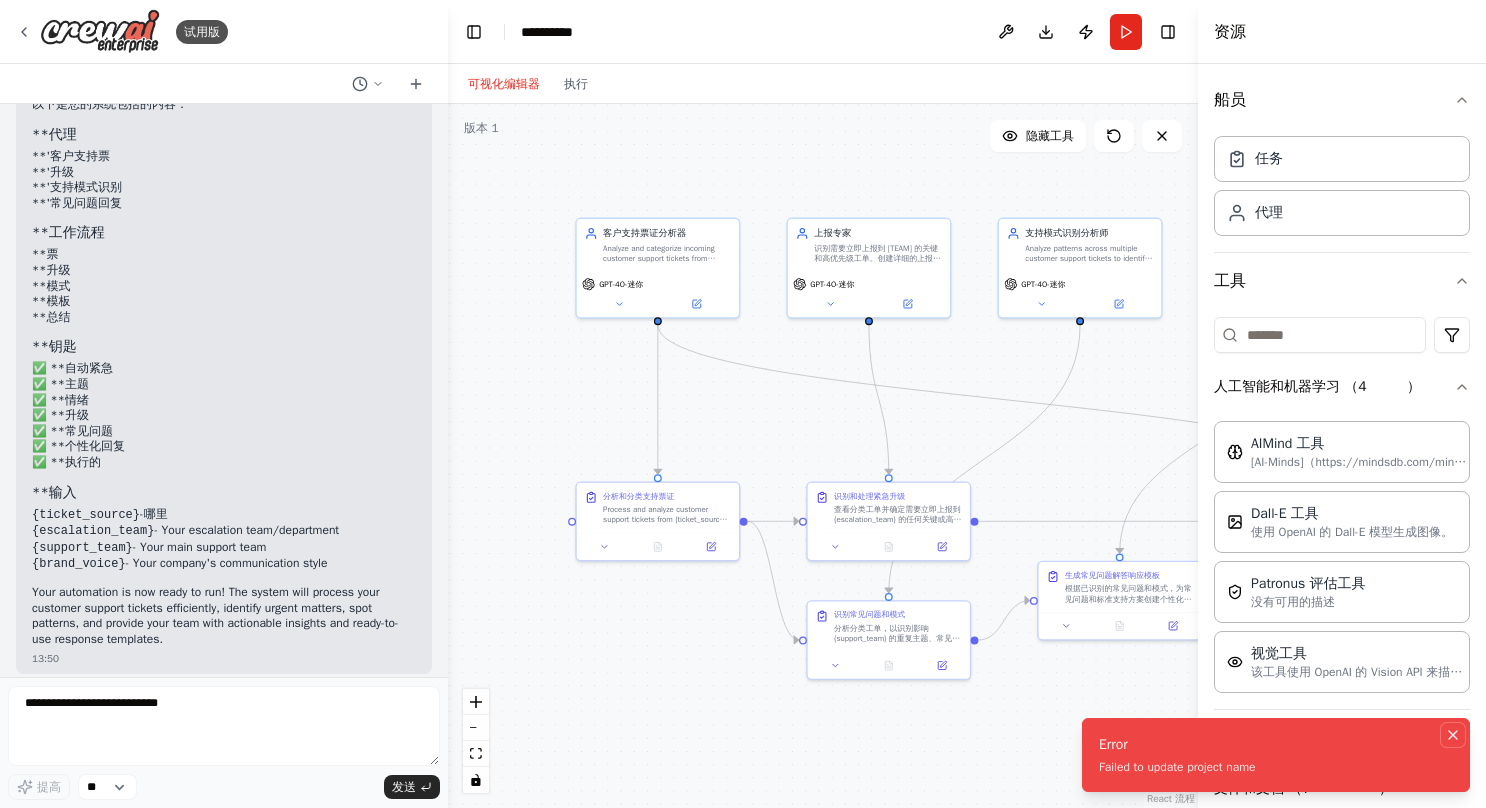 click at bounding box center [1453, 735] 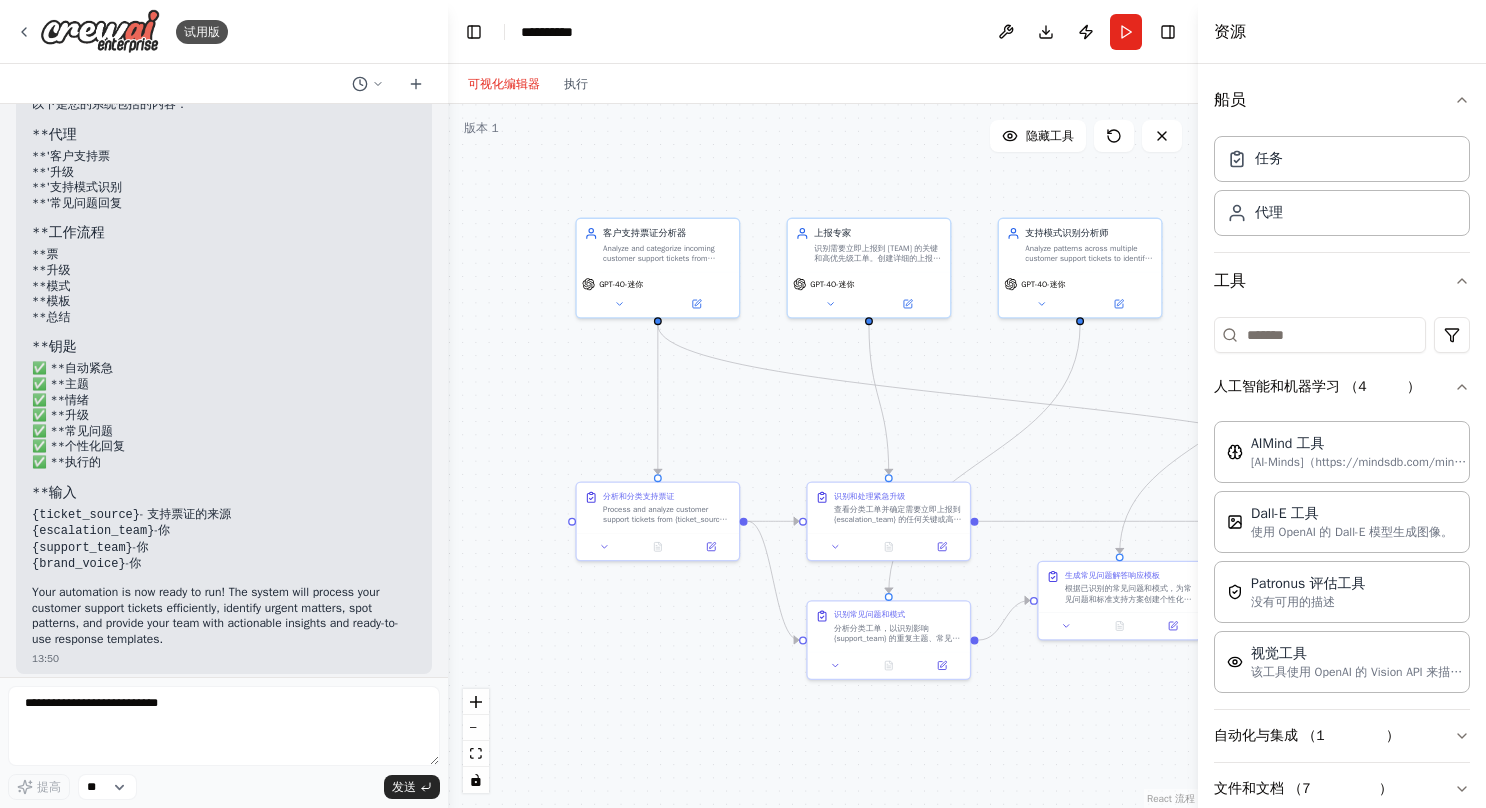 click on "**********" at bounding box center (823, 32) 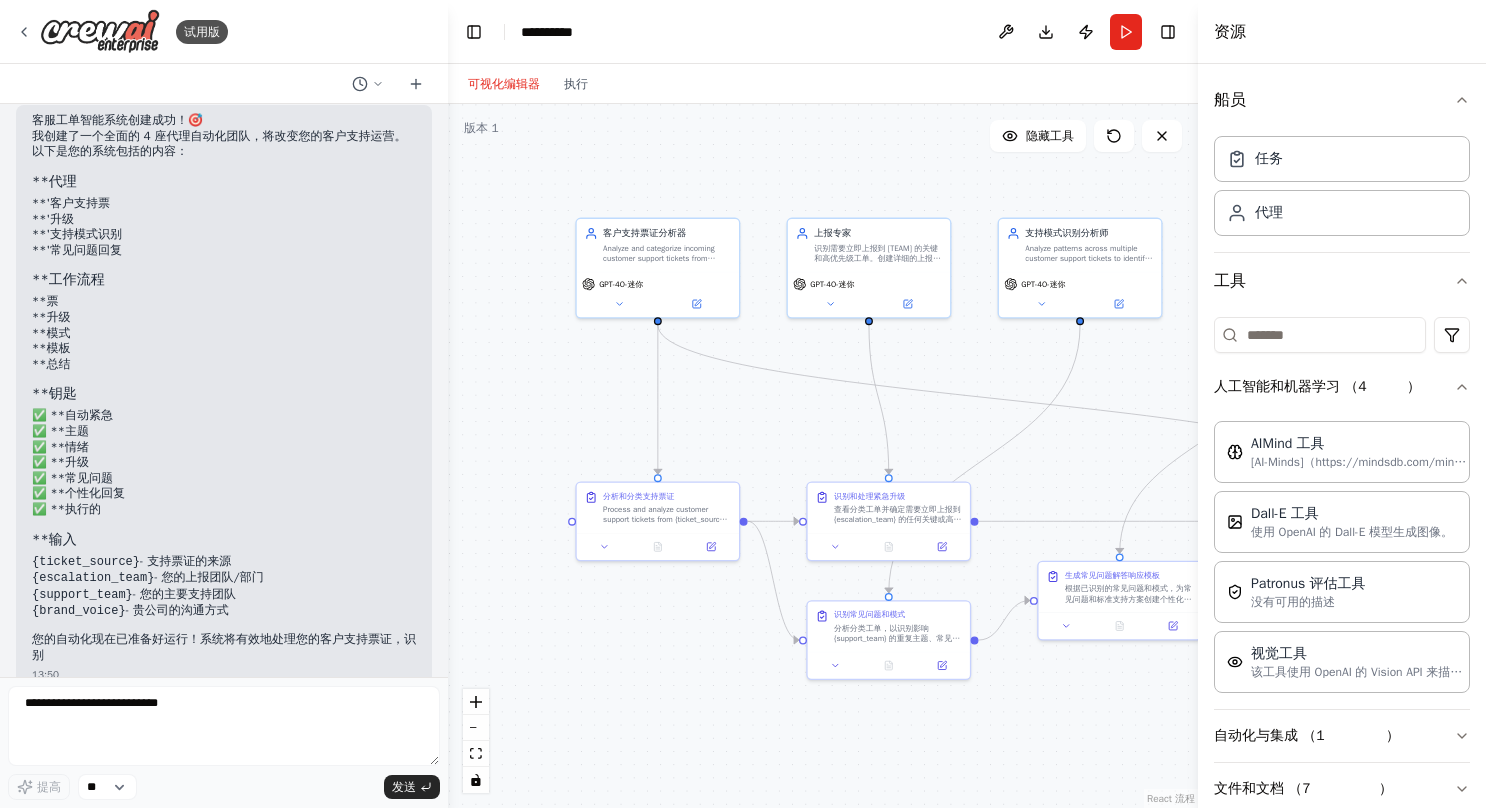 scroll, scrollTop: 2159, scrollLeft: 0, axis: vertical 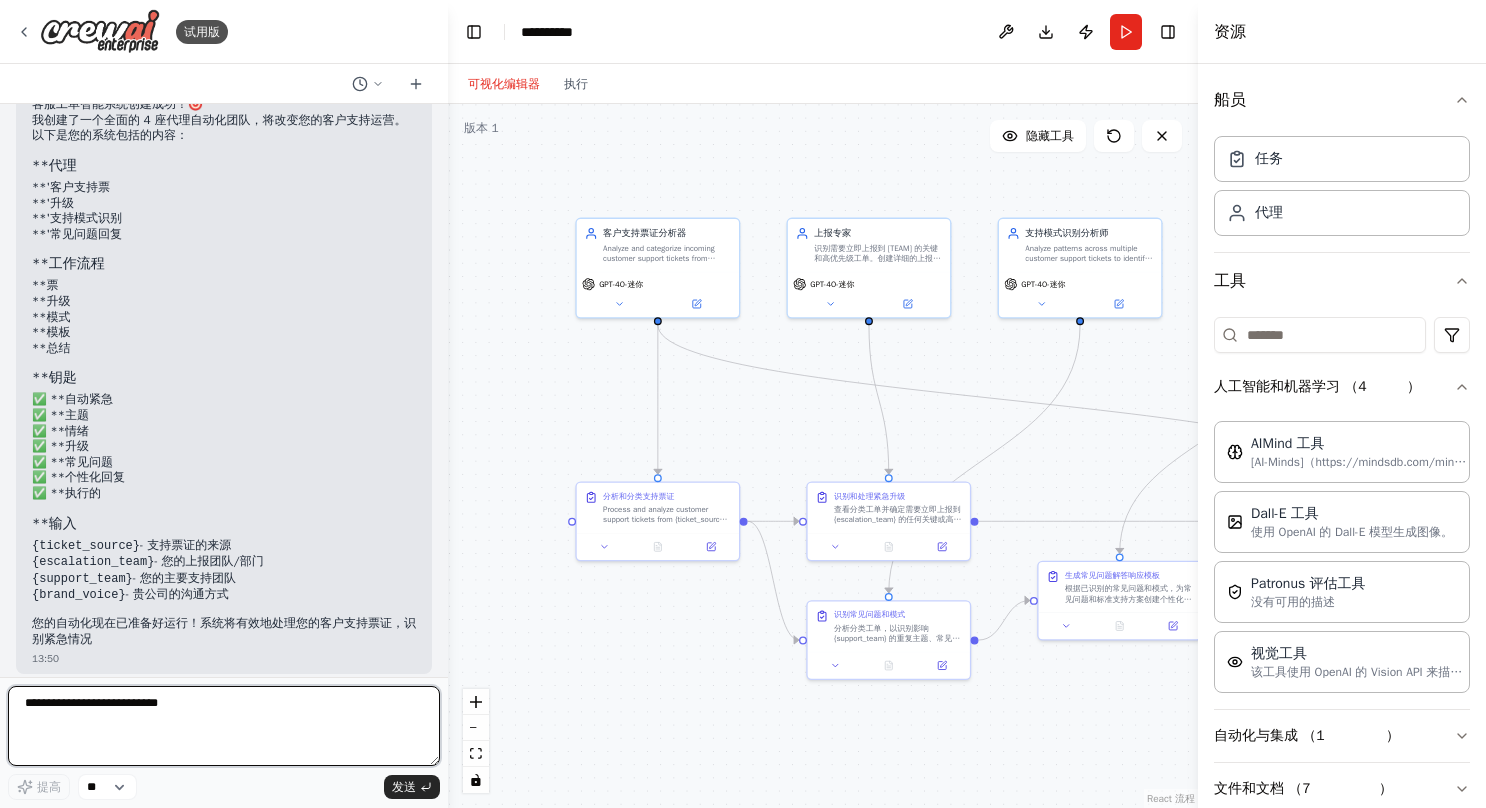 click at bounding box center [224, 726] 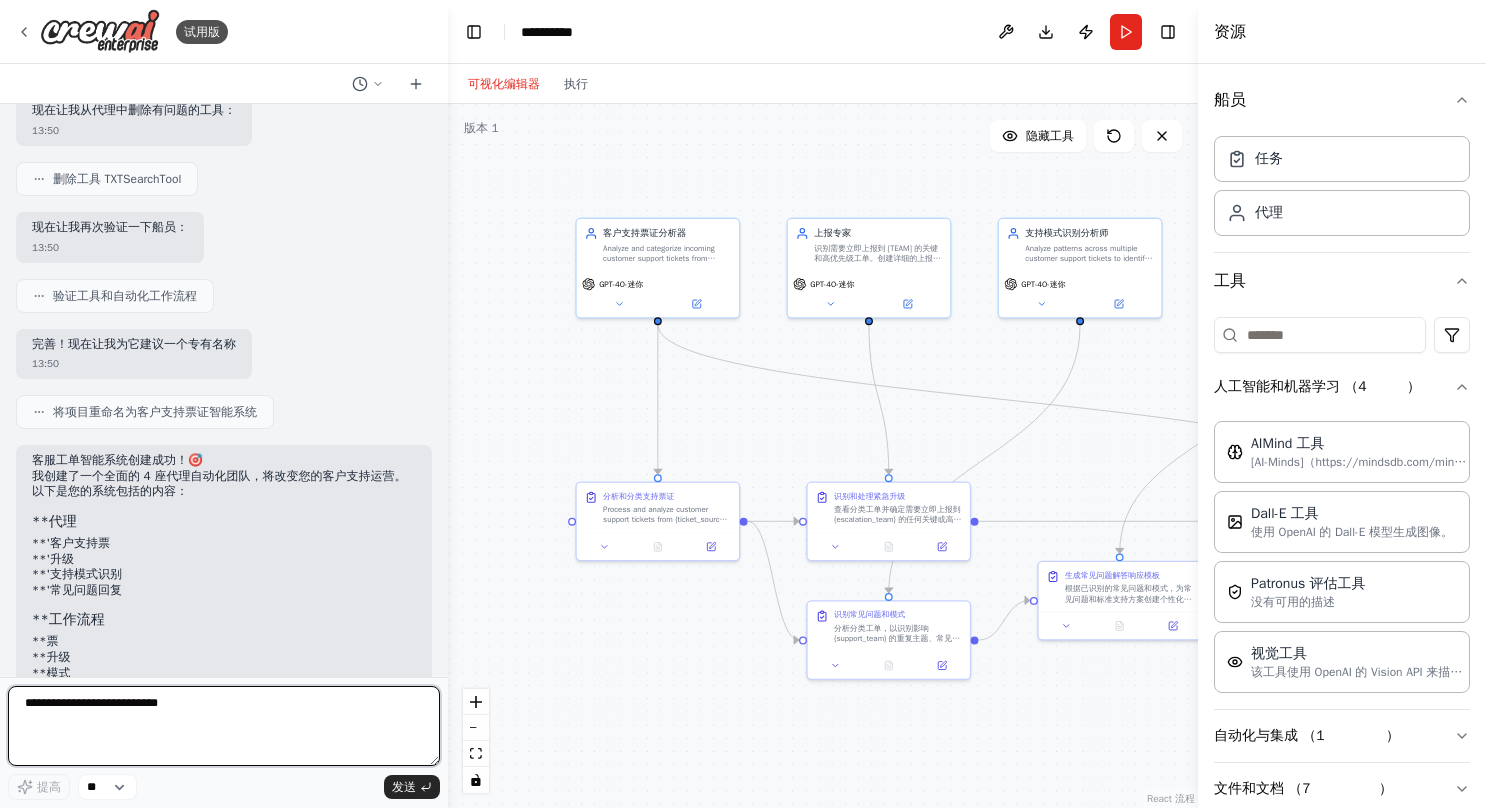 scroll, scrollTop: 1774, scrollLeft: 0, axis: vertical 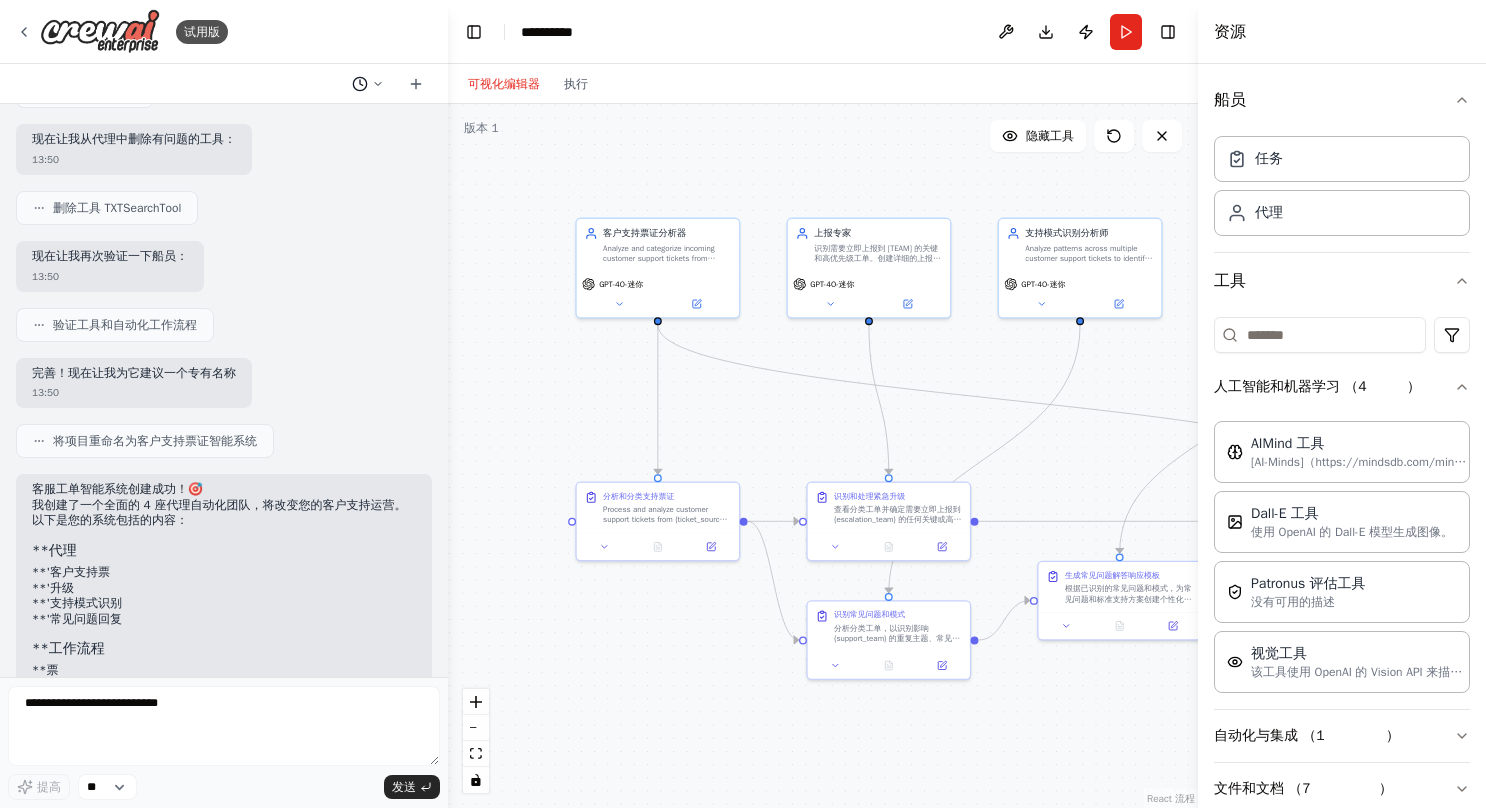 click at bounding box center (368, 84) 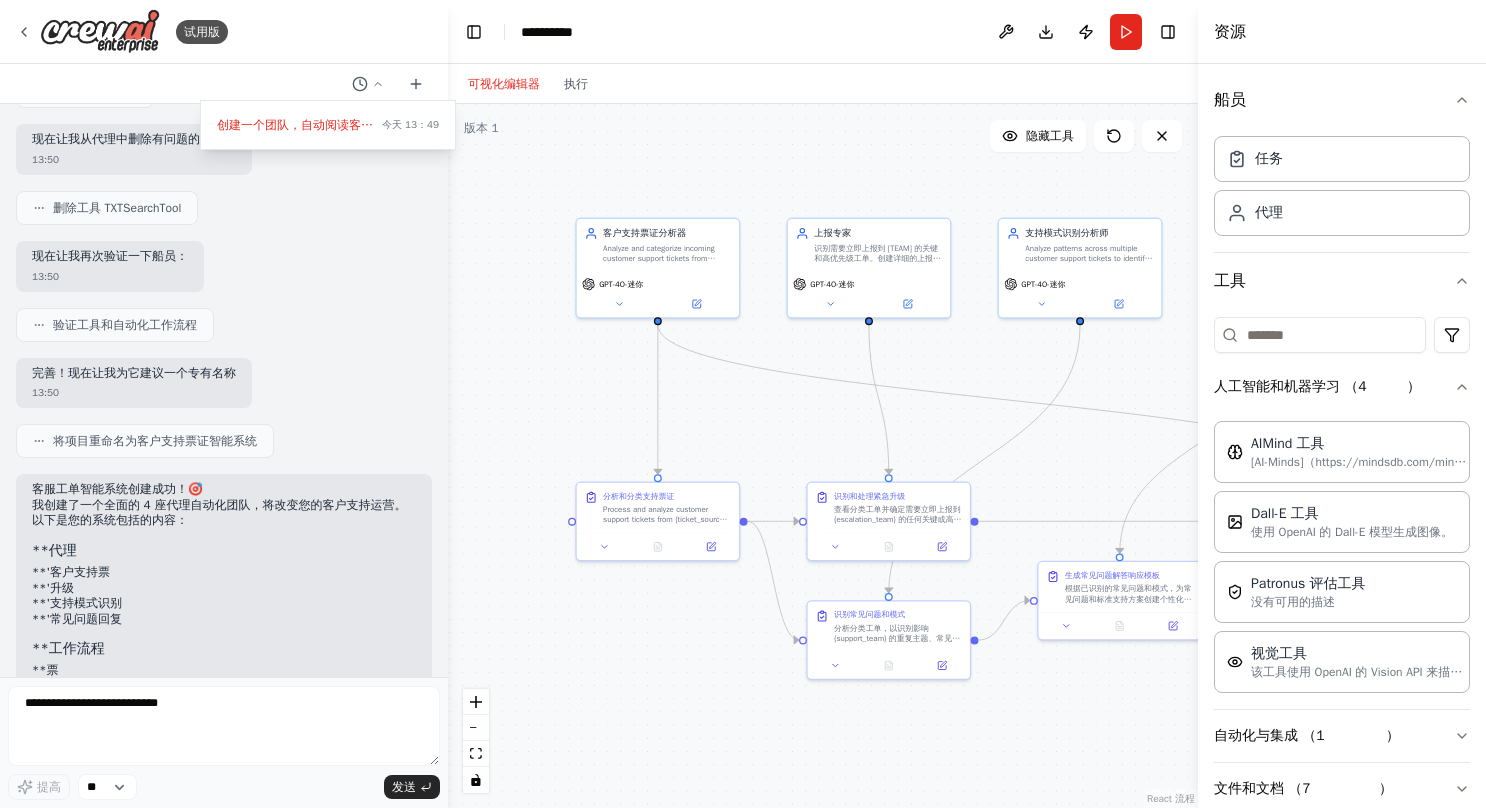 click at bounding box center (224, 404) 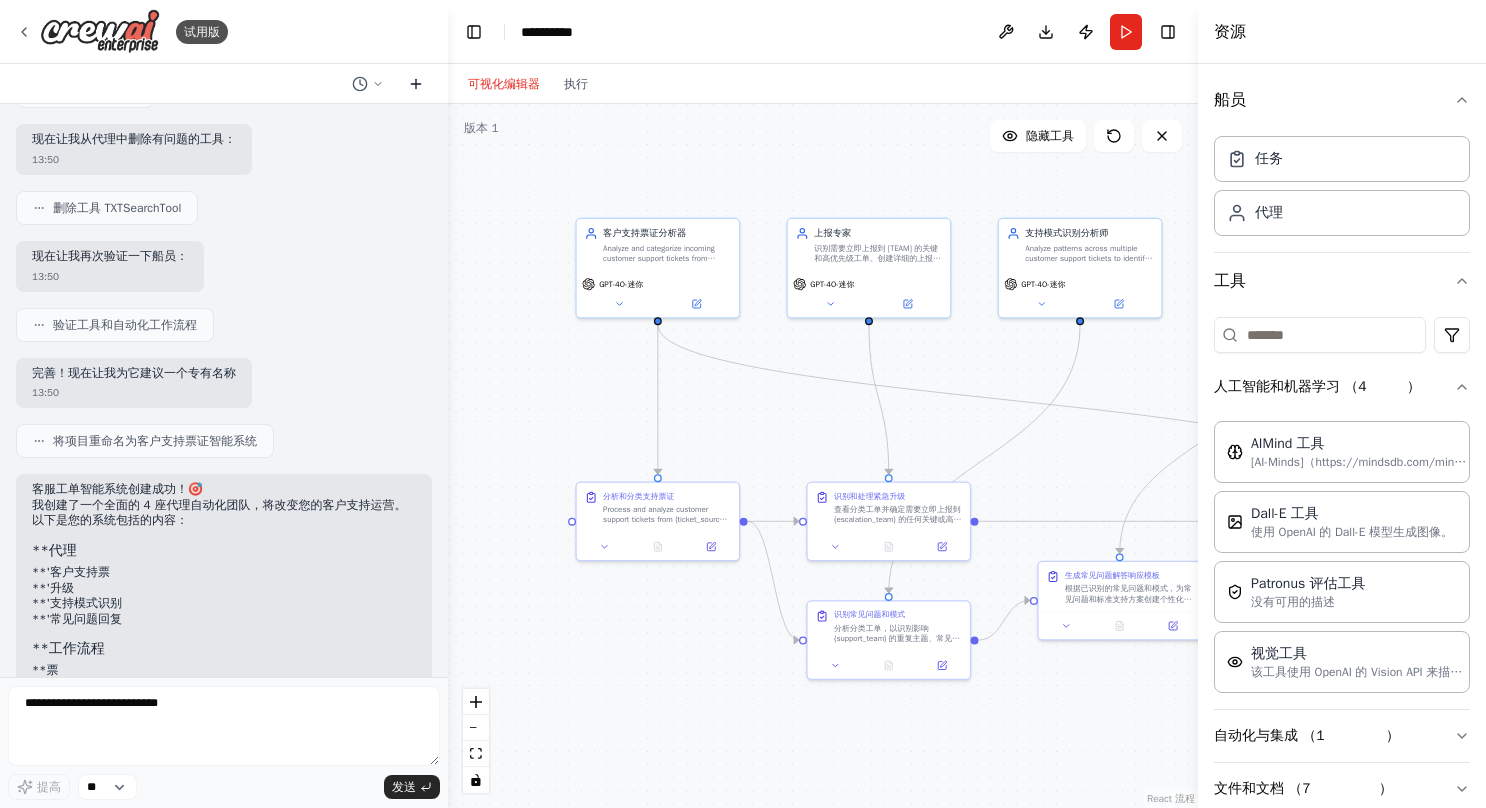click 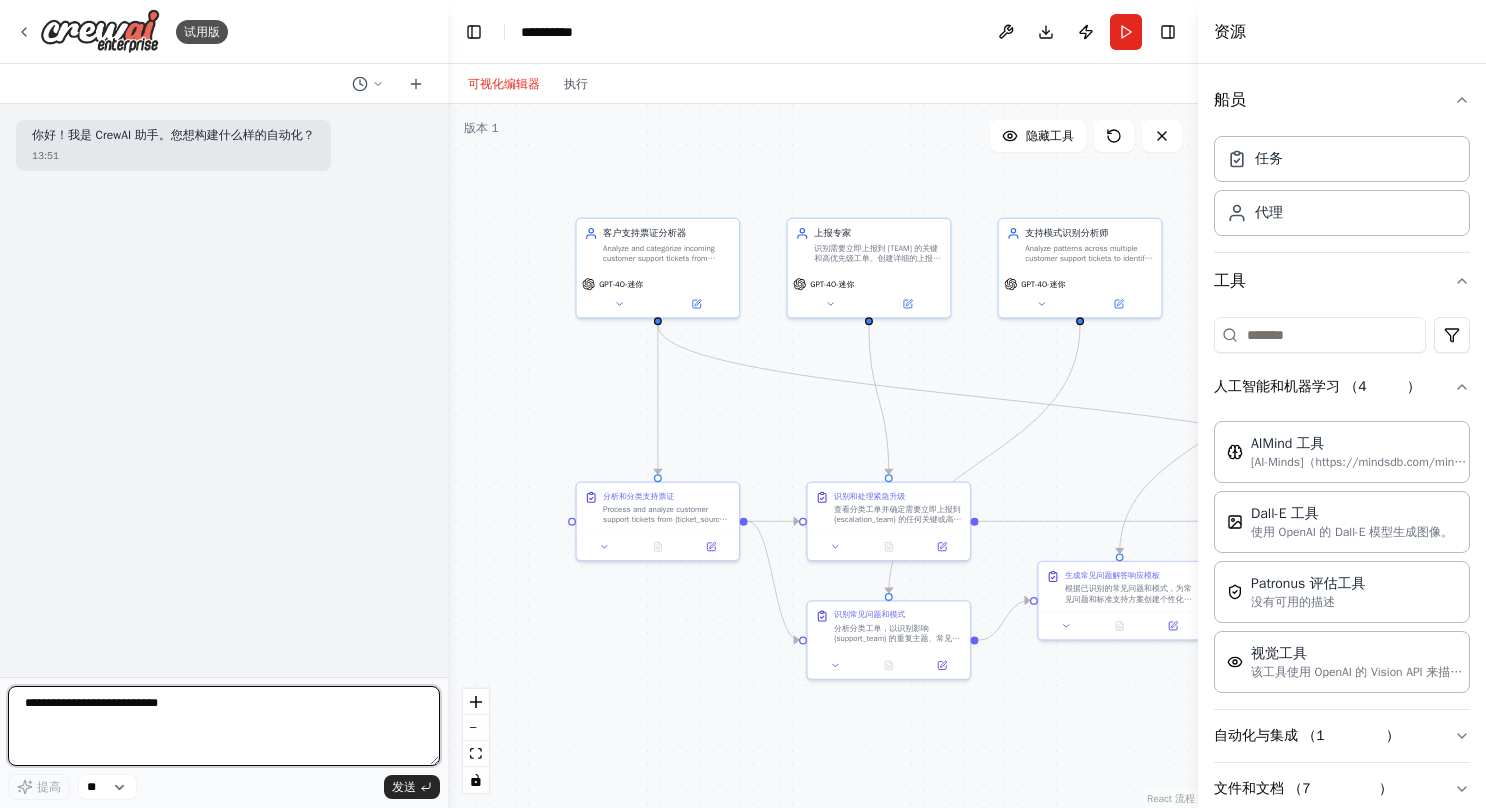 click at bounding box center [224, 726] 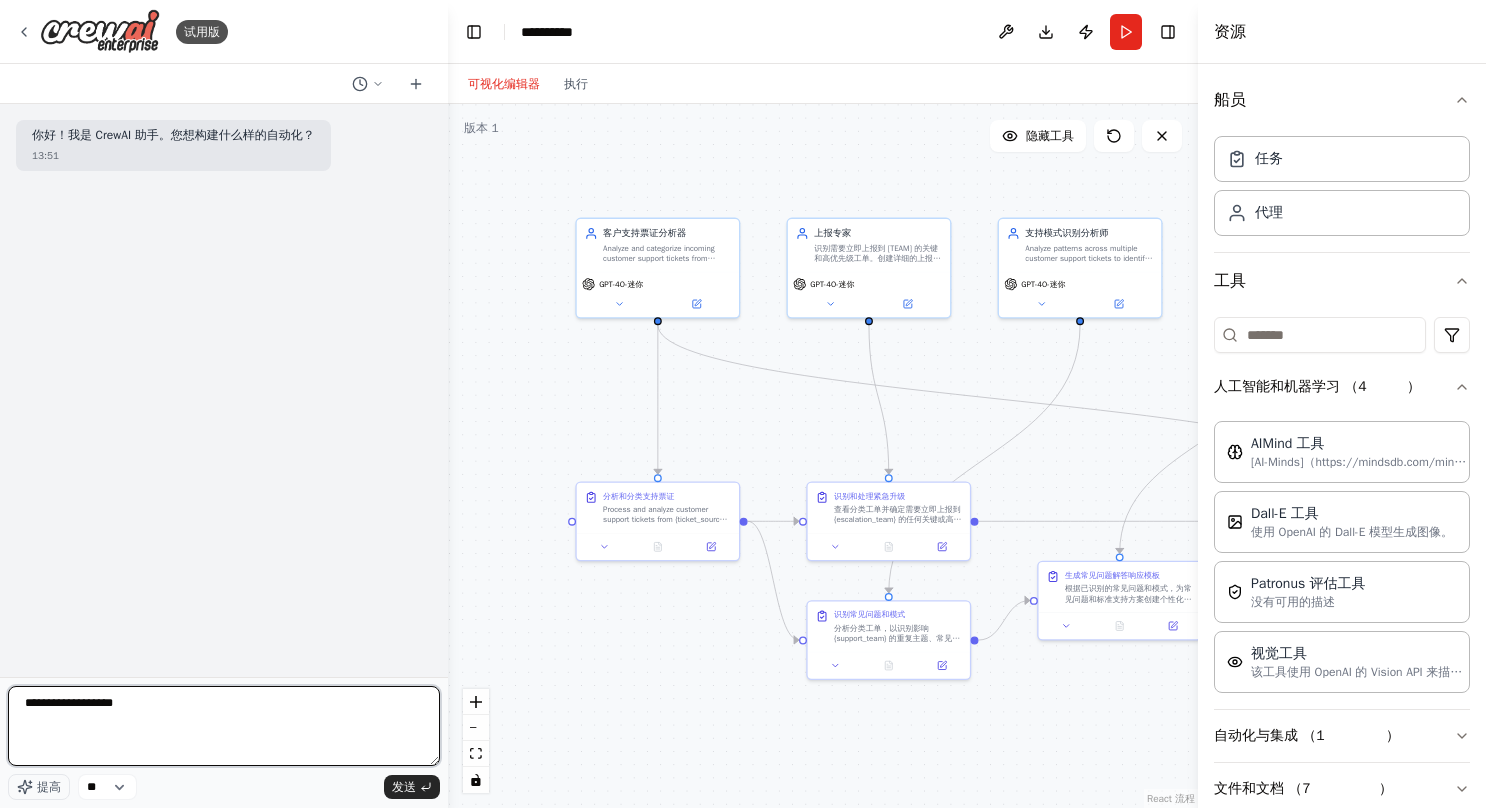 type on "**********" 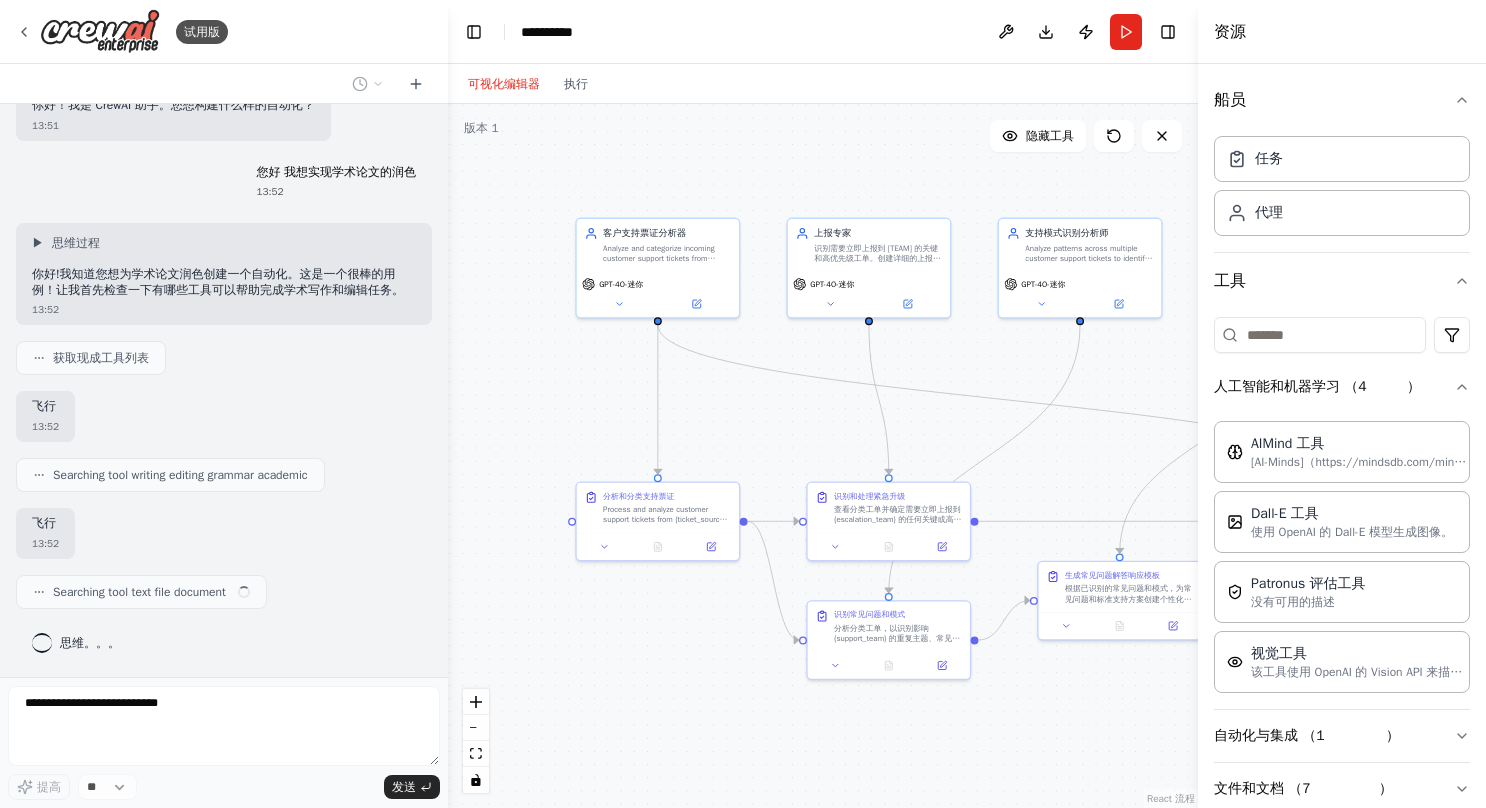 scroll, scrollTop: 42, scrollLeft: 0, axis: vertical 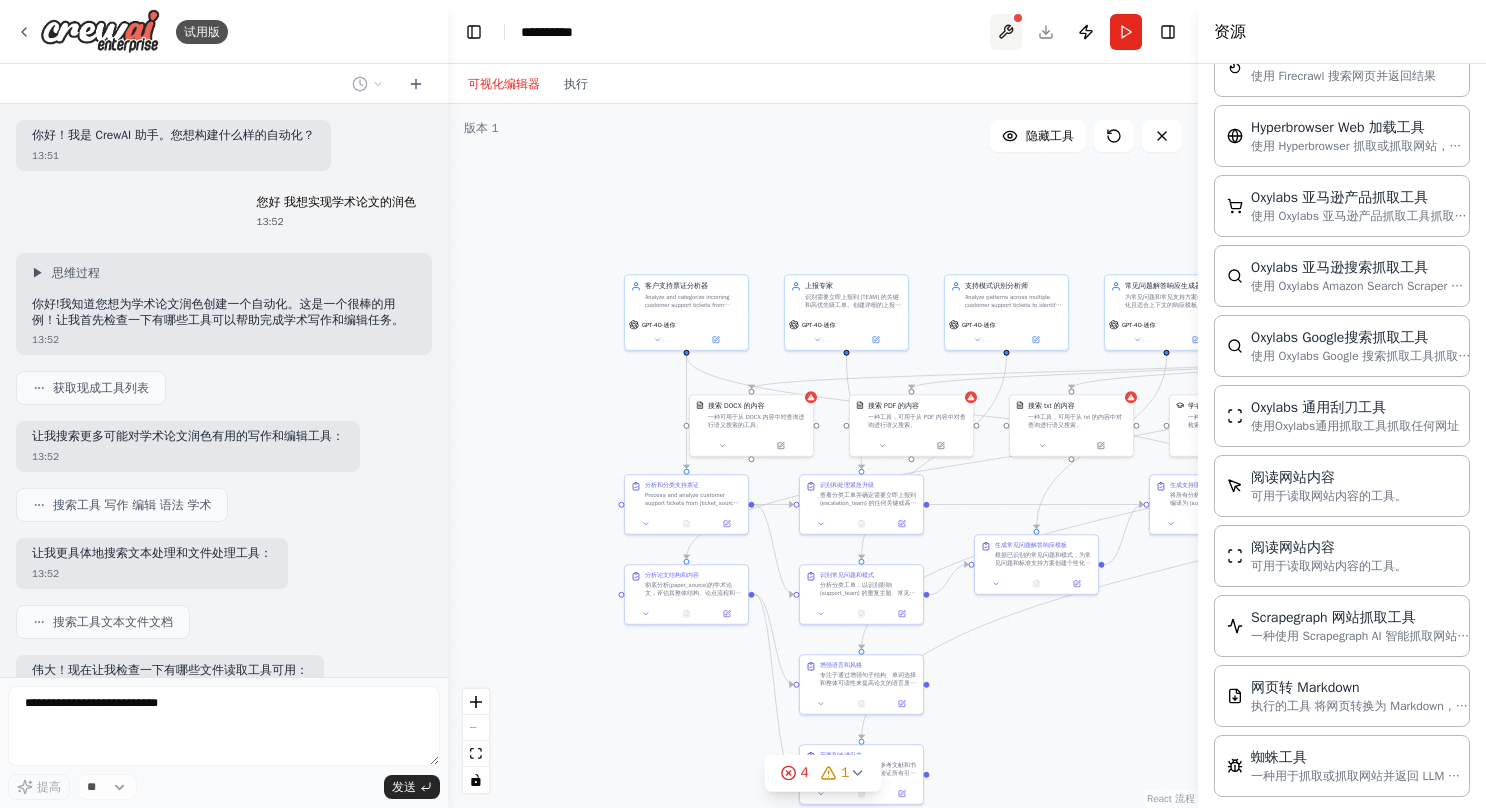 click at bounding box center [1006, 32] 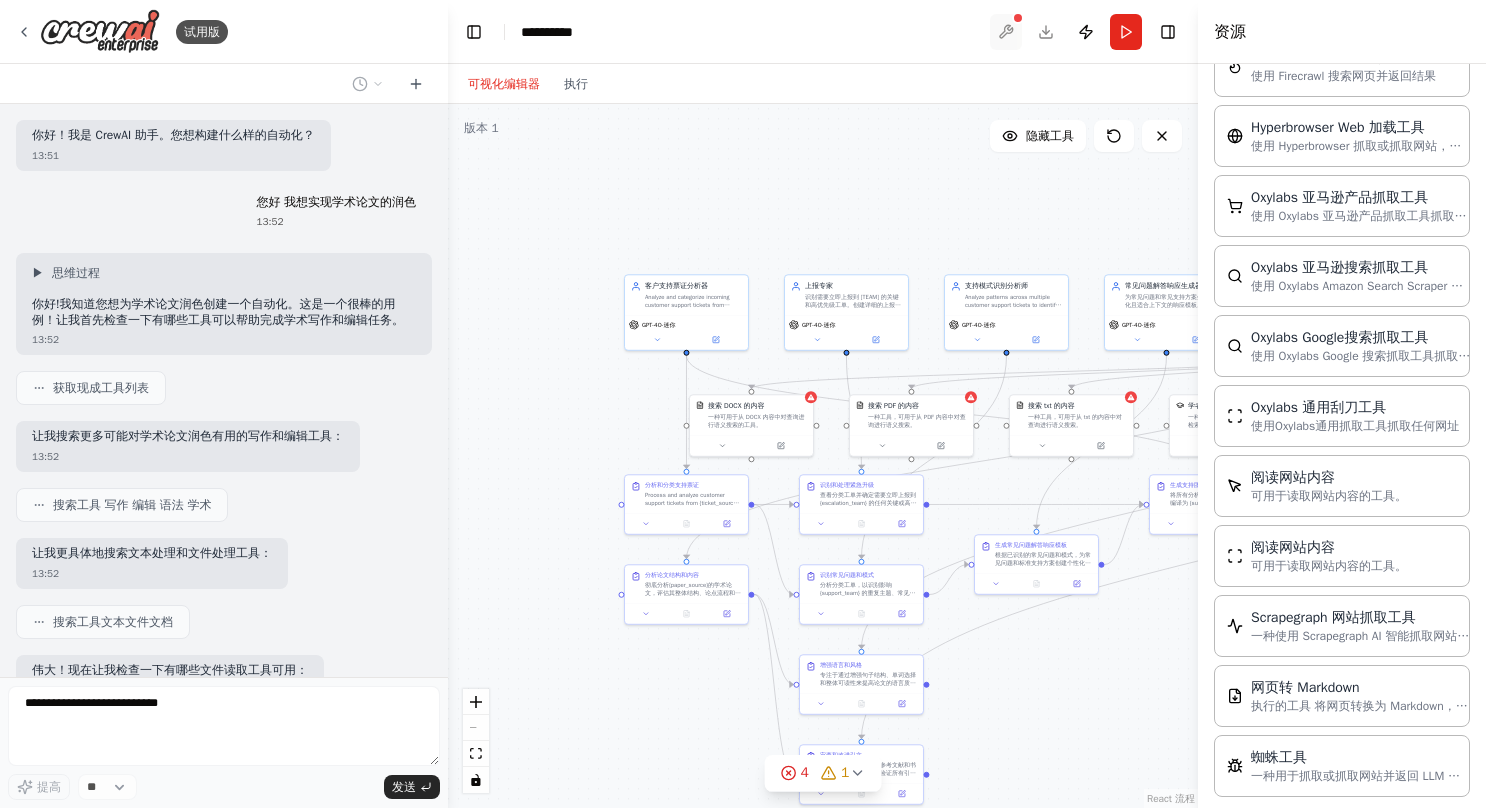 scroll, scrollTop: 819, scrollLeft: 0, axis: vertical 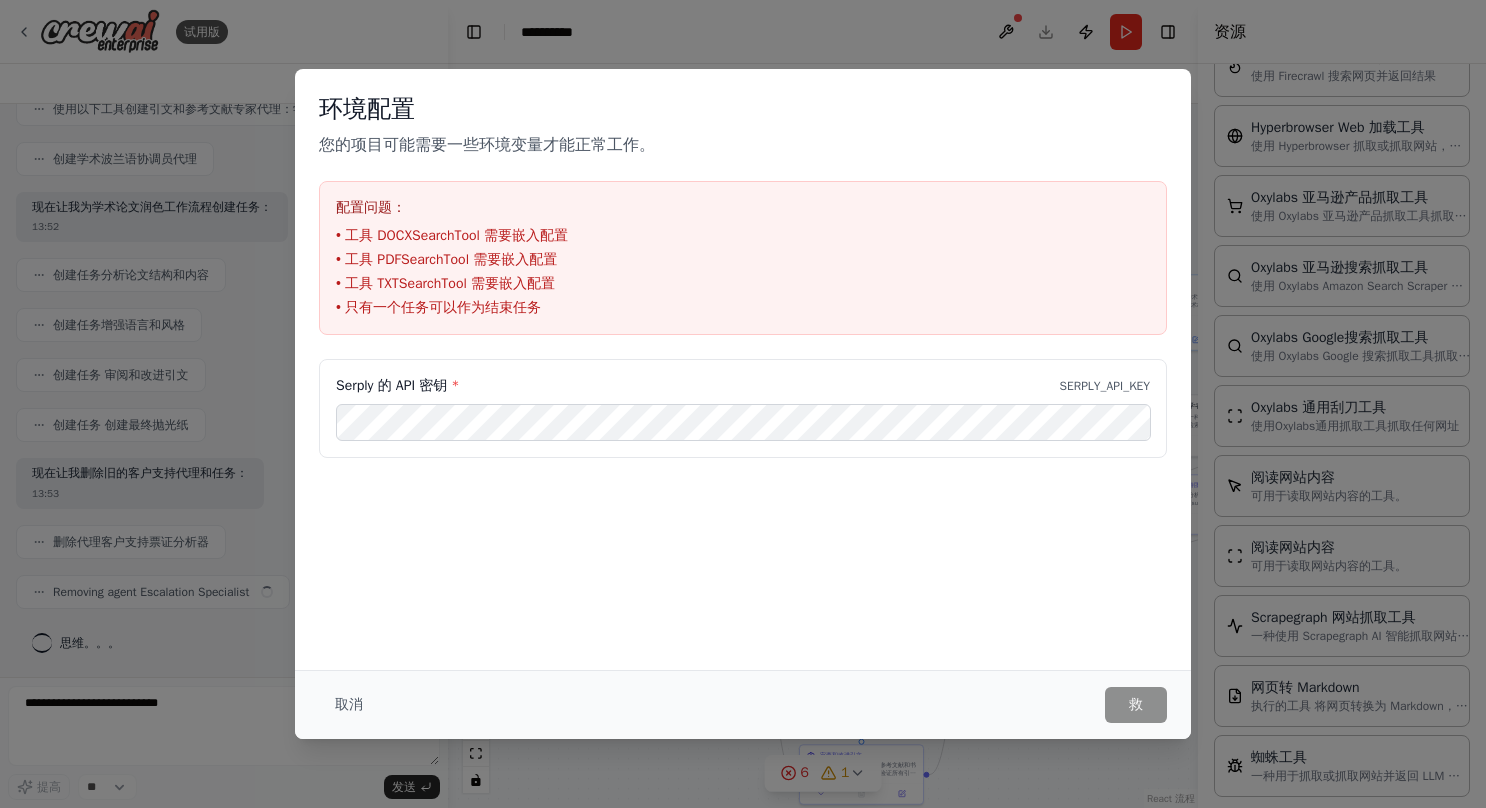click on "环境配置 您的项目可能需要一些环境变量才能正常工作。 配置问题： • 工具 DOCXSearchTool 需要嵌入配置 • 工具 PDFSearchTool 需要嵌入配置 • 工具 TXTSearchTool 需要嵌入配置 • 只有一个任务可以作为结束任务" at bounding box center (743, 214) 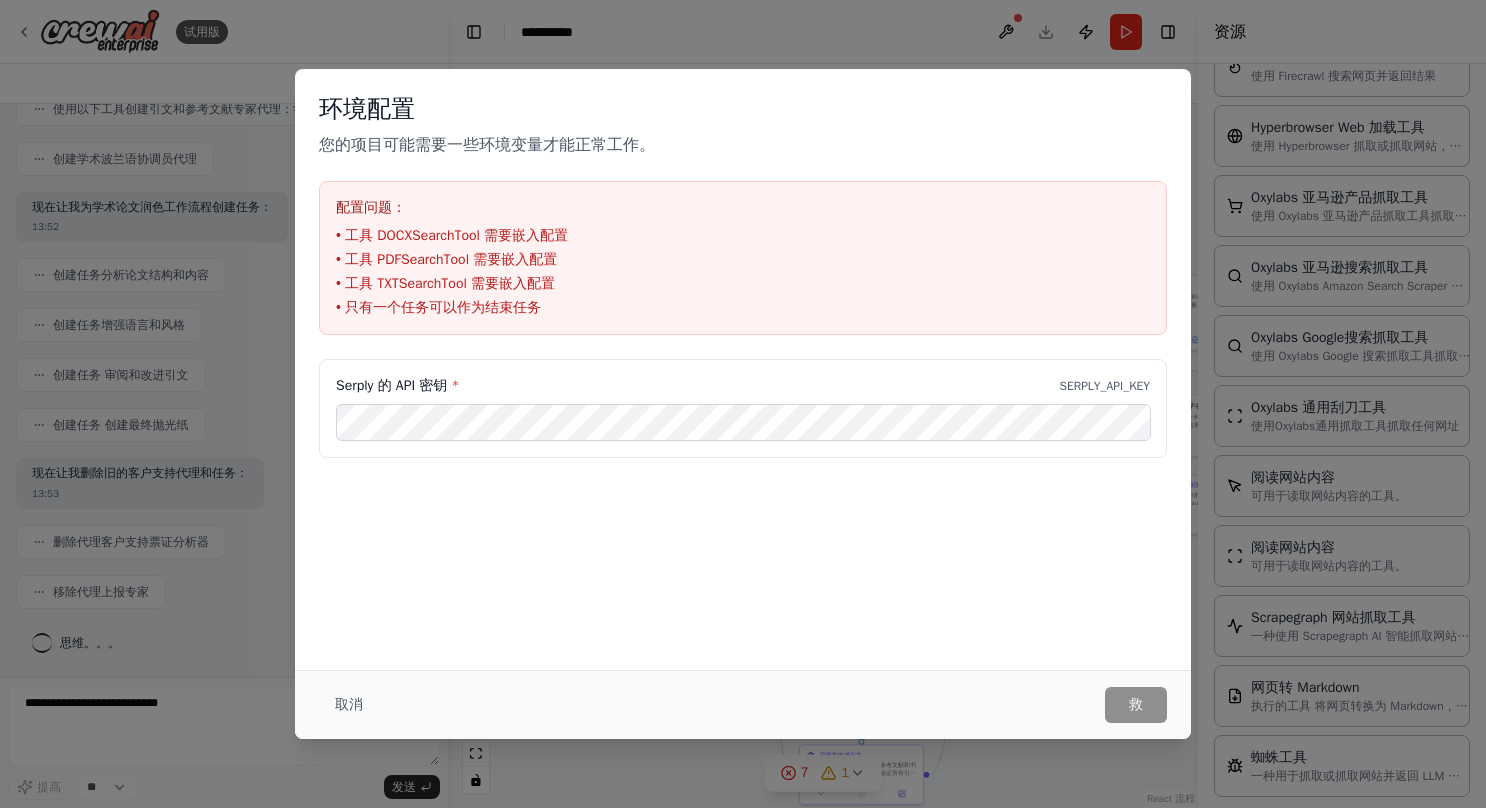 click on "• 工具 DOCXSearchTool 需要嵌入配置" at bounding box center [743, 236] 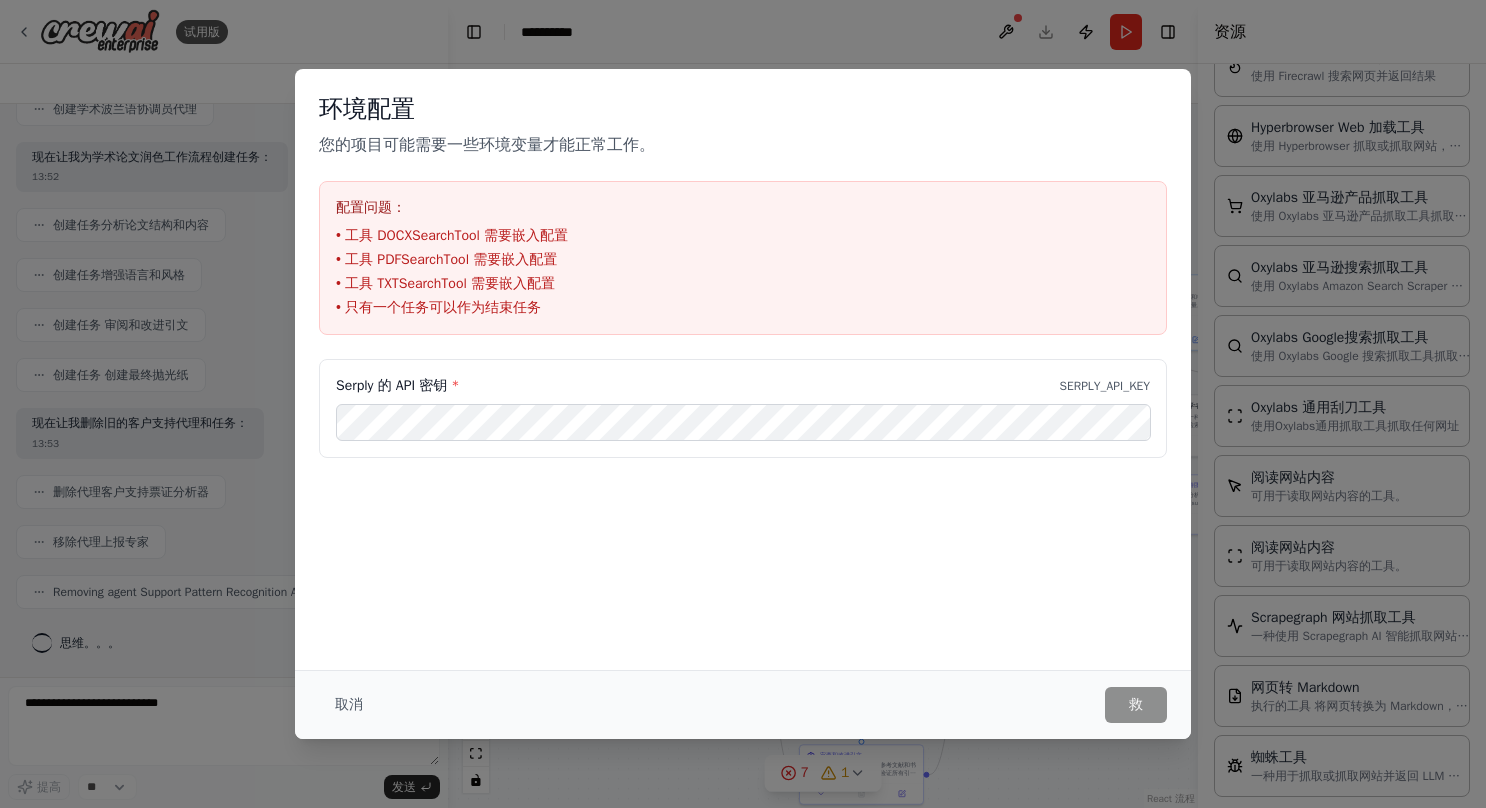 click on "• 工具 PDFSearchTool 需要嵌入配置" at bounding box center (743, 260) 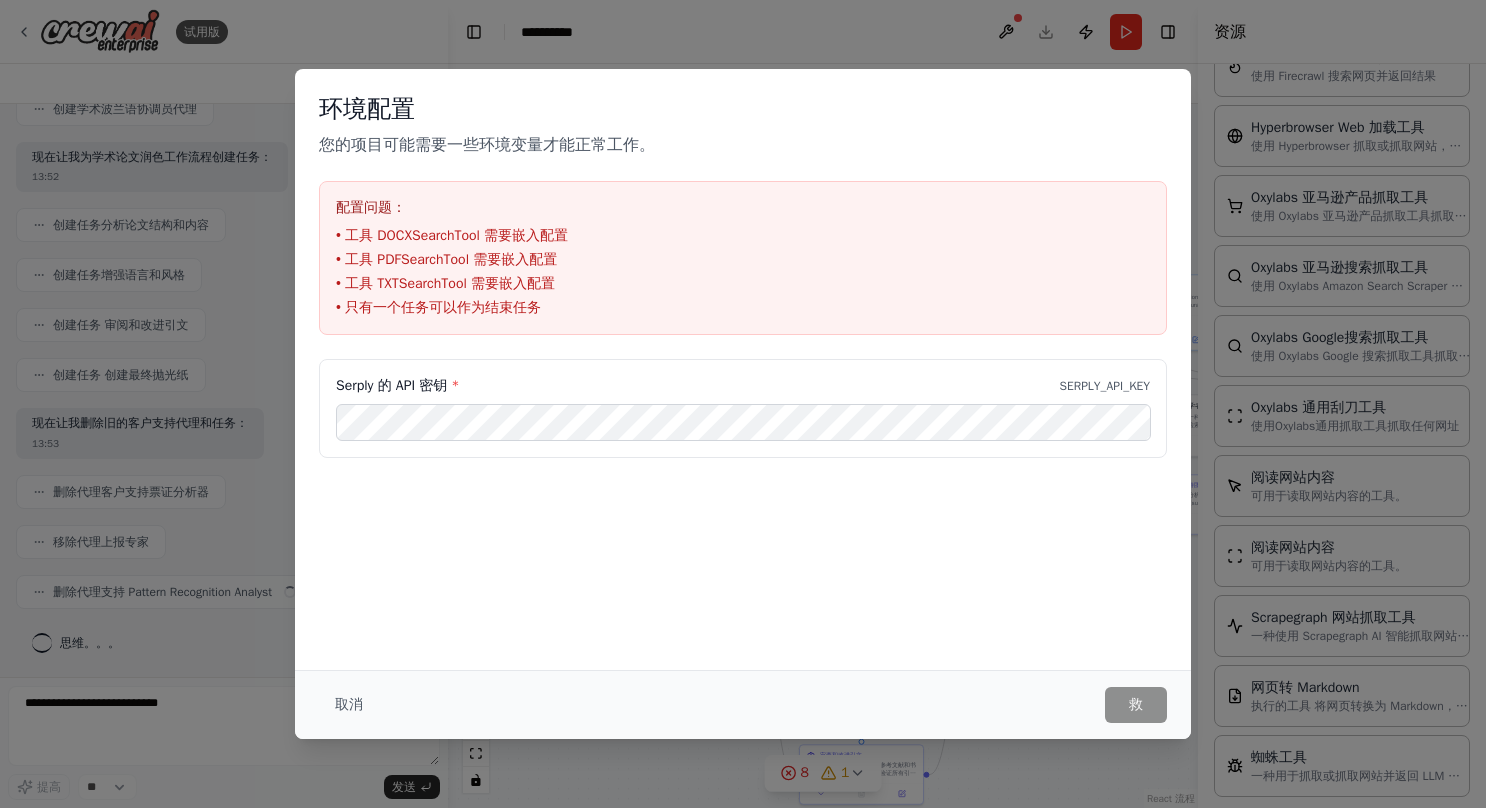 click on "环境配置 您的项目可能需要一些环境变量才能正常工作。 配置问题： • 工具 DOCXSearchTool 需要嵌入配置 • 工具 PDFSearchTool 需要嵌入配置 • 工具 TXTSearchTool 需要嵌入配置 • 只有一个任务可以作为结束任务 Serply 的 API 密钥 * SERPLY_API_KEY 取消 救" at bounding box center (743, 404) 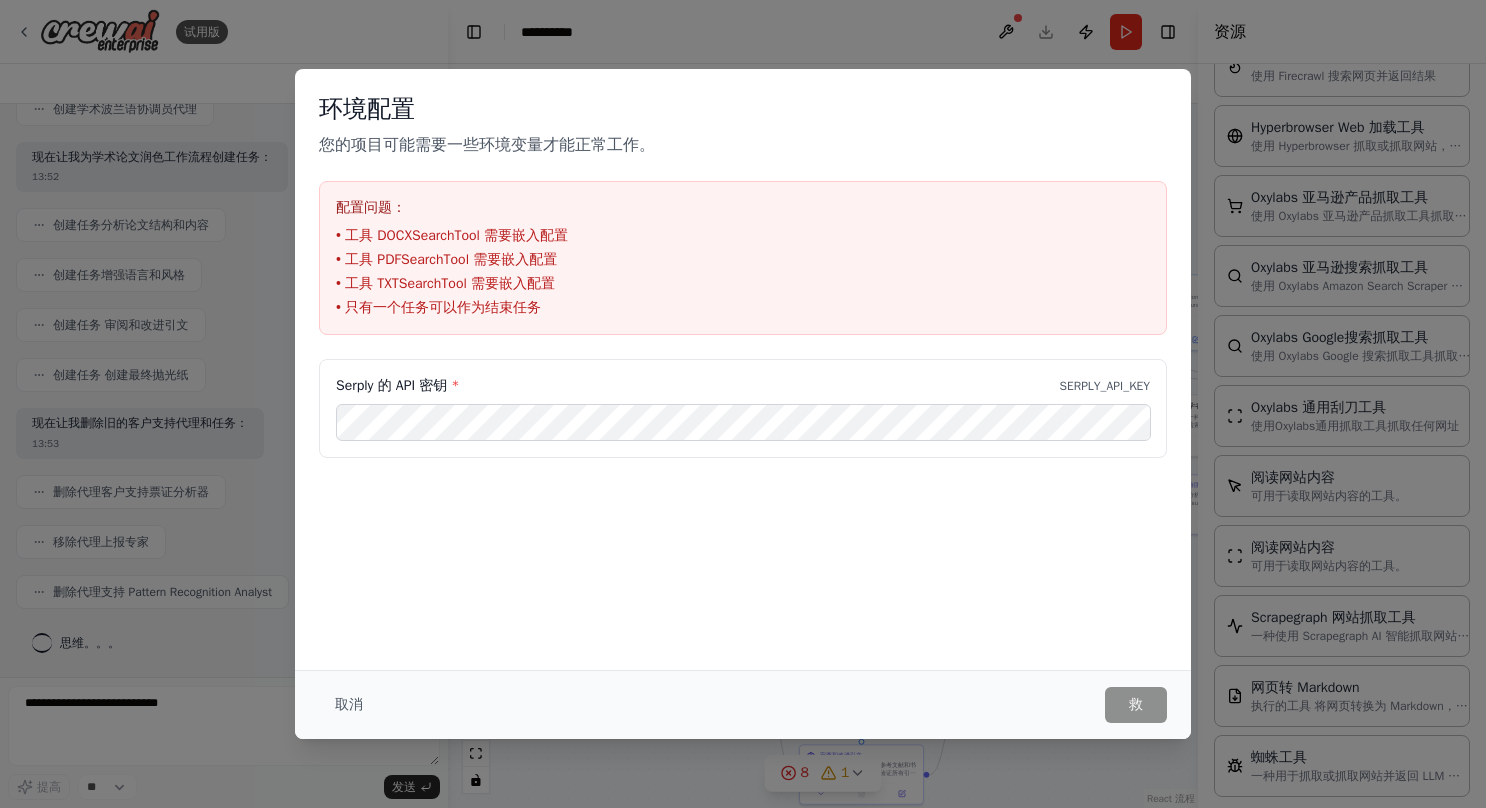 click on "环境配置 您的项目可能需要一些环境变量才能正常工作。 配置问题： • 工具 DOCXSearchTool 需要嵌入配置 • 工具 PDFSearchTool 需要嵌入配置 • 工具 TXTSearchTool 需要嵌入配置 • 只有一个任务可以作为结束任务 Serply 的 API 密钥 * SERPLY_API_KEY 取消 救" at bounding box center [743, 404] 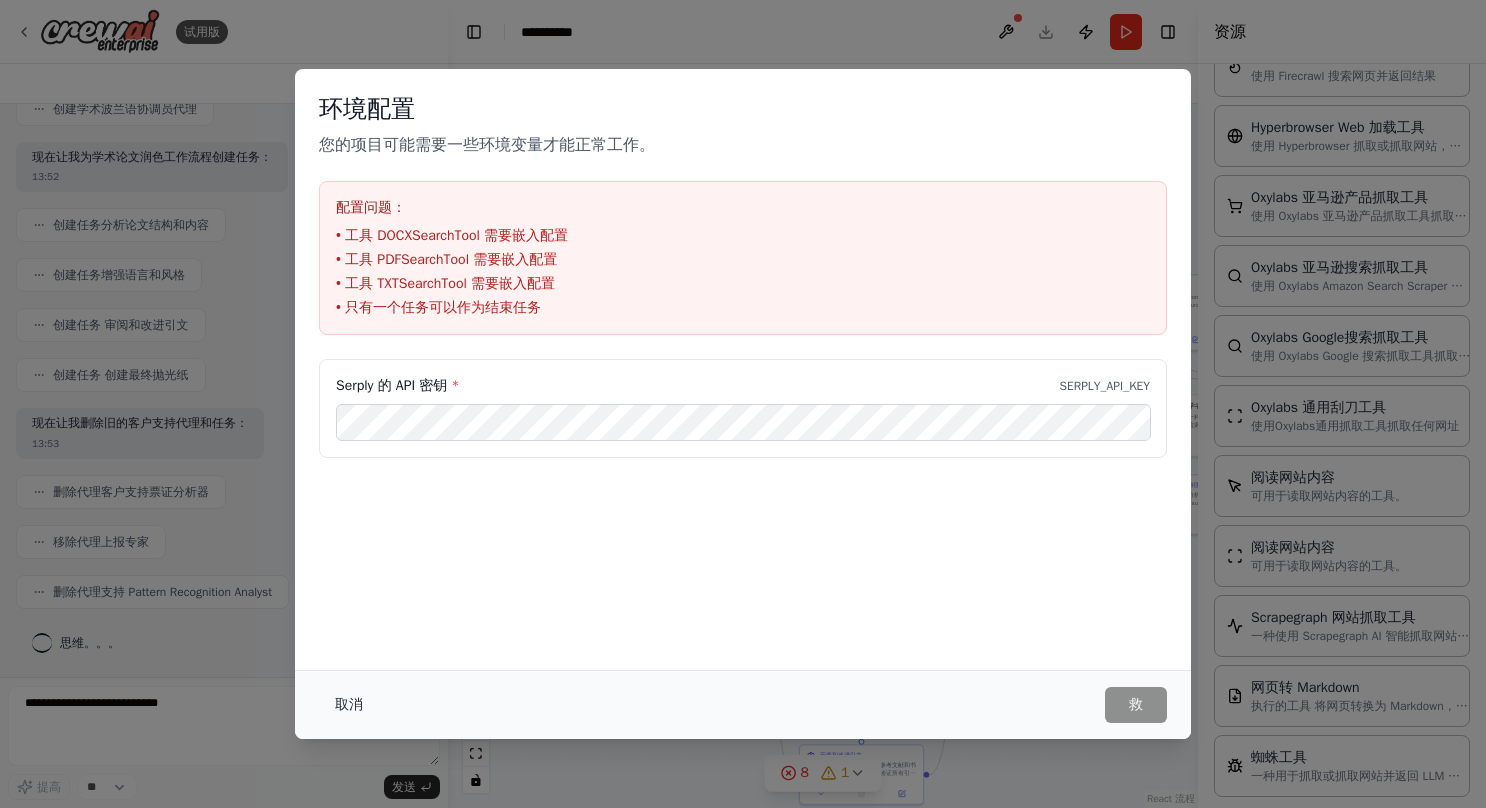 click on "取消" at bounding box center (349, 705) 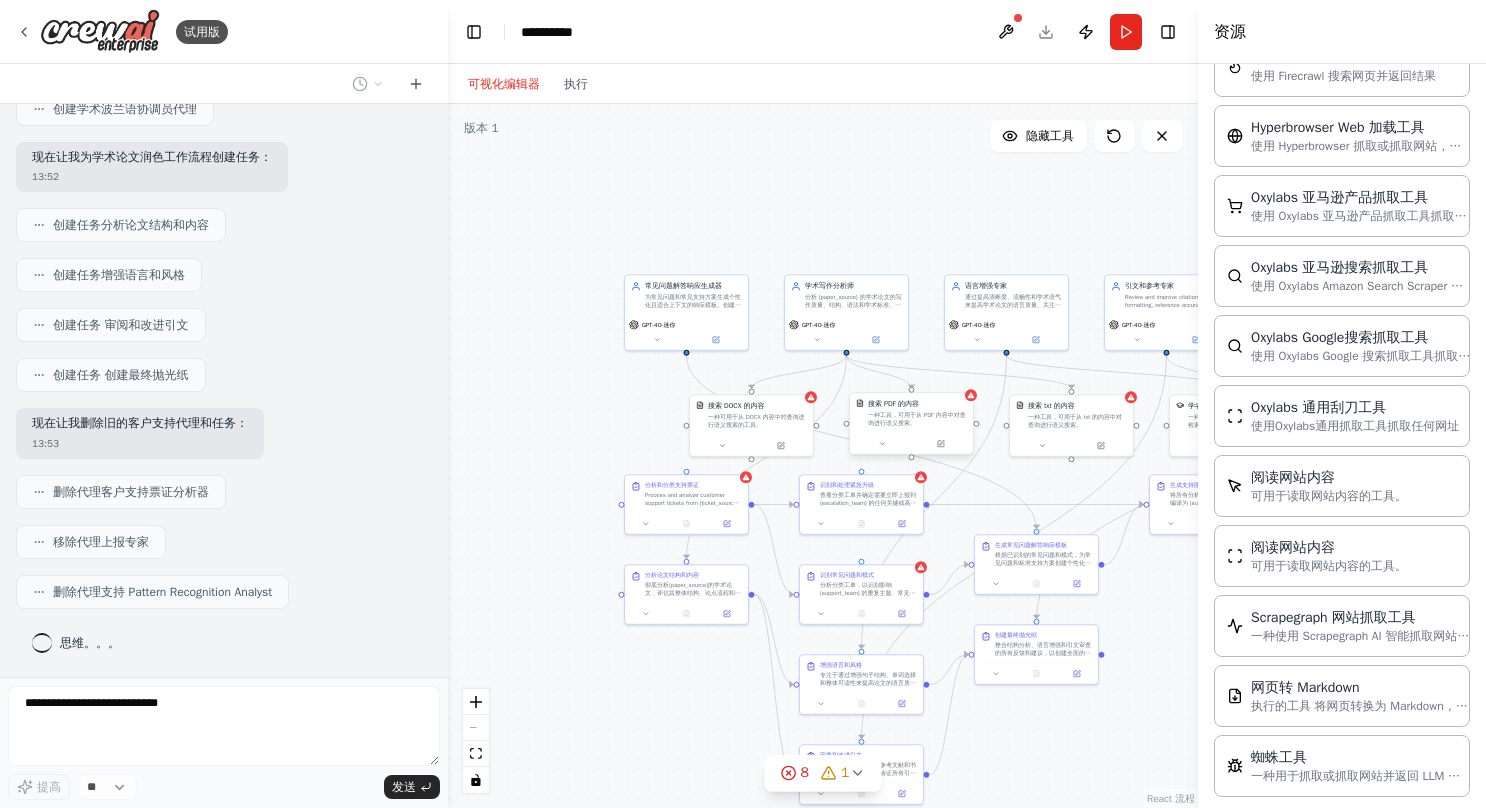 scroll, scrollTop: 1083, scrollLeft: 0, axis: vertical 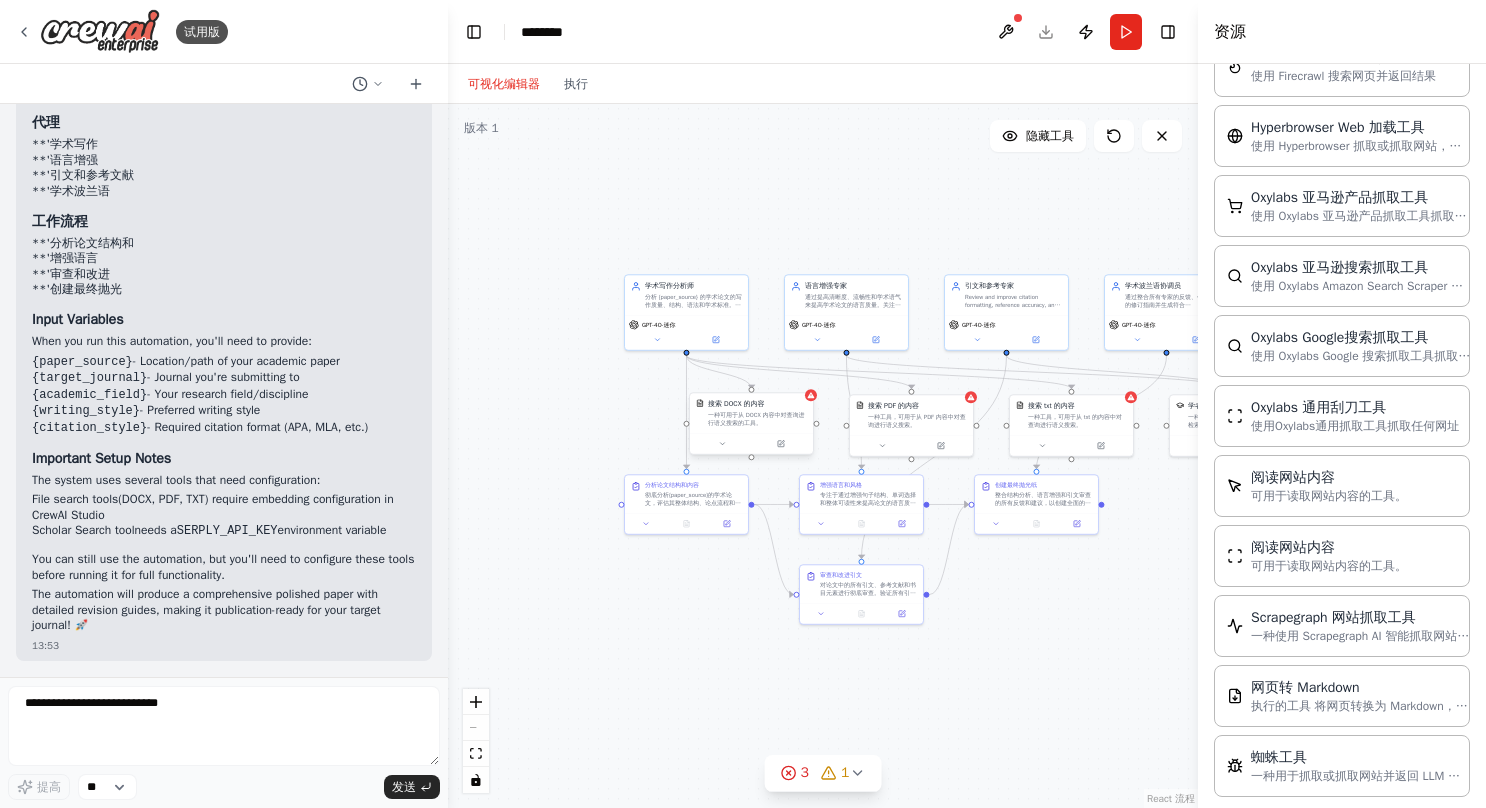 click at bounding box center [751, 443] 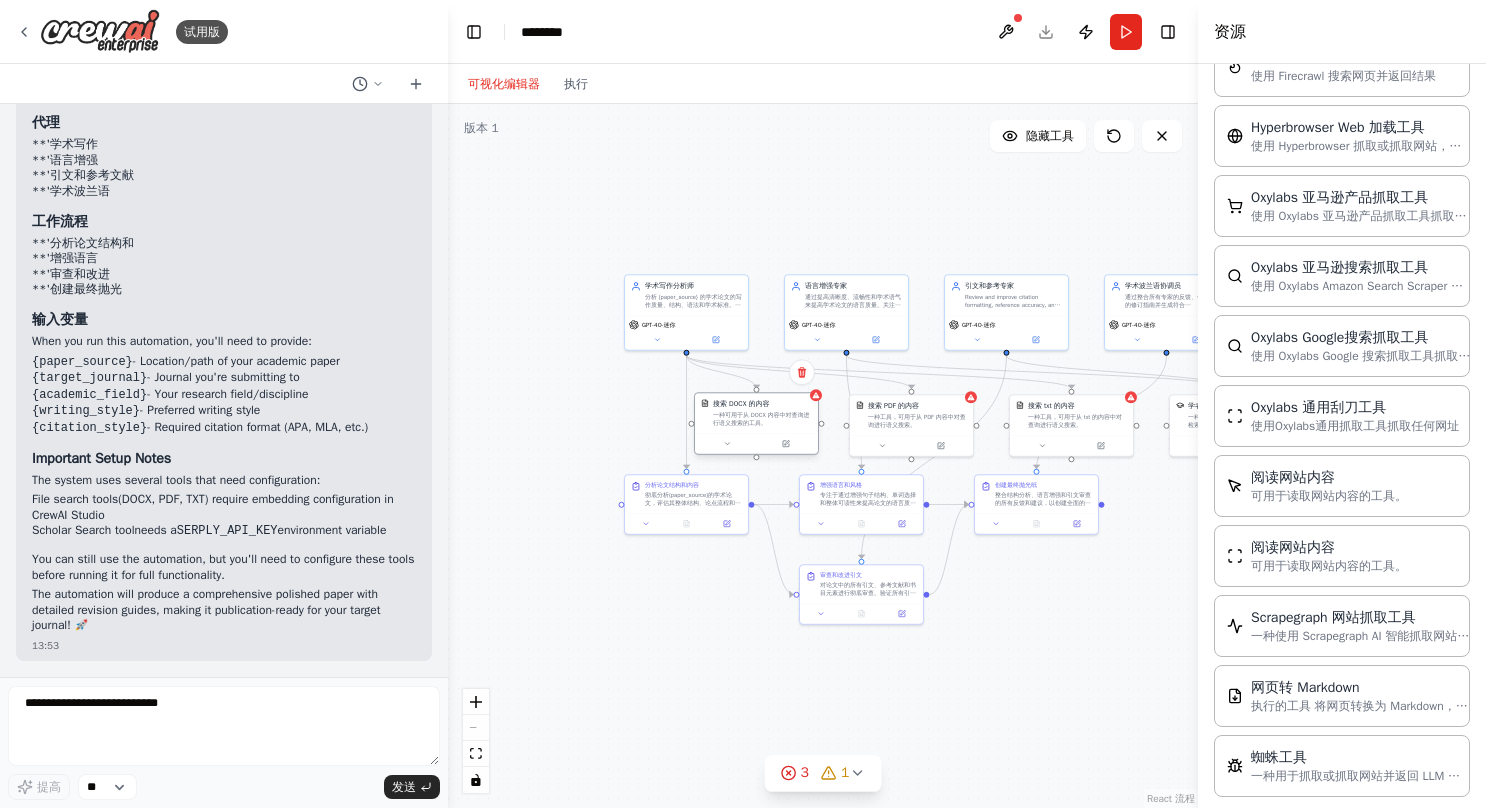 click on "搜索 DOCX 的内容" at bounding box center (762, 404) 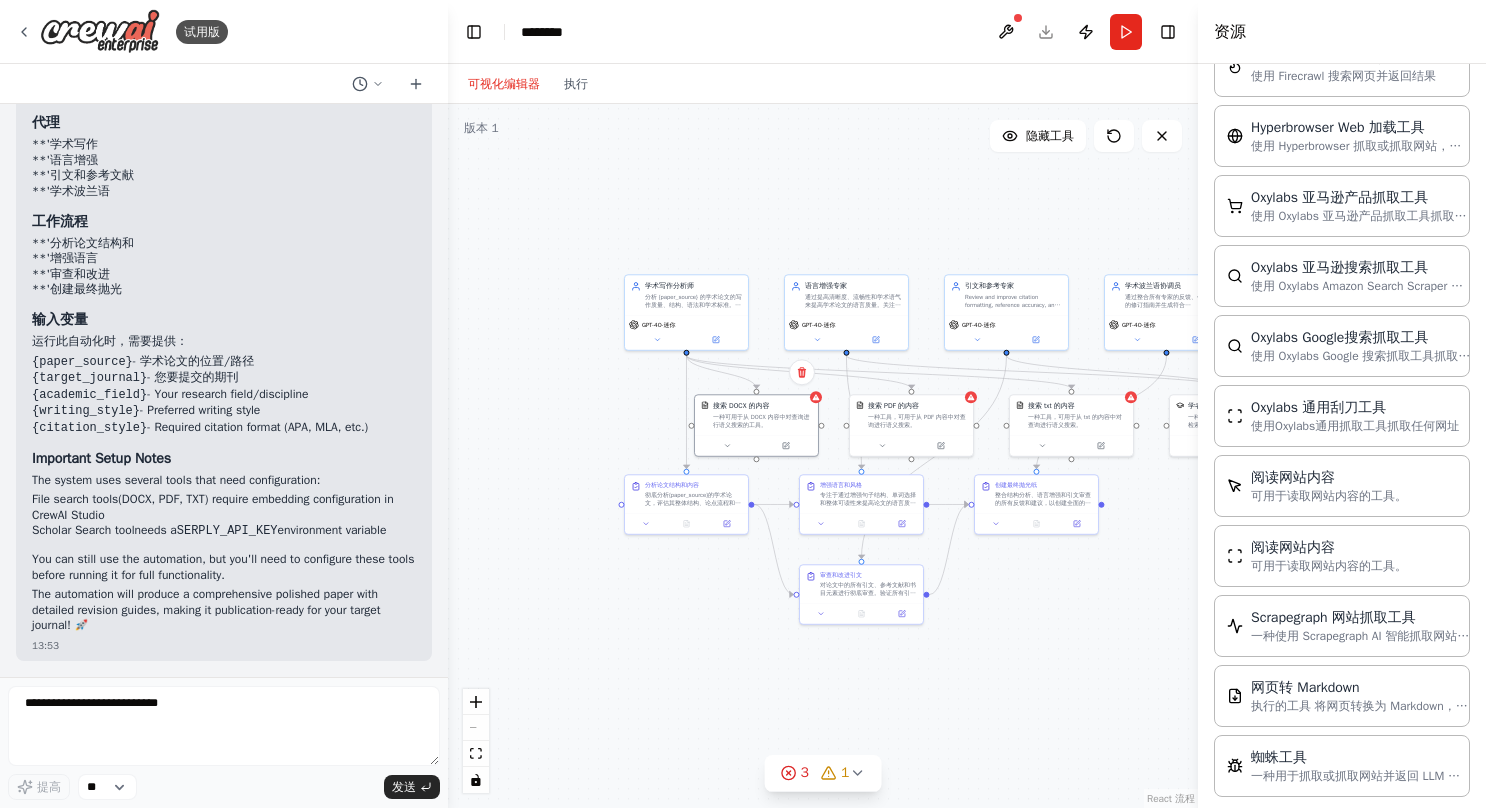 click on "{writing_style}  - Preferred writing style" at bounding box center (224, 411) 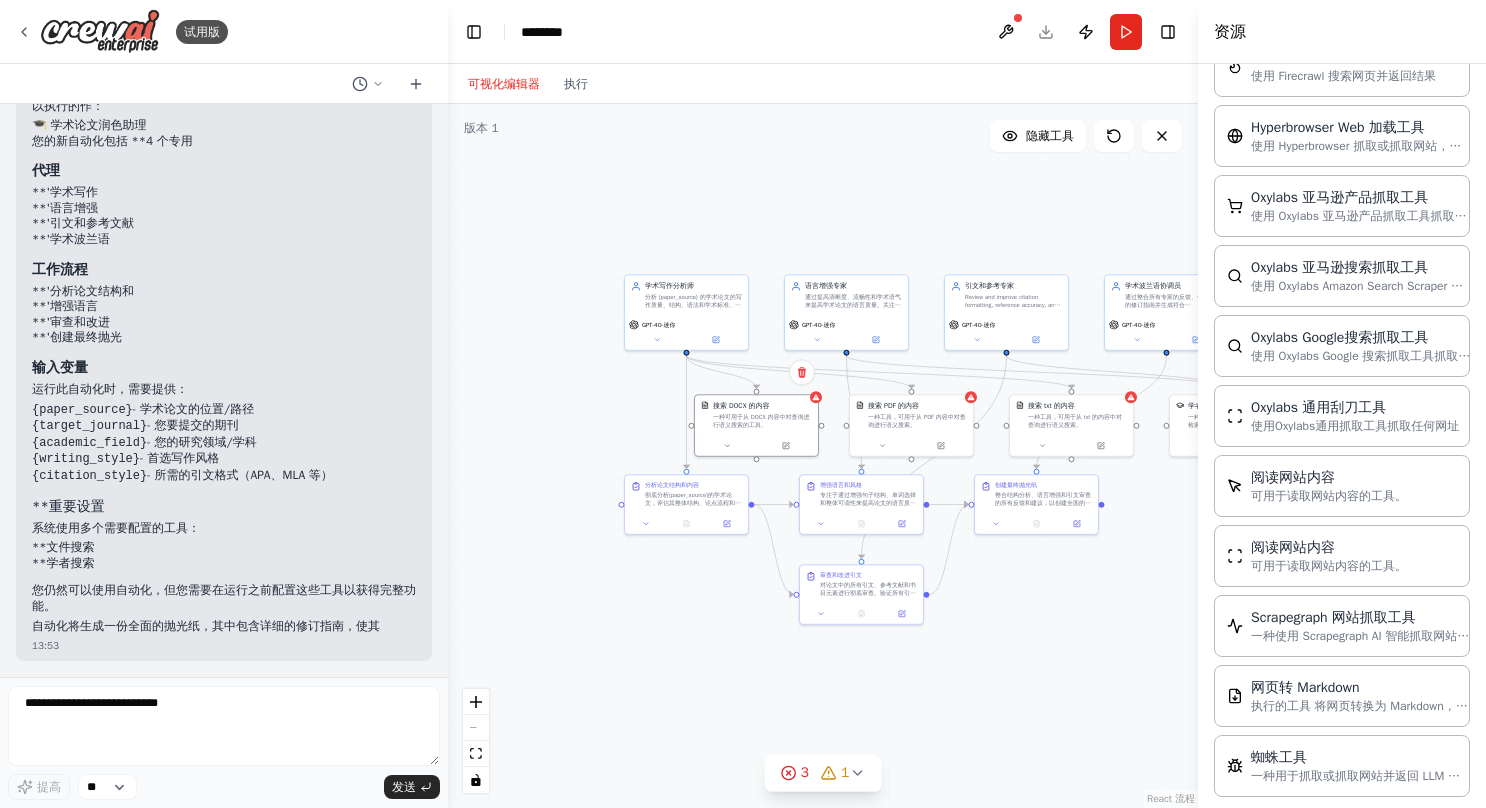 scroll, scrollTop: 2126, scrollLeft: 0, axis: vertical 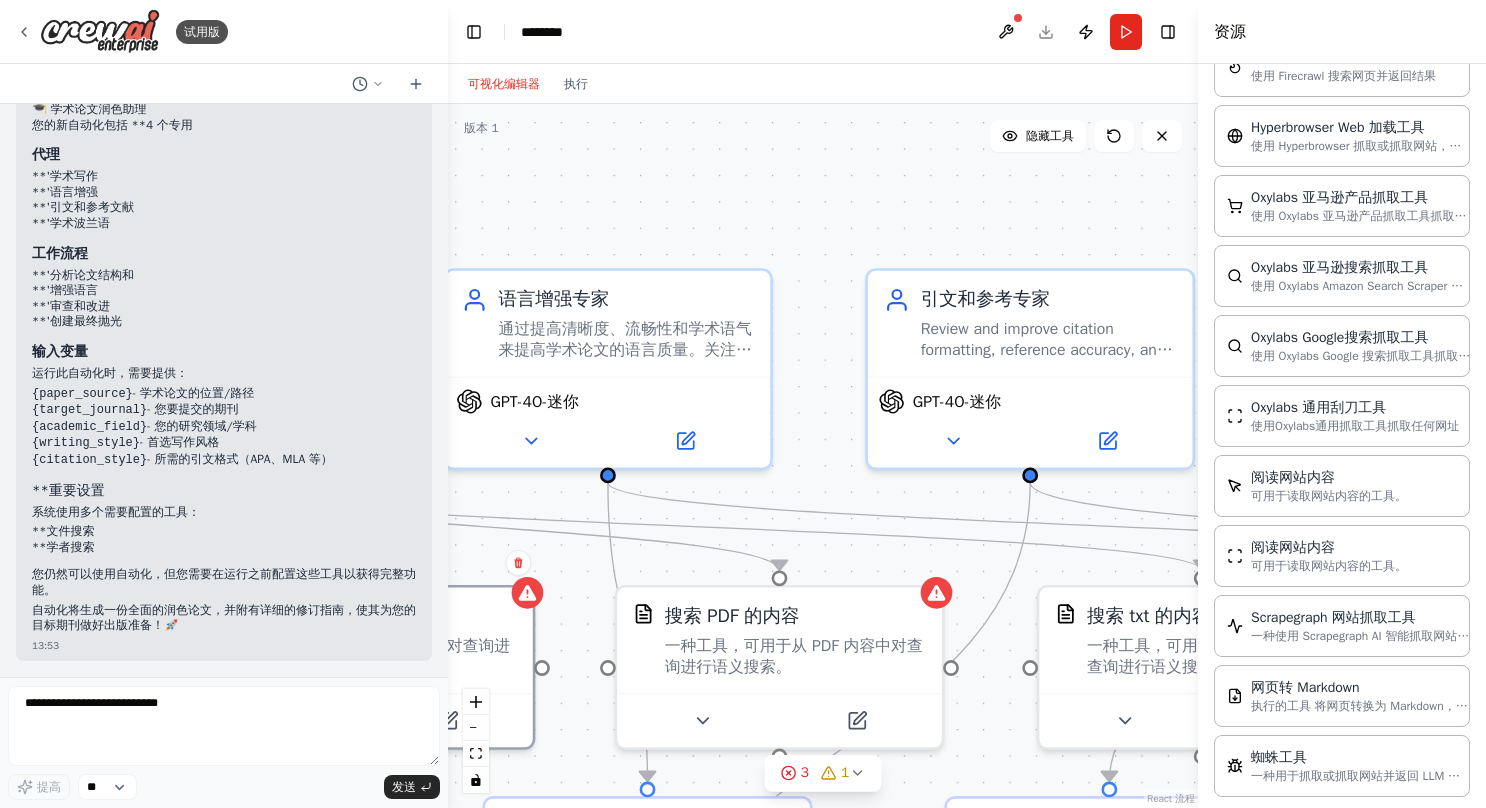 click on ".deletable-edge-delete-btn {
width: 20px;
height: 20px;
border: 0px solid #ffffff;
color: #6b7280;
background-color: #f8fafc;
cursor: pointer;
border-radius: 50%;
font-size: 12px;
padding: 3px;
display: flex;
align-items: center;
justify-content: center;
transition: all 0.2s cubic-bezier(0.4, 0, 0.2, 1);
box-shadow: 0 2px 4px rgba(0, 0, 0, 0.1);
}
.deletable-edge-delete-btn:hover {
background-color: #ef4444;
color: #ffffff;
border-color: #dc2626;
transform: scale(1.1);
box-shadow: 0 4px 12px rgba(239, 68, 68, 0.4);
}
.deletable-edge-delete-btn:active {
transform: scale(0.95);
box-shadow: 0 2px 4px rgba(239, 68, 68, 0.3);
}
学术写作分析师 GPT-4O-迷你 搜索 DOCX 的内容" at bounding box center [823, 456] 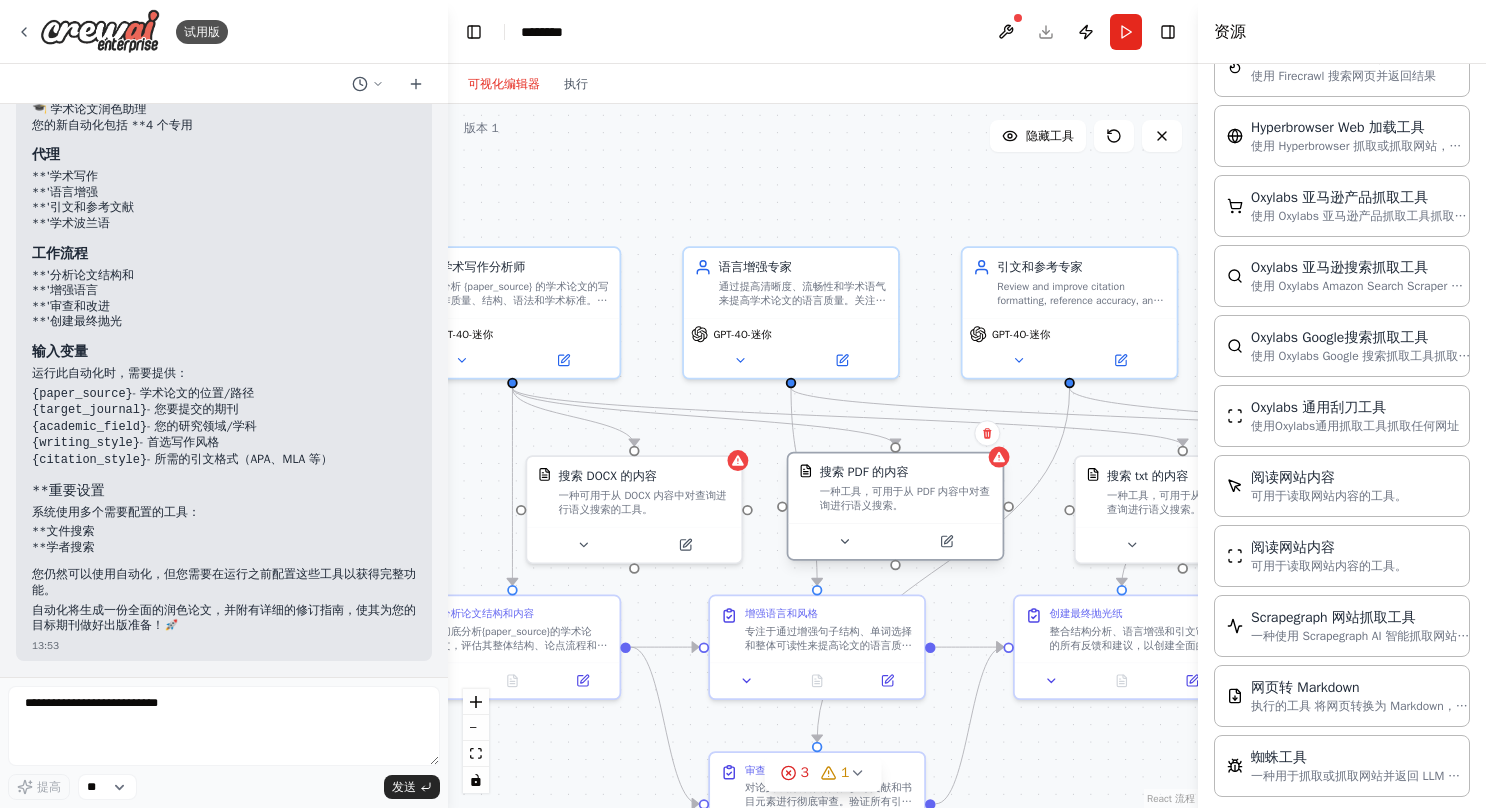 click on "一种工具，可用于从 PDF 内容中对查询进行语义搜索。" at bounding box center (906, 499) 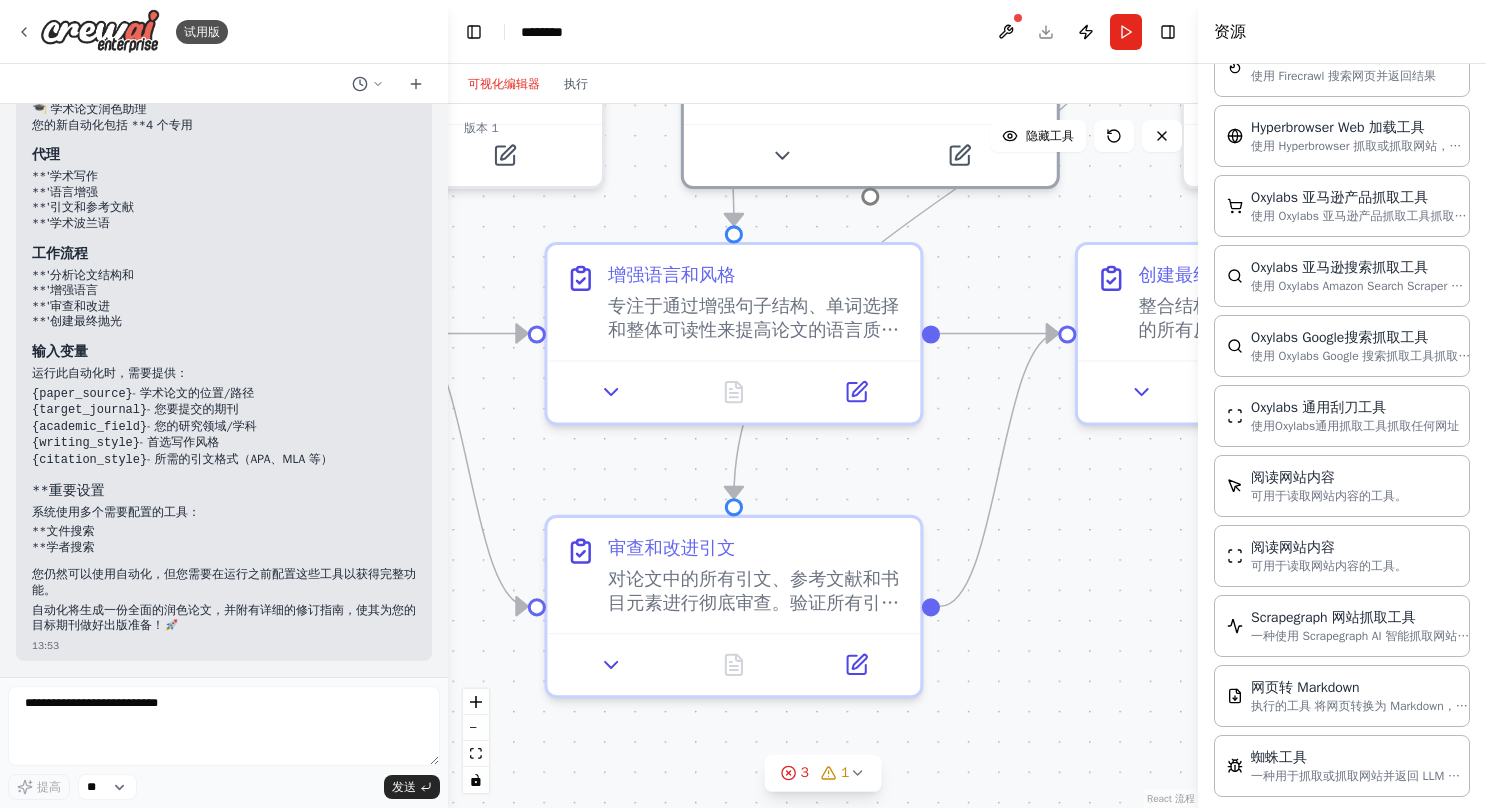 drag, startPoint x: 910, startPoint y: 319, endPoint x: 942, endPoint y: 433, distance: 118.40608 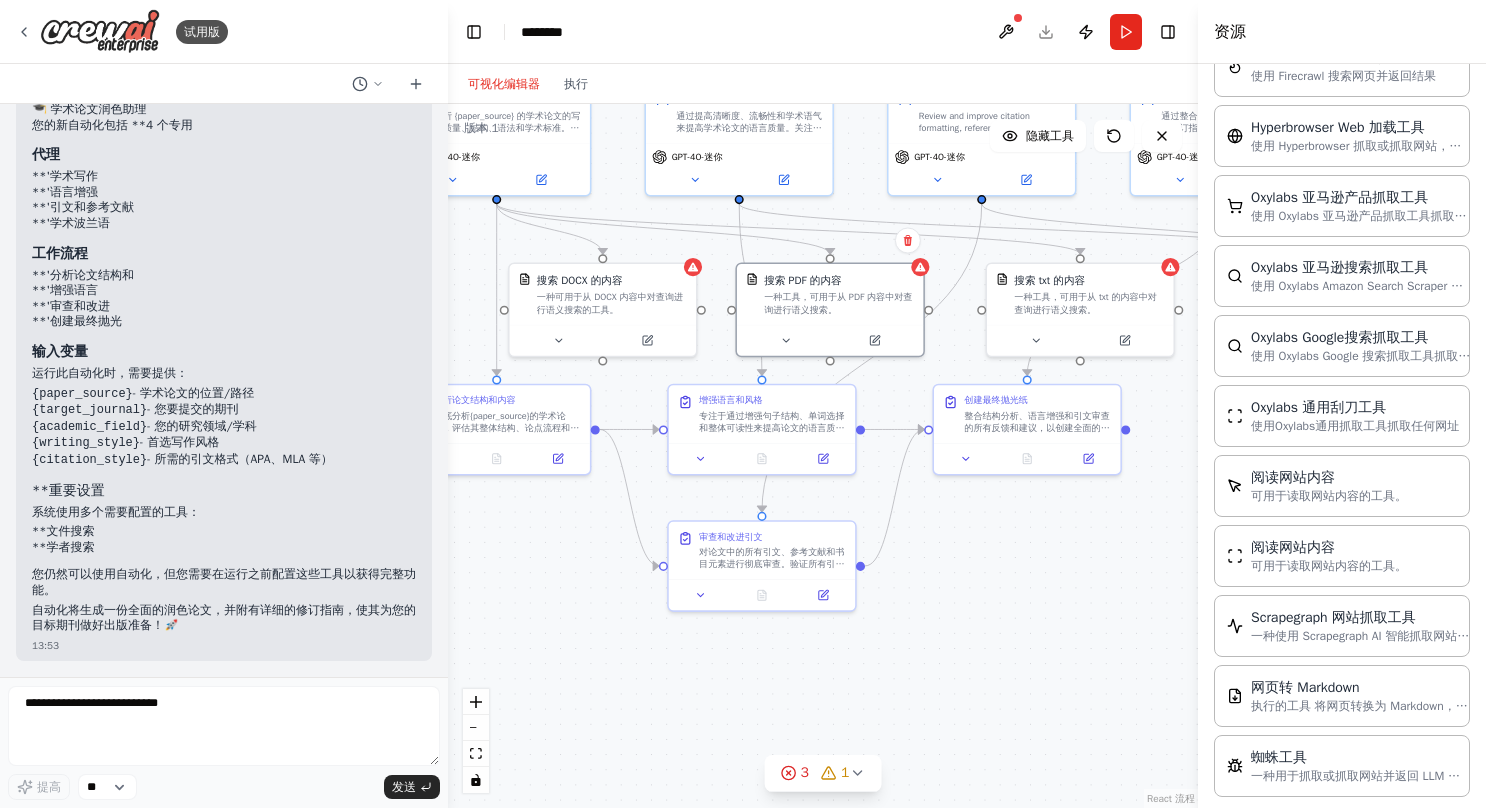 drag, startPoint x: 988, startPoint y: 358, endPoint x: 912, endPoint y: 404, distance: 88.83693 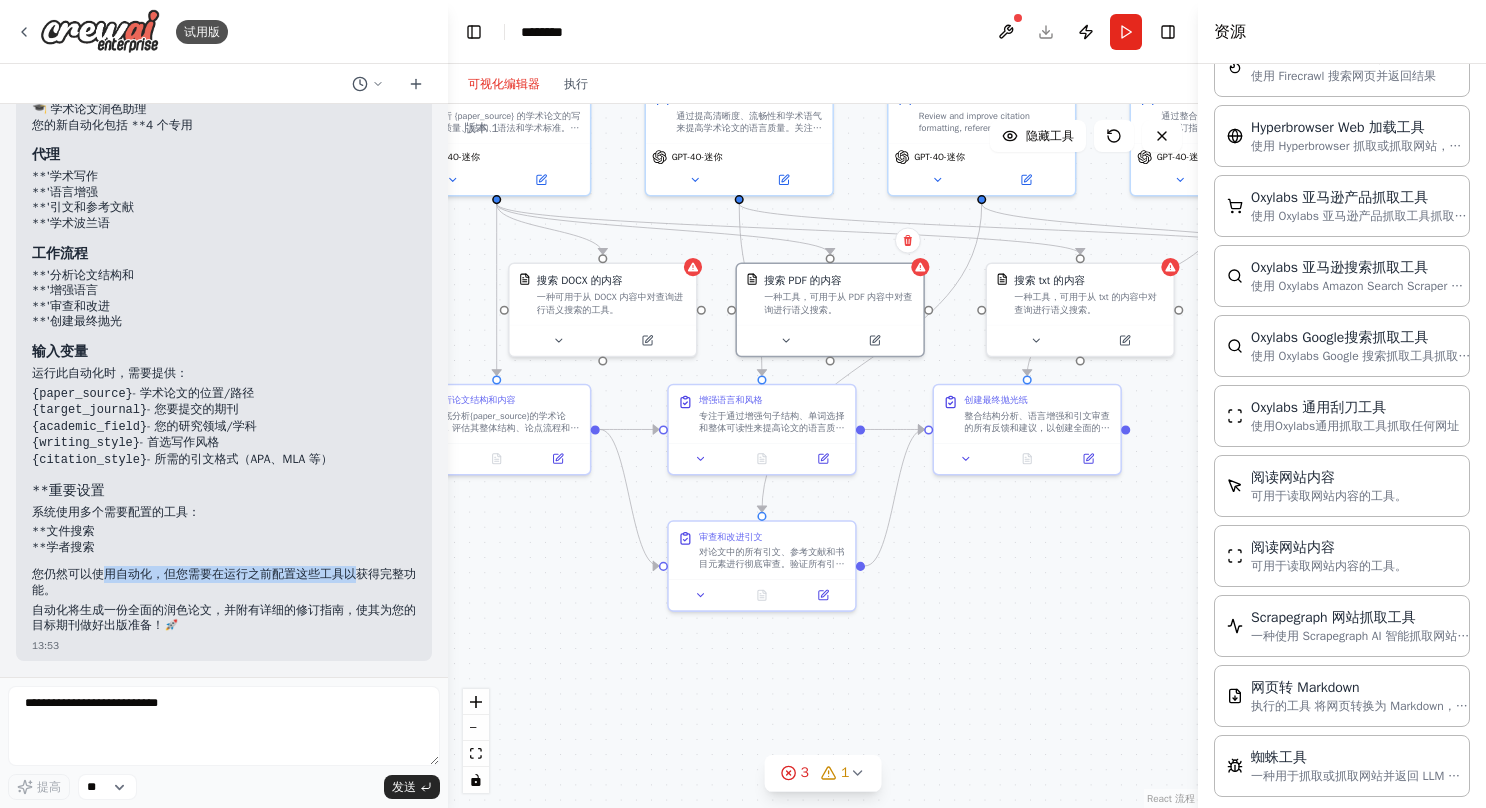 drag, startPoint x: 104, startPoint y: 569, endPoint x: 355, endPoint y: 584, distance: 251.44781 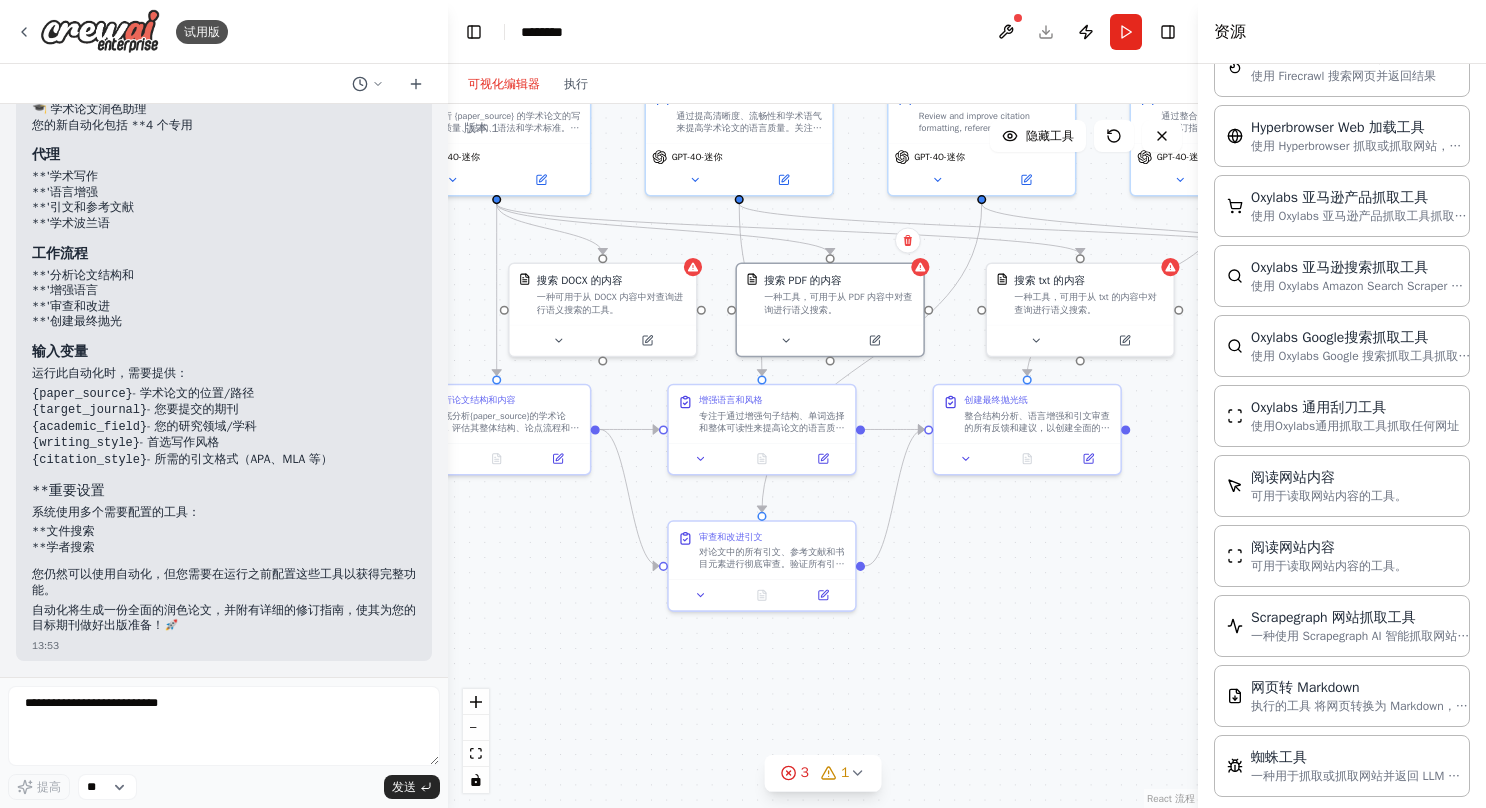drag, startPoint x: 355, startPoint y: 584, endPoint x: 266, endPoint y: 587, distance: 89.050545 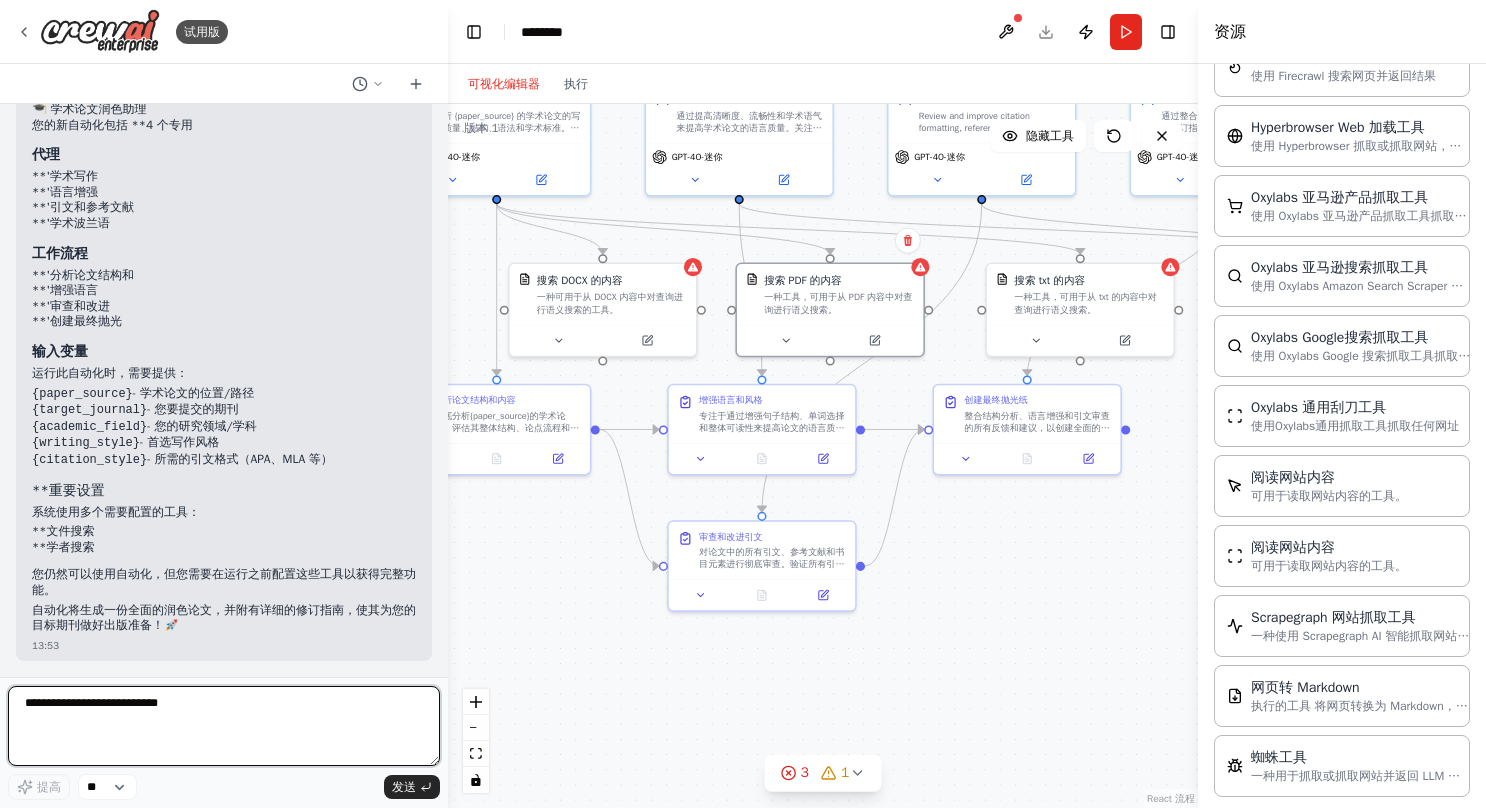 click at bounding box center [224, 726] 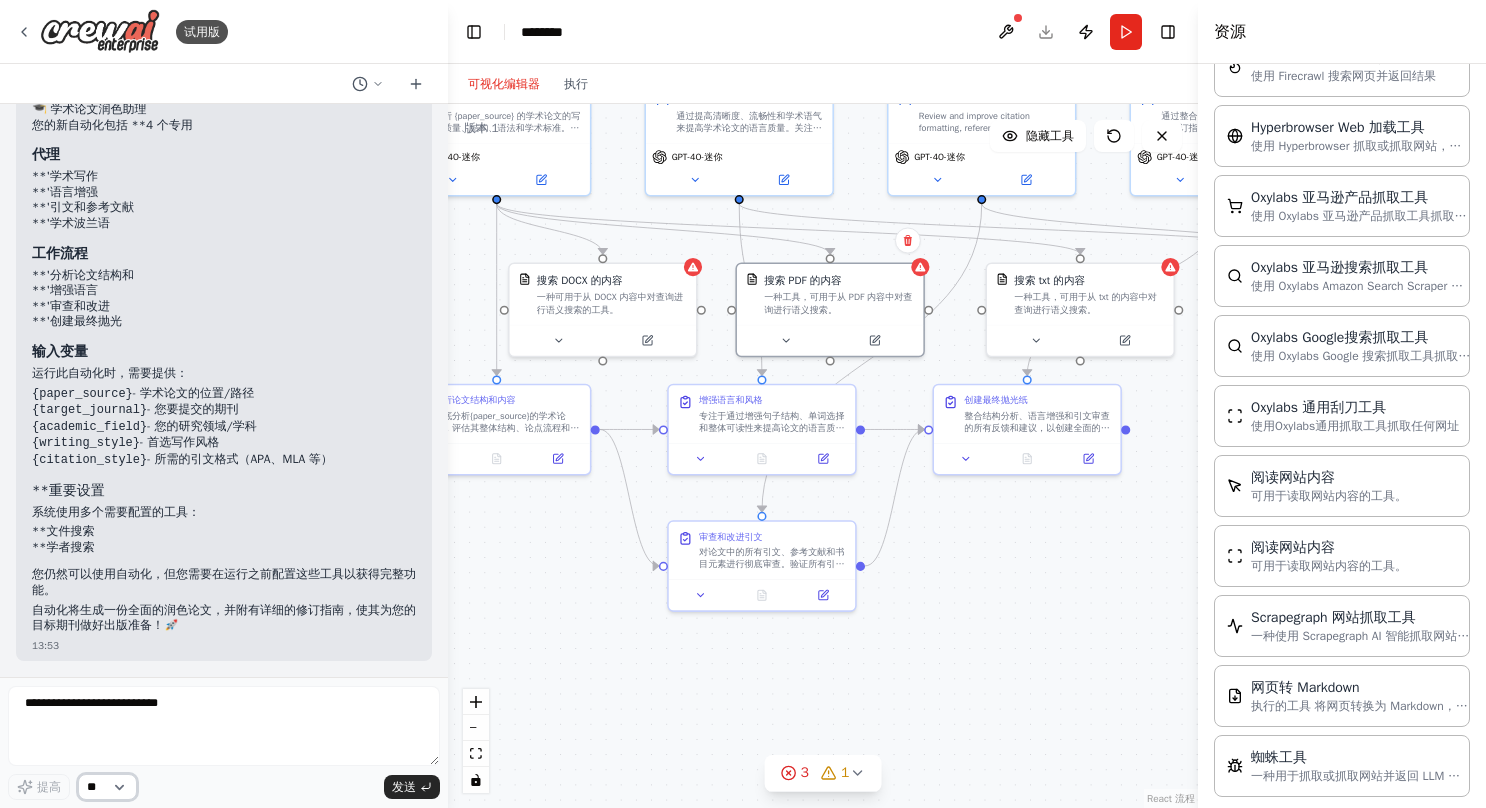click on "**" at bounding box center [107, 787] 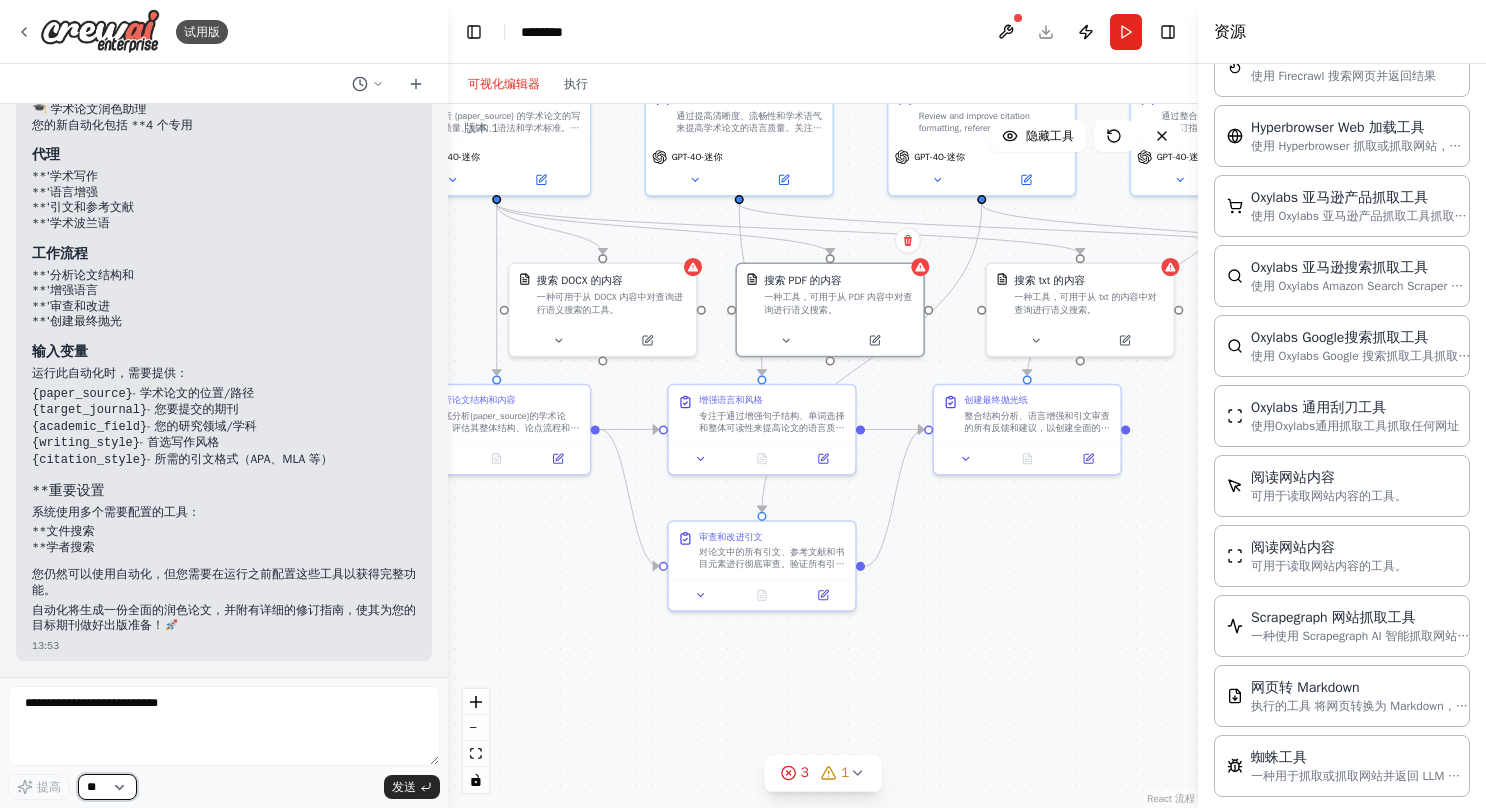 click on "**" at bounding box center (107, 787) 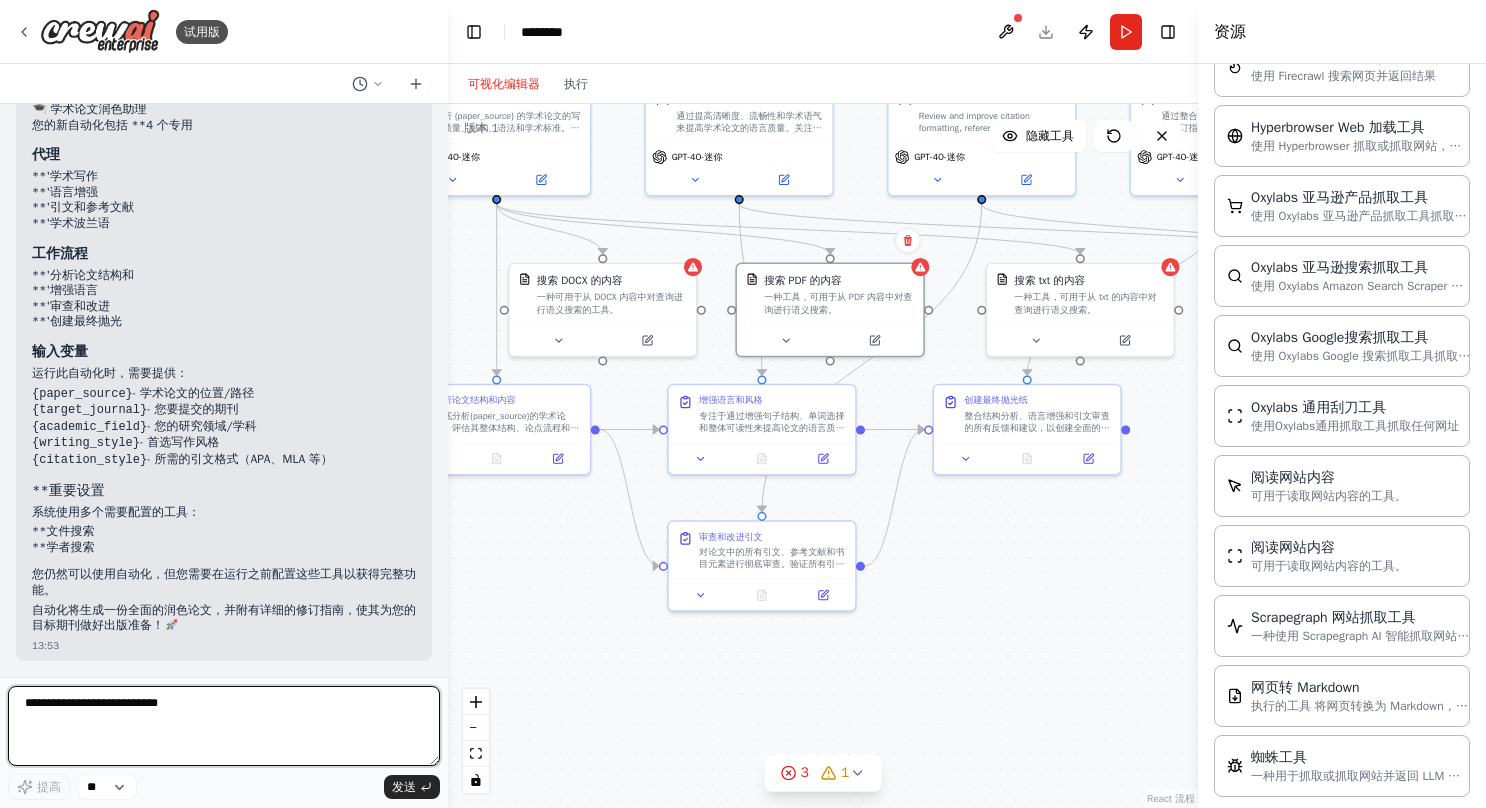 click at bounding box center [224, 726] 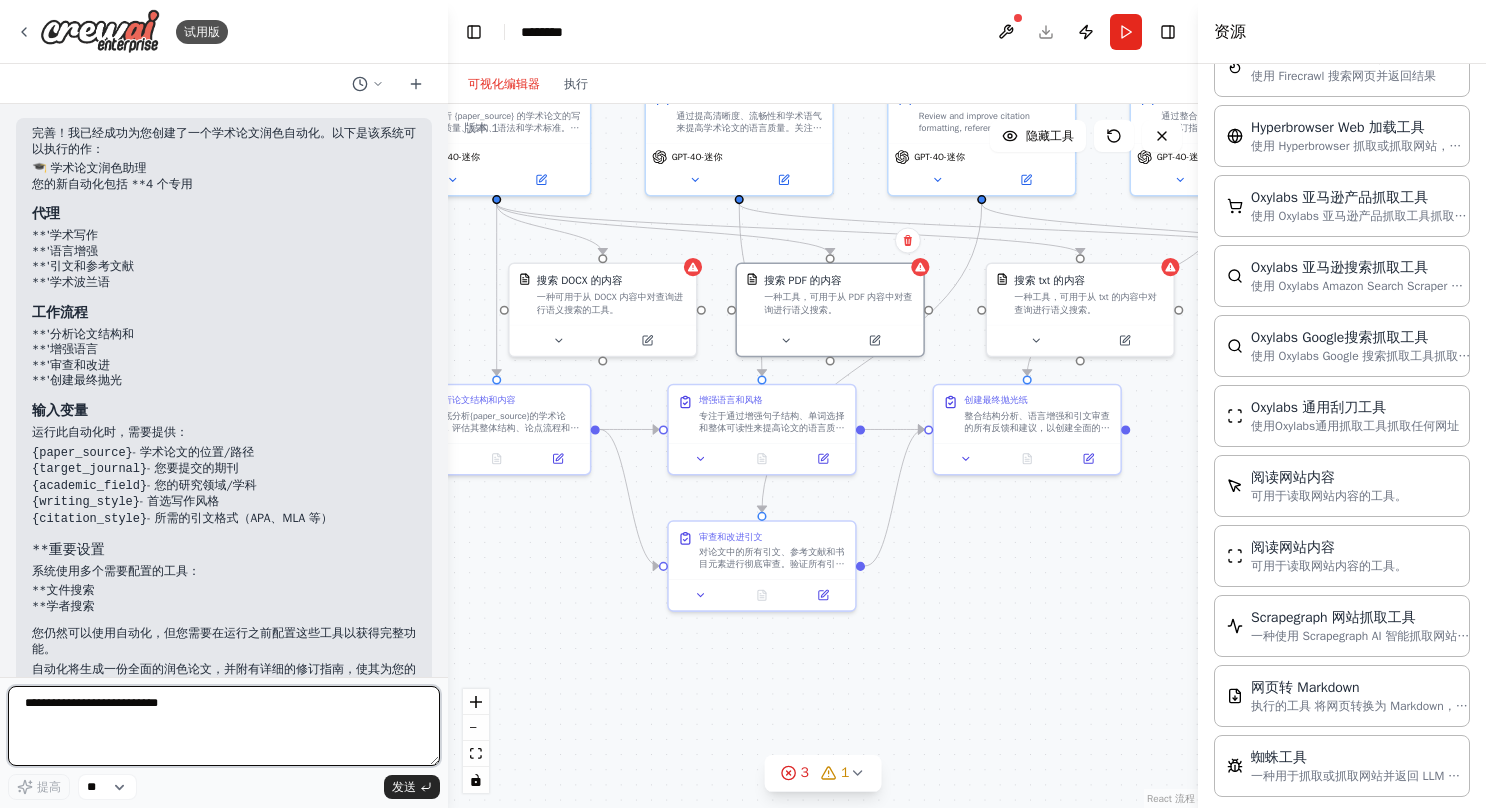 scroll, scrollTop: 2126, scrollLeft: 0, axis: vertical 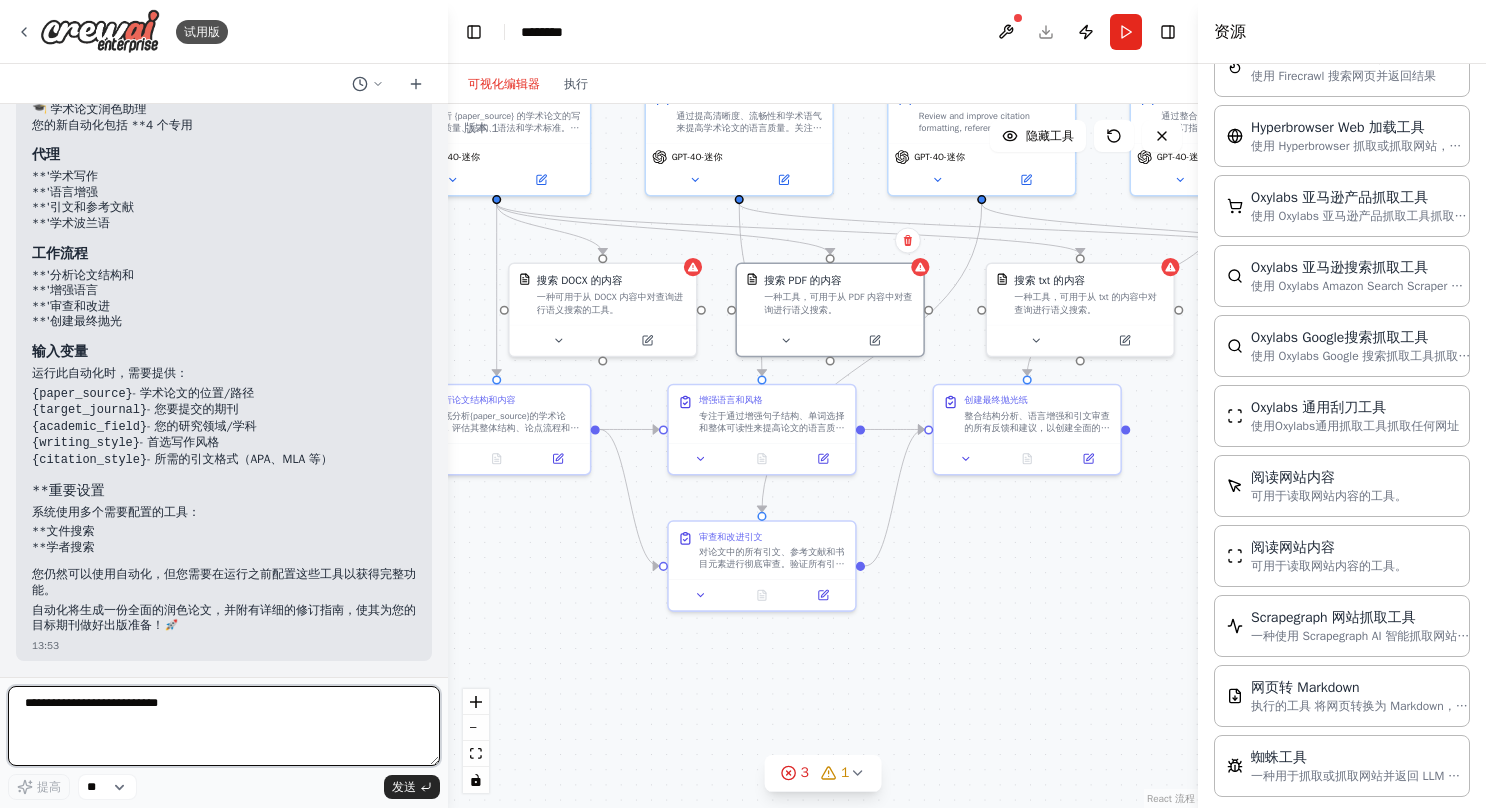 click at bounding box center [224, 726] 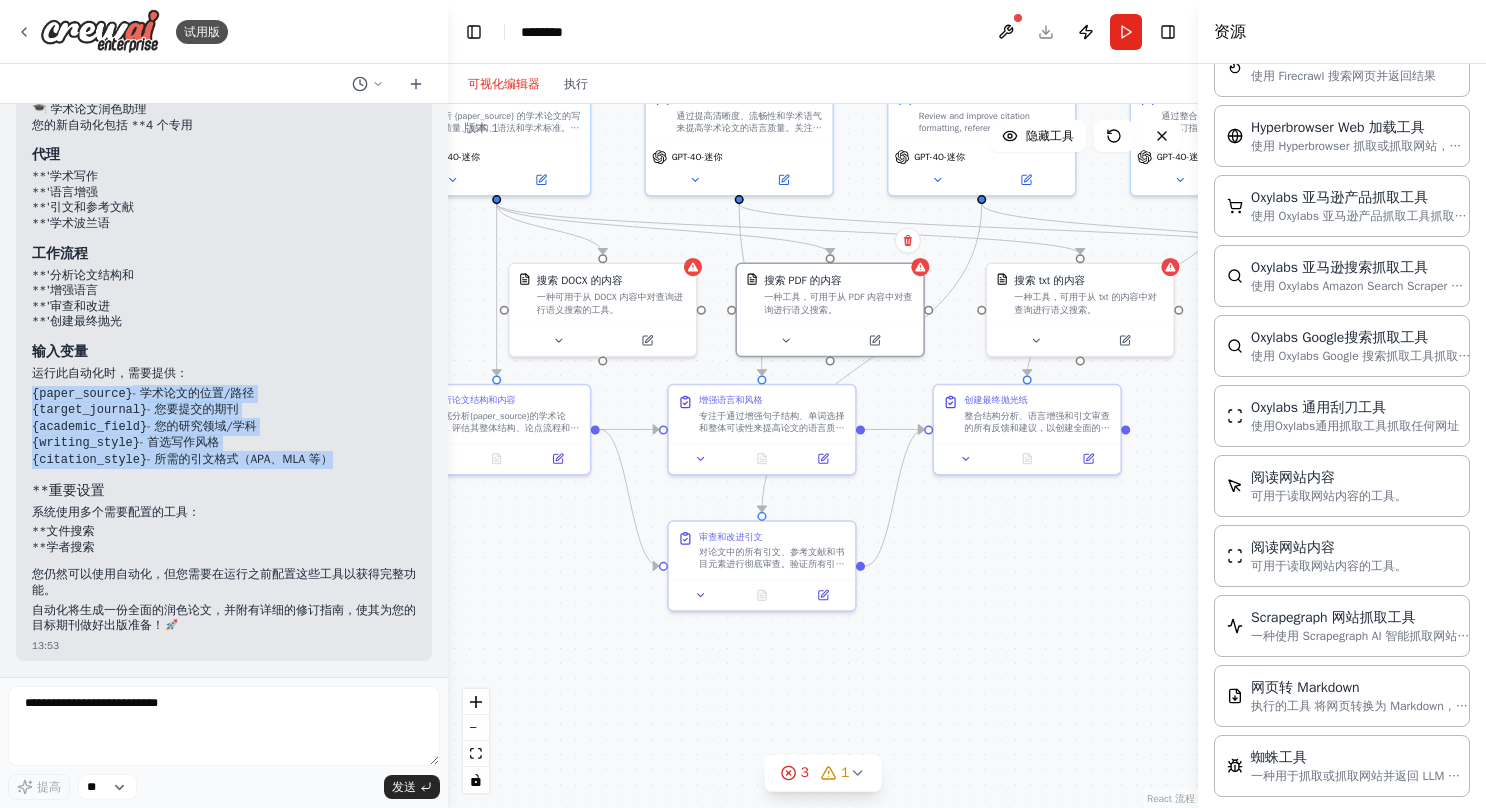 drag, startPoint x: 32, startPoint y: 398, endPoint x: 335, endPoint y: 468, distance: 310.9807 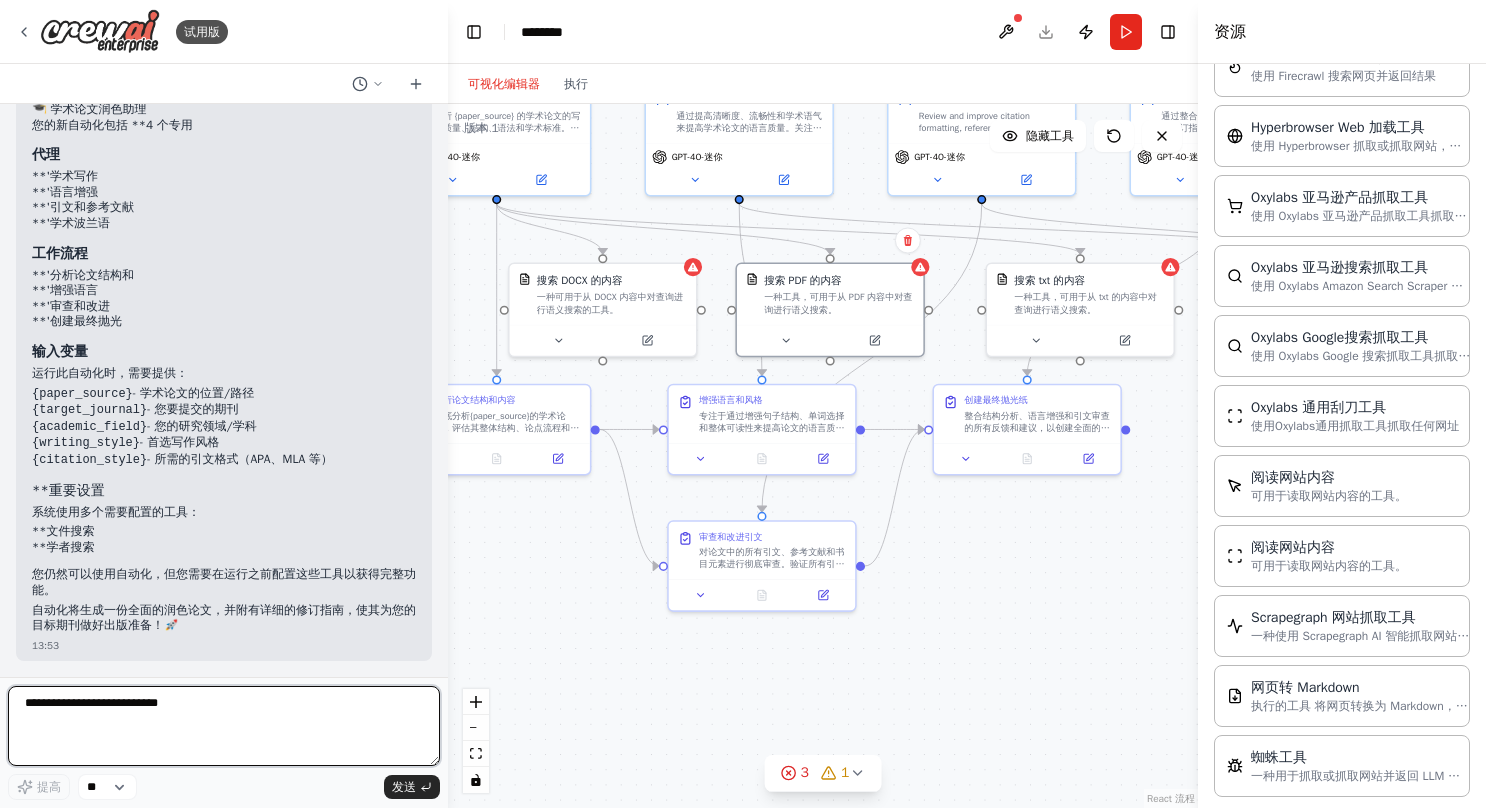 click at bounding box center [224, 726] 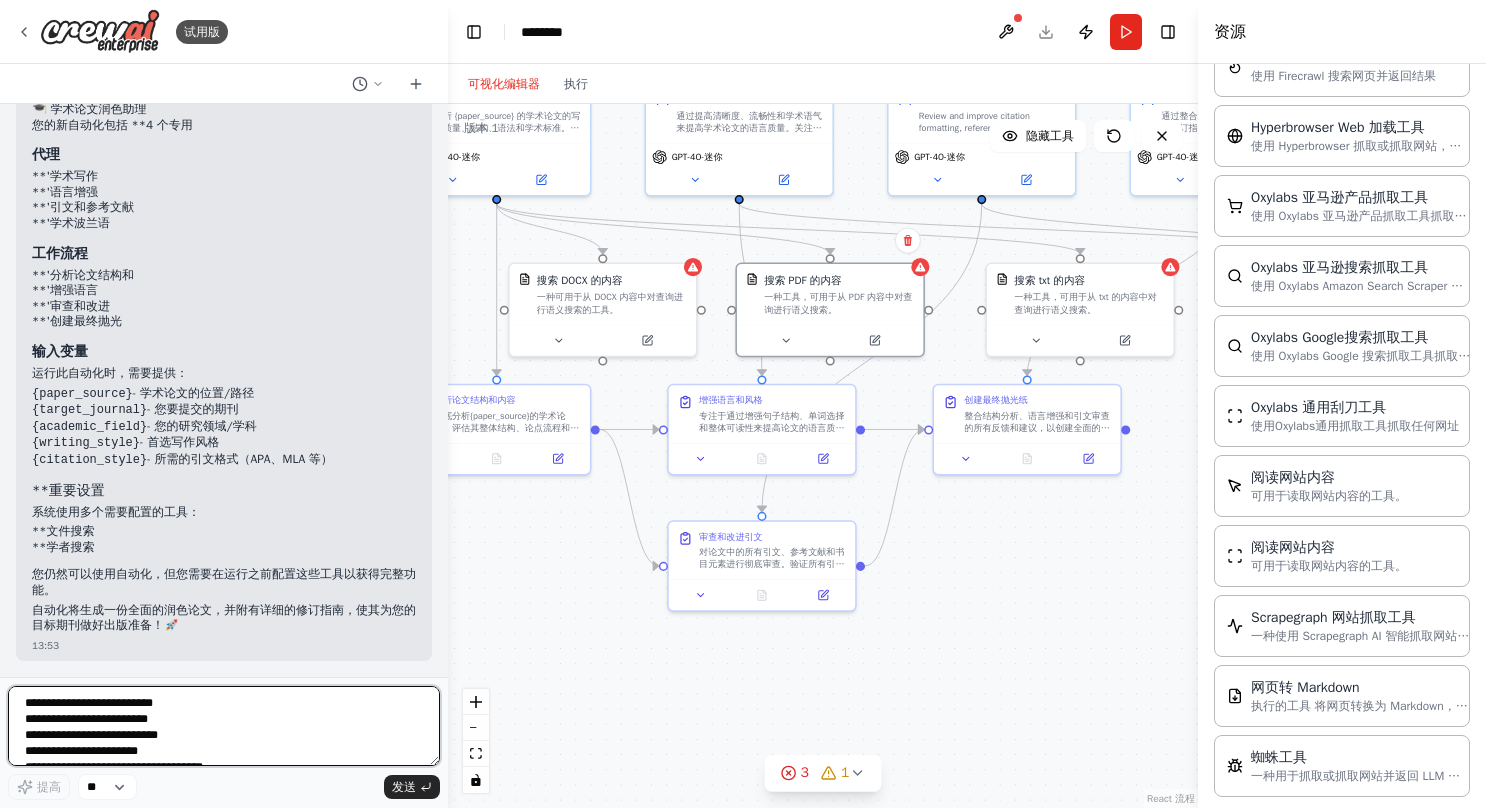 scroll, scrollTop: 8, scrollLeft: 0, axis: vertical 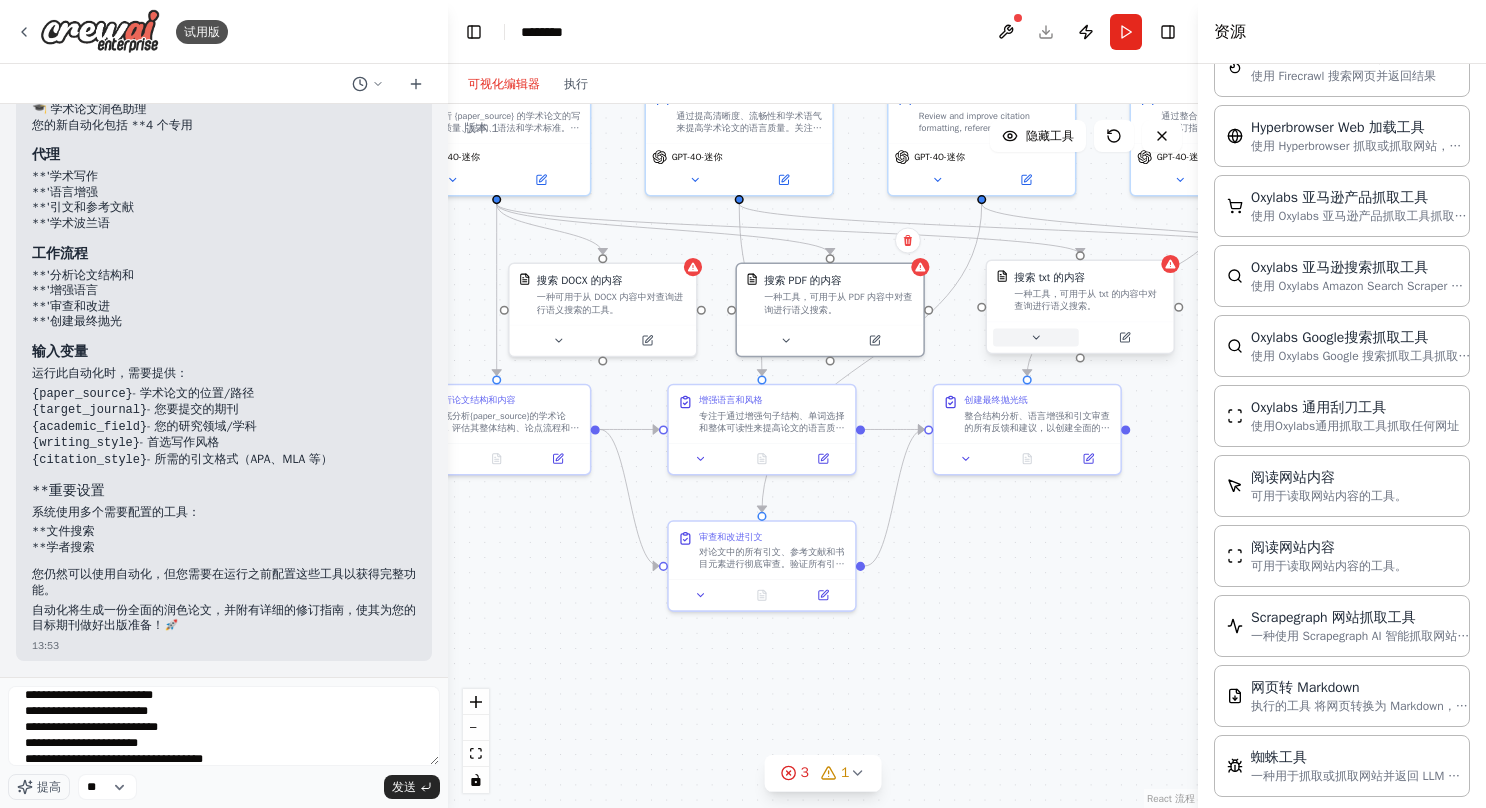 click at bounding box center [1036, 337] 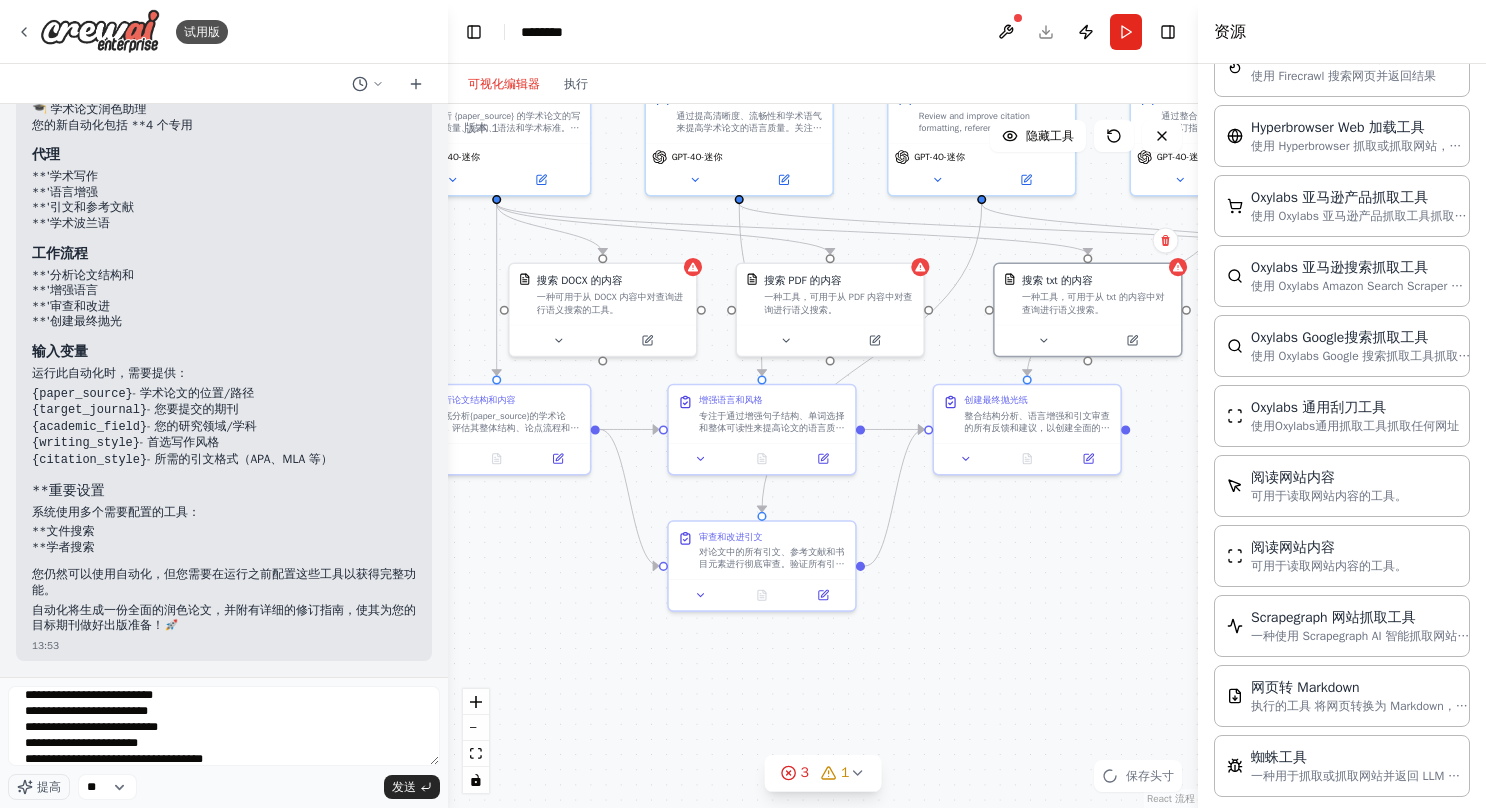 click on ".deletable-edge-delete-btn {
width: 20px;
height: 20px;
border: 0px solid #ffffff;
color: #6b7280;
background-color: #f8fafc;
cursor: pointer;
border-radius: 50%;
font-size: 12px;
padding: 3px;
display: flex;
align-items: center;
justify-content: center;
transition: all 0.2s cubic-bezier(0.4, 0, 0.2, 1);
box-shadow: 0 2px 4px rgba(0, 0, 0, 0.1);
}
.deletable-edge-delete-btn:hover {
background-color: #ef4444;
color: #ffffff;
border-color: #dc2626;
transform: scale(1.1);
box-shadow: 0 4px 12px rgba(239, 68, 68, 0.4);
}
.deletable-edge-delete-btn:active {
transform: scale(0.95);
box-shadow: 0 2px 4px rgba(239, 68, 68, 0.3);
}
学术写作分析师 GPT-4O-迷你 搜索 DOCX 的内容" at bounding box center (823, 456) 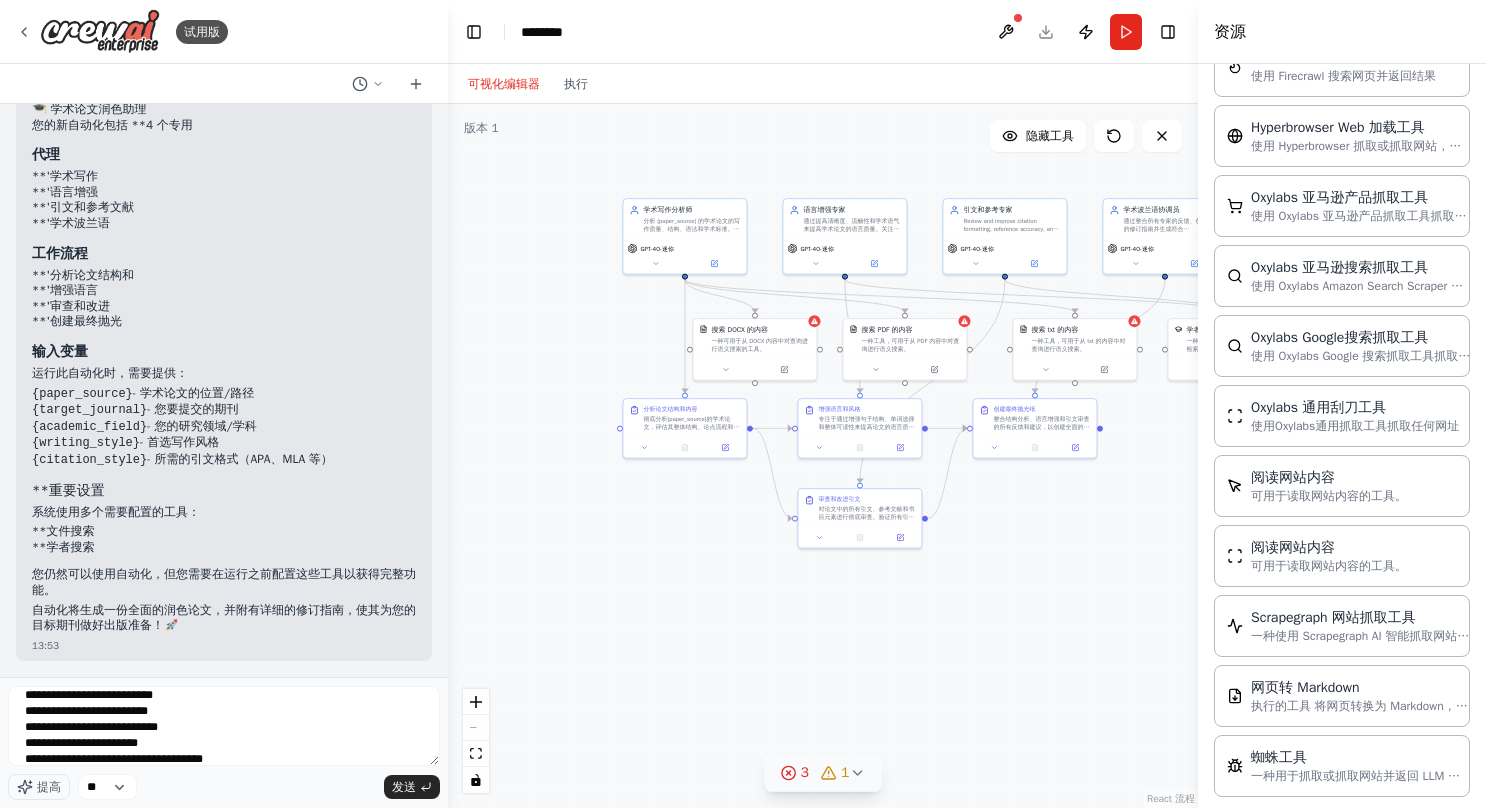 click 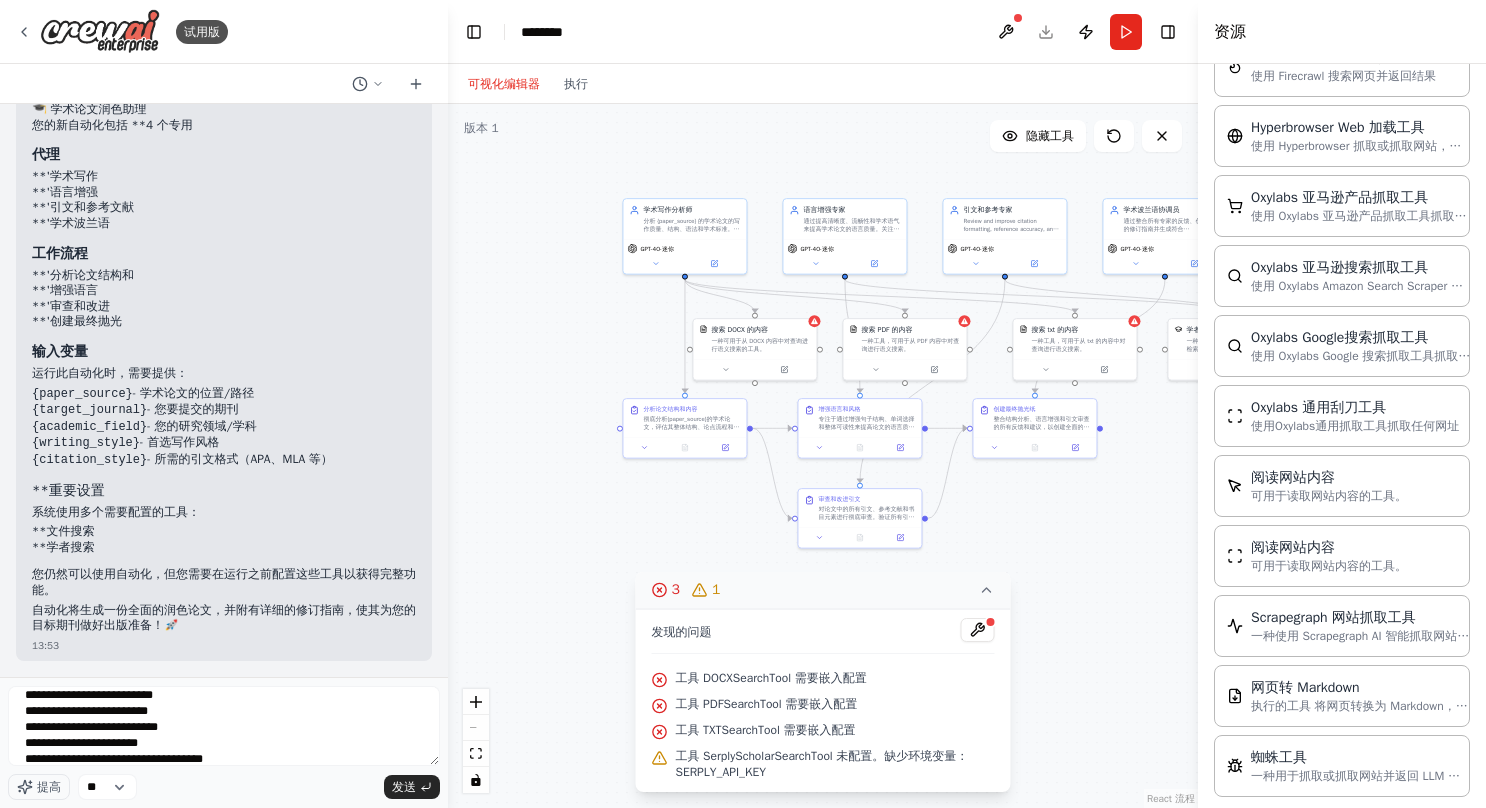 click on "工具 DOCXSearchTool 需要嵌入配置" at bounding box center [771, 678] 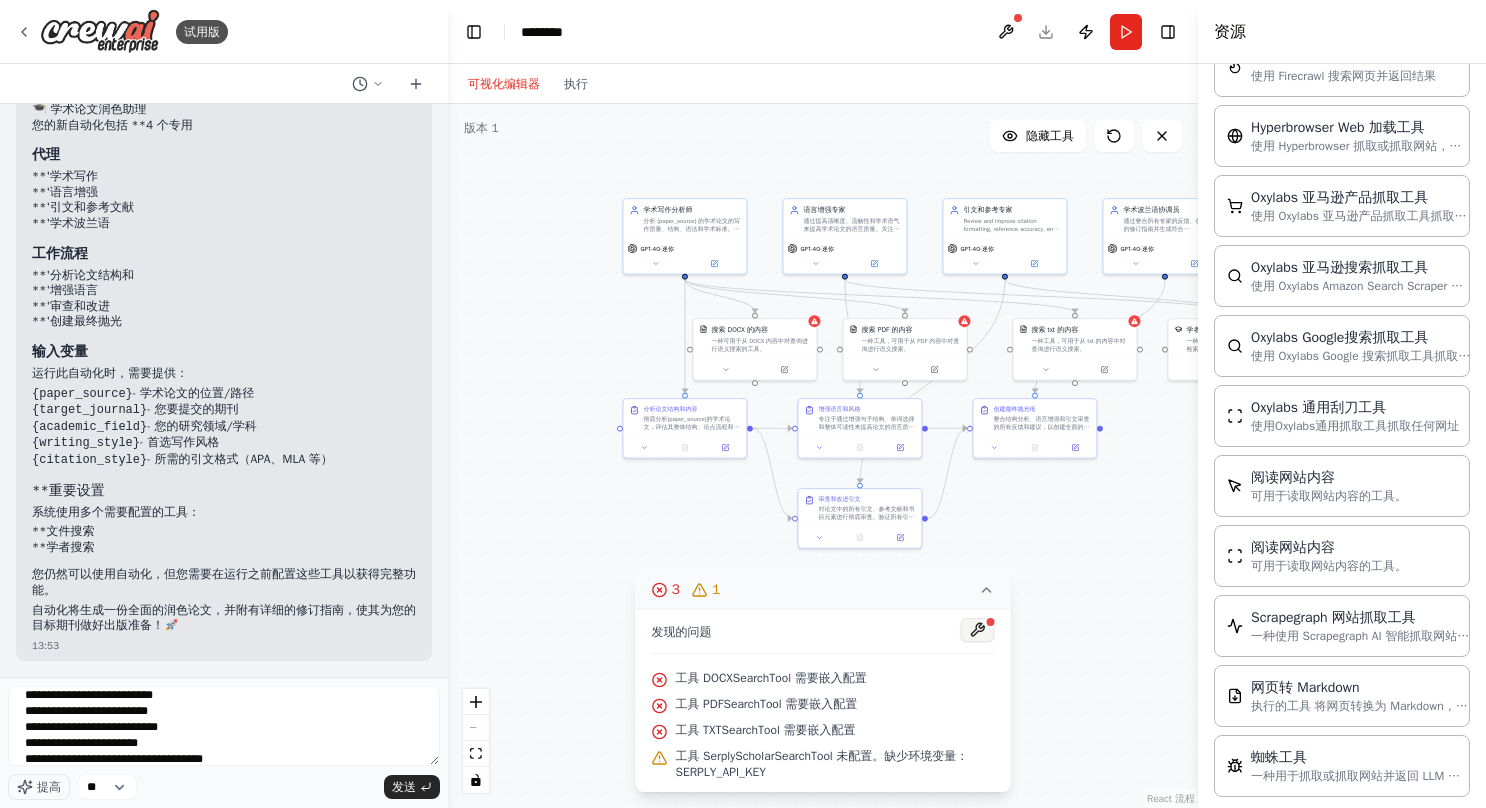 click at bounding box center [978, 630] 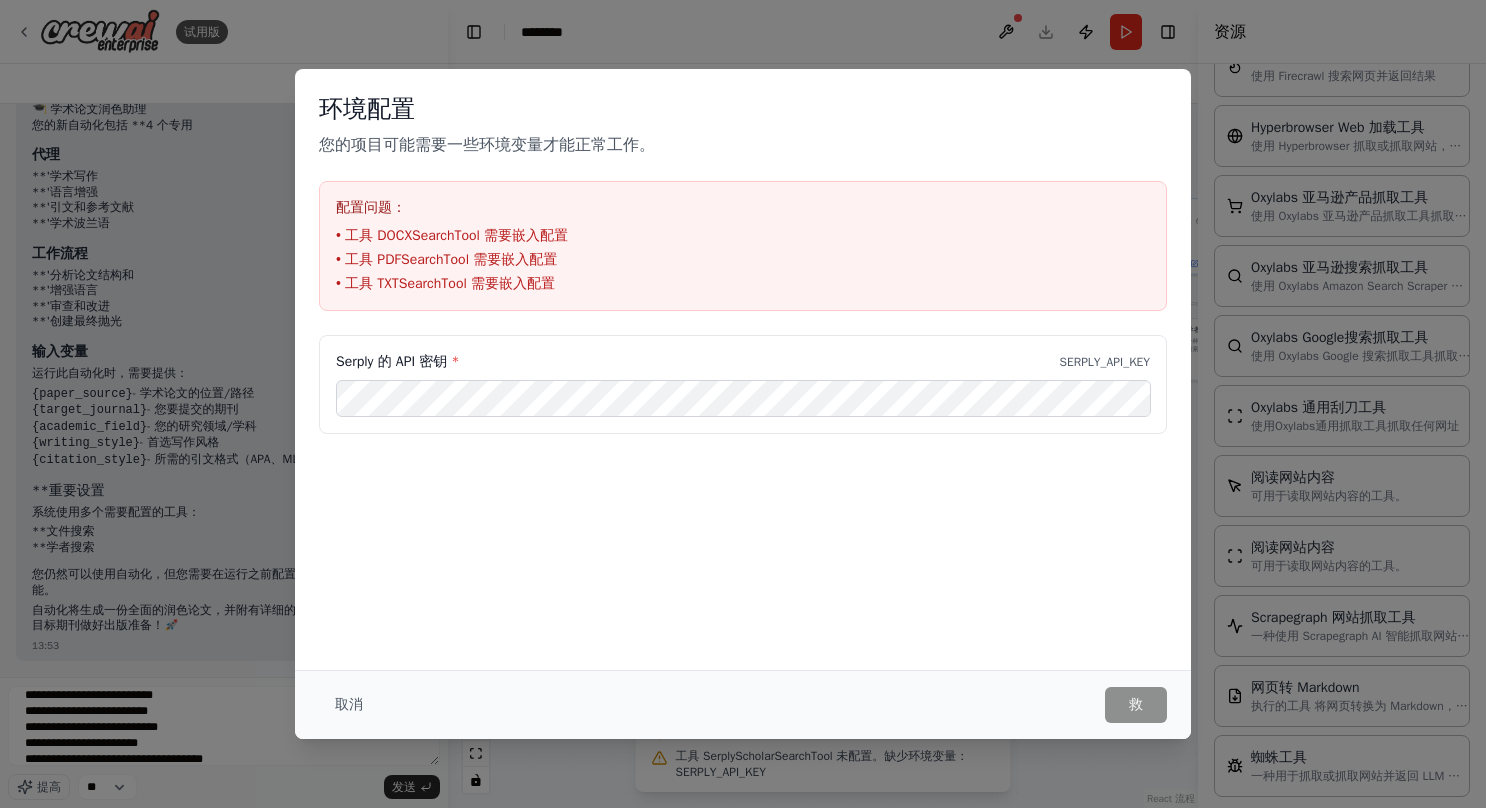 click on "环境配置 您的项目可能需要一些环境变量才能正常工作。 配置问题： • 工具 DOCXSearchTool 需要嵌入配置 • 工具 PDFSearchTool 需要嵌入配置 • 工具 TXTSearchTool 需要嵌入配置 Serply 的 API 密钥 * SERPLY_API_KEY" at bounding box center (743, 369) 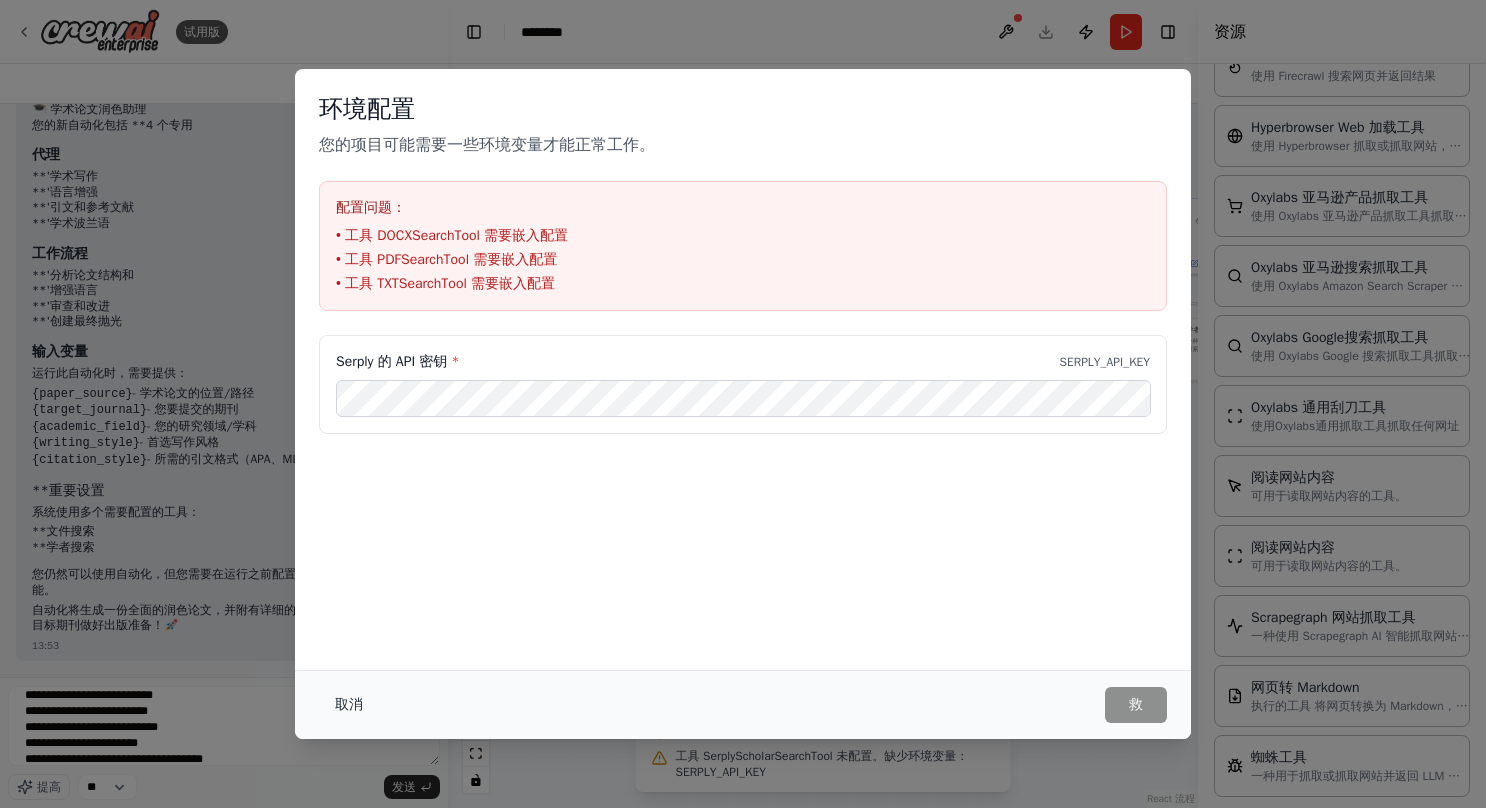 click on "取消" at bounding box center [349, 705] 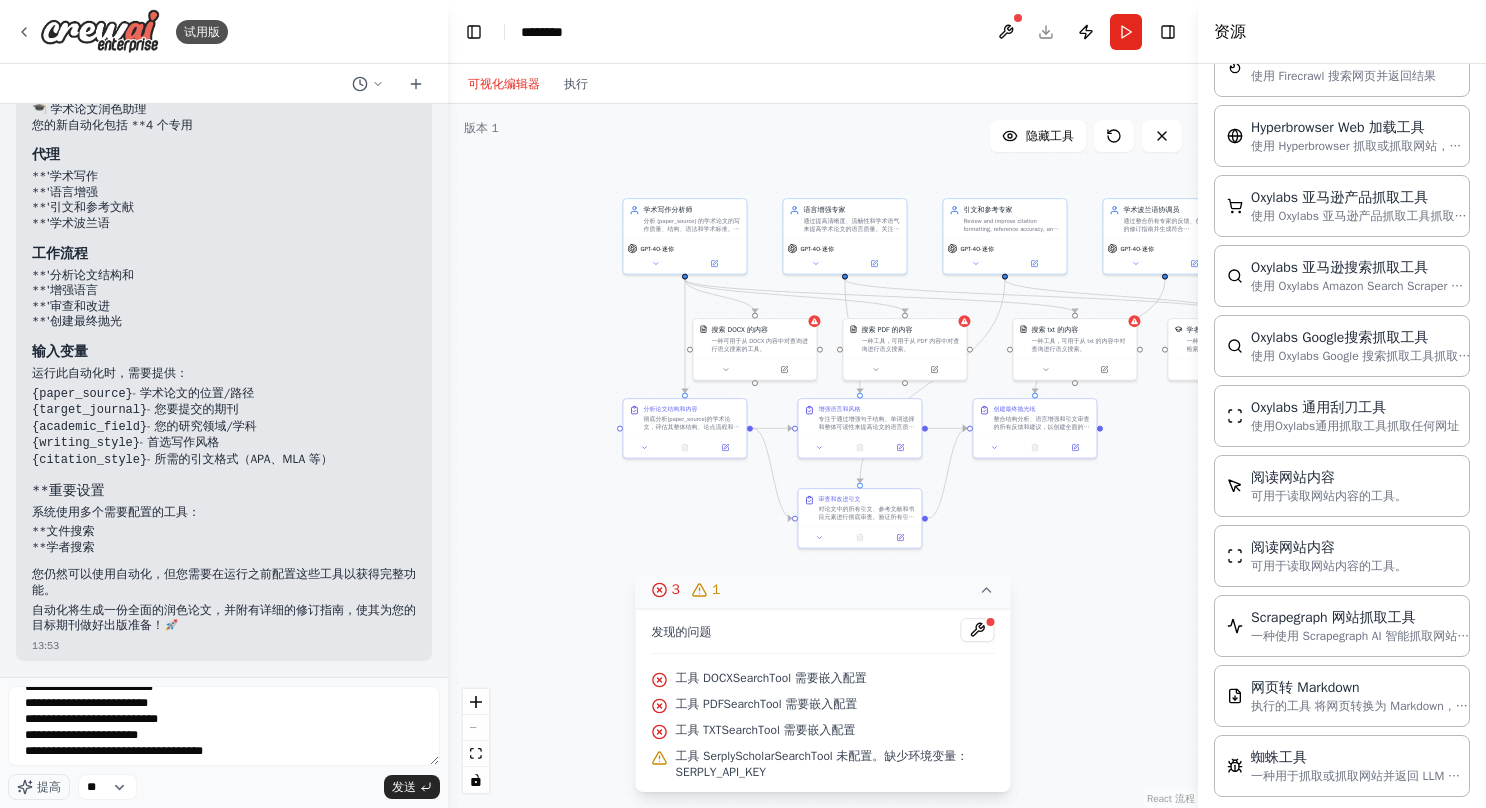 scroll, scrollTop: 17, scrollLeft: 0, axis: vertical 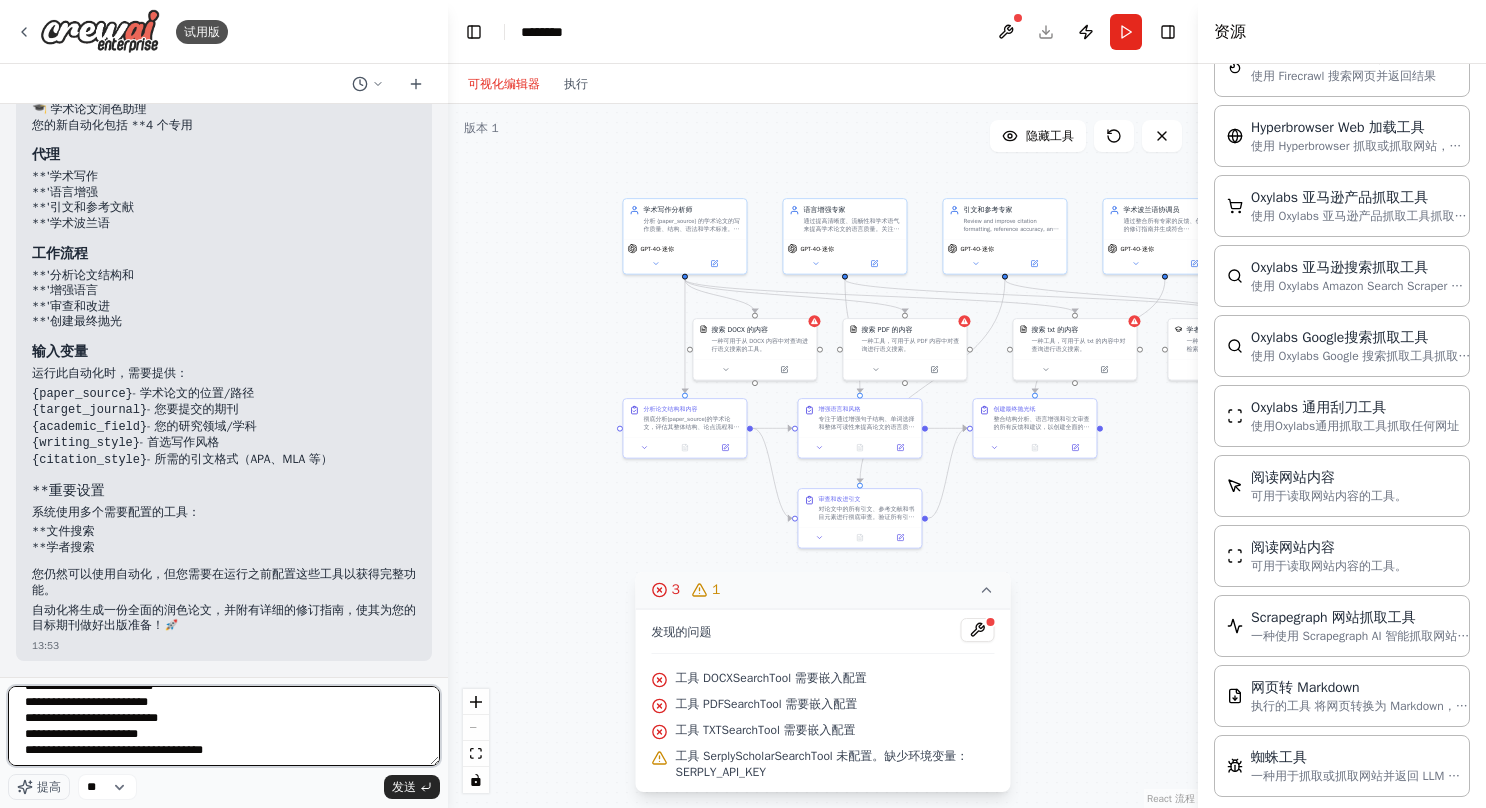 click on "**********" at bounding box center (224, 726) 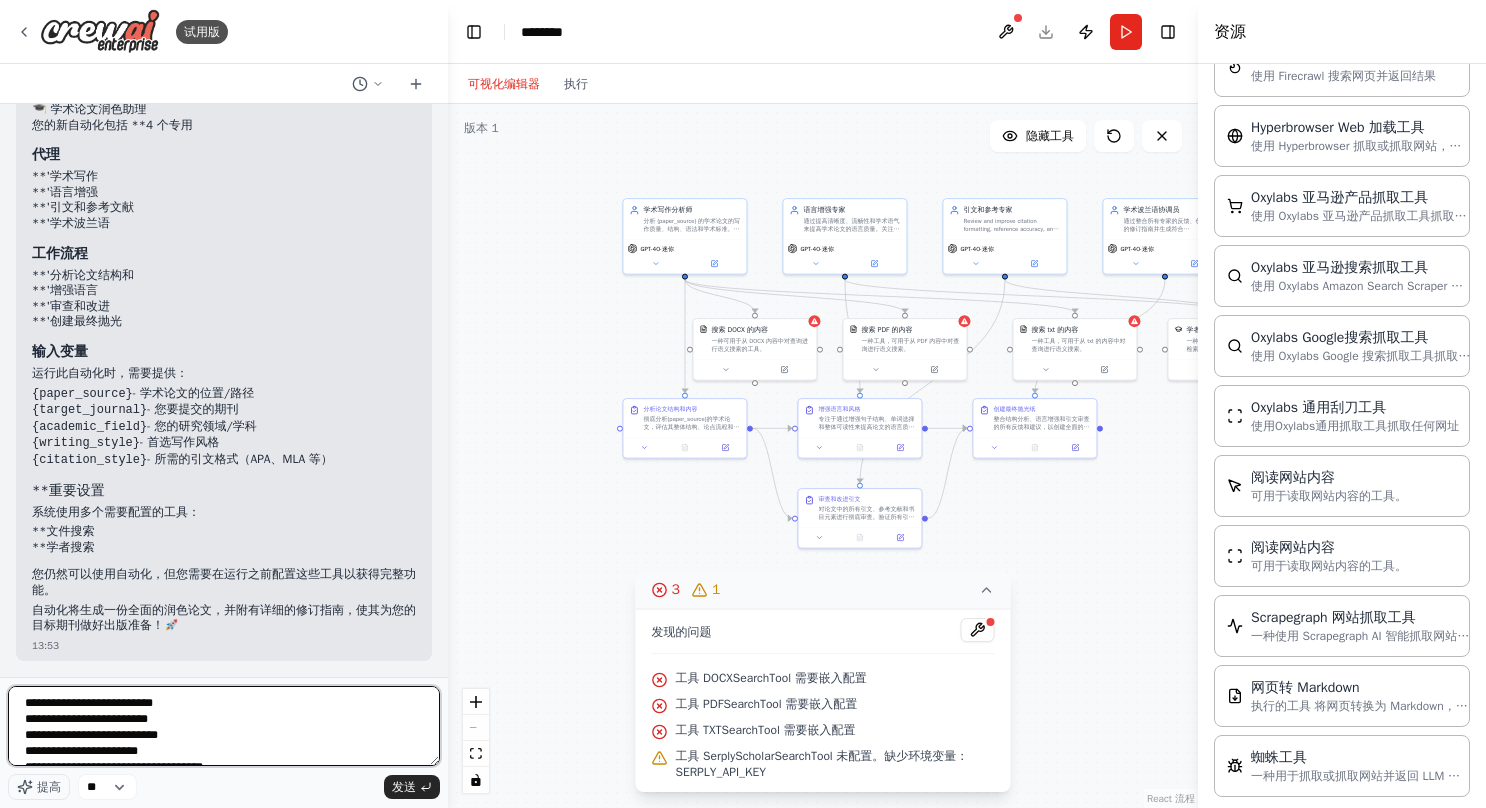 click on "**********" at bounding box center (224, 726) 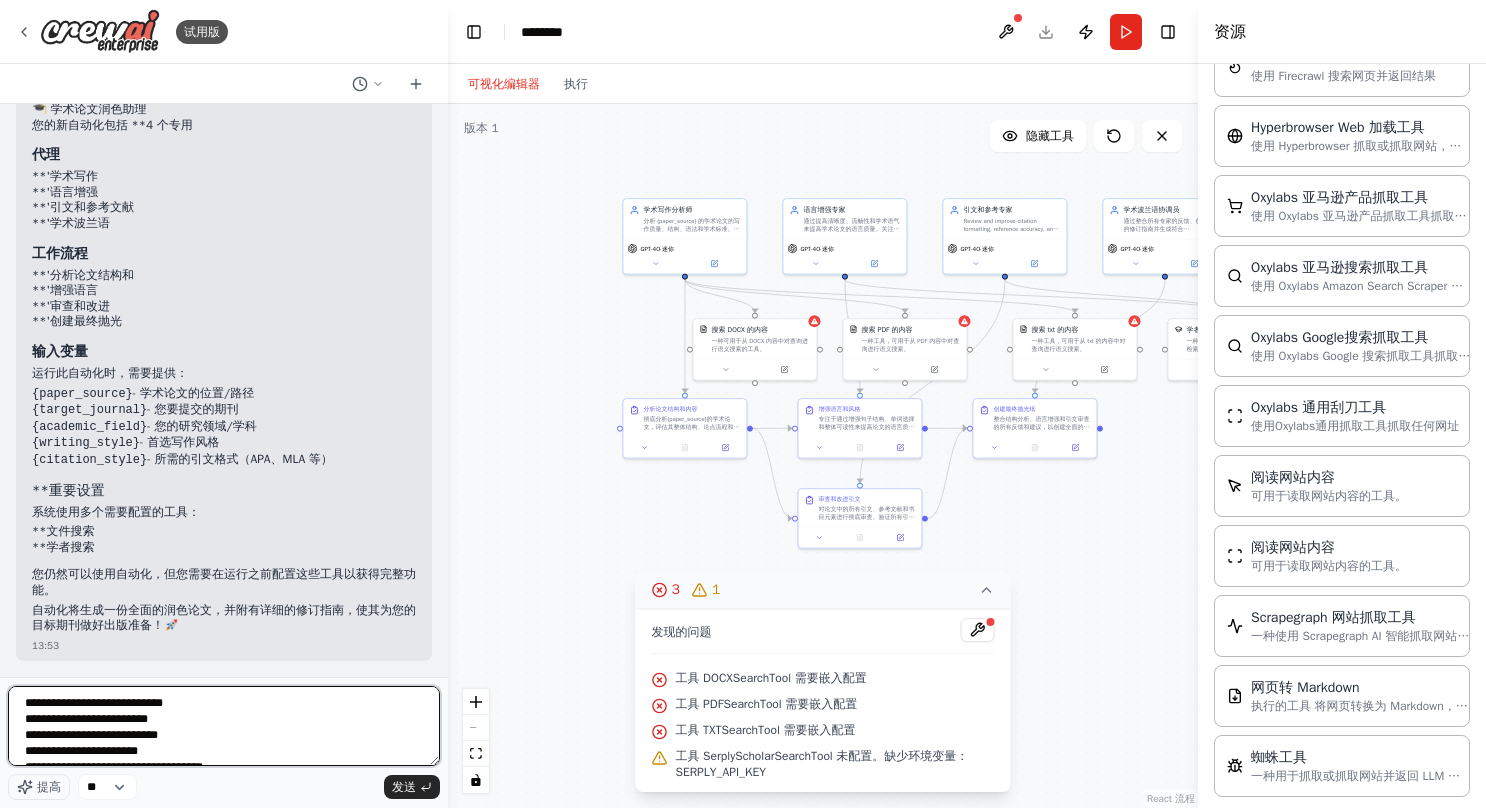 scroll, scrollTop: 17, scrollLeft: 0, axis: vertical 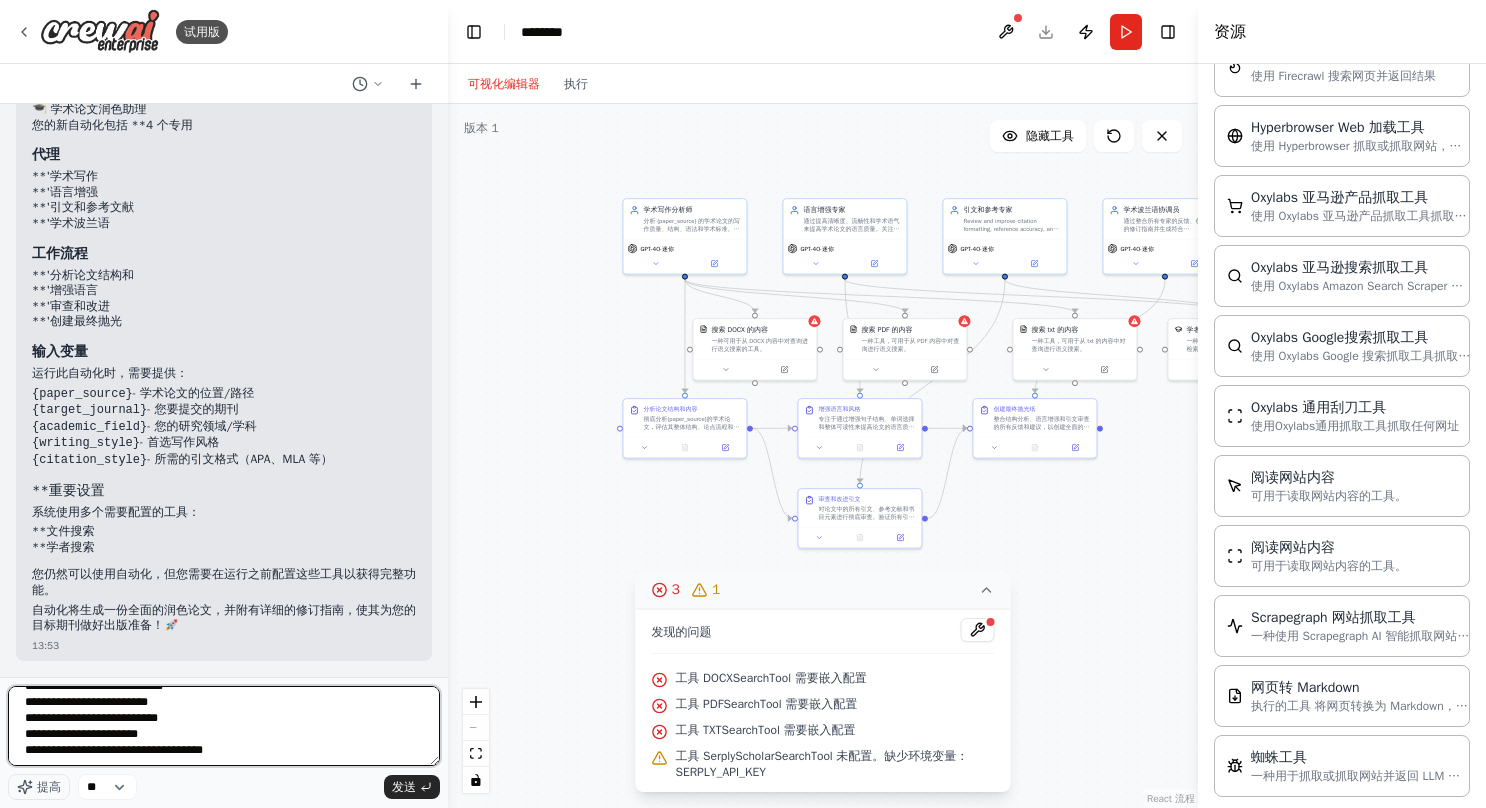click on "**********" at bounding box center [224, 726] 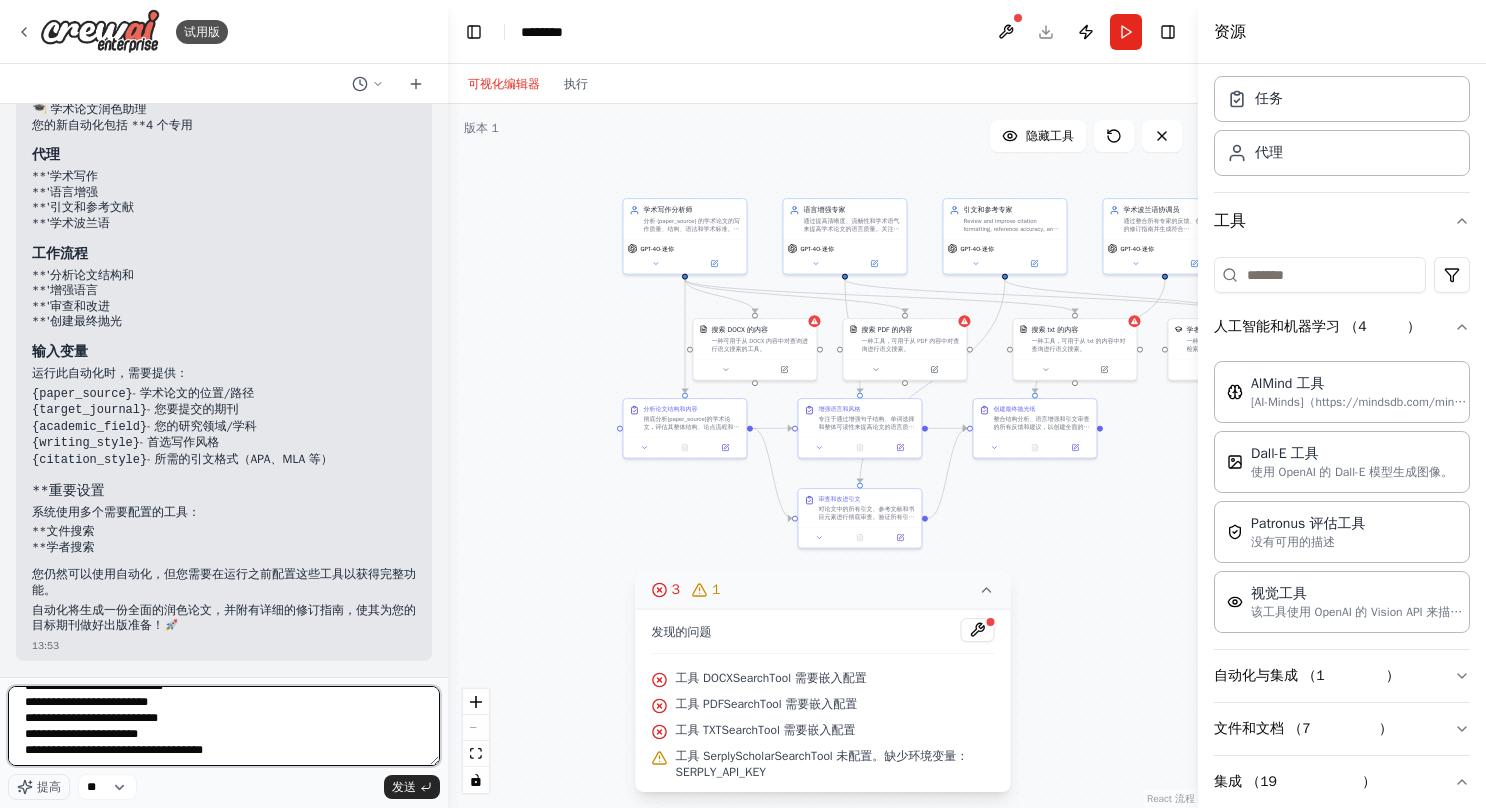 scroll, scrollTop: 0, scrollLeft: 0, axis: both 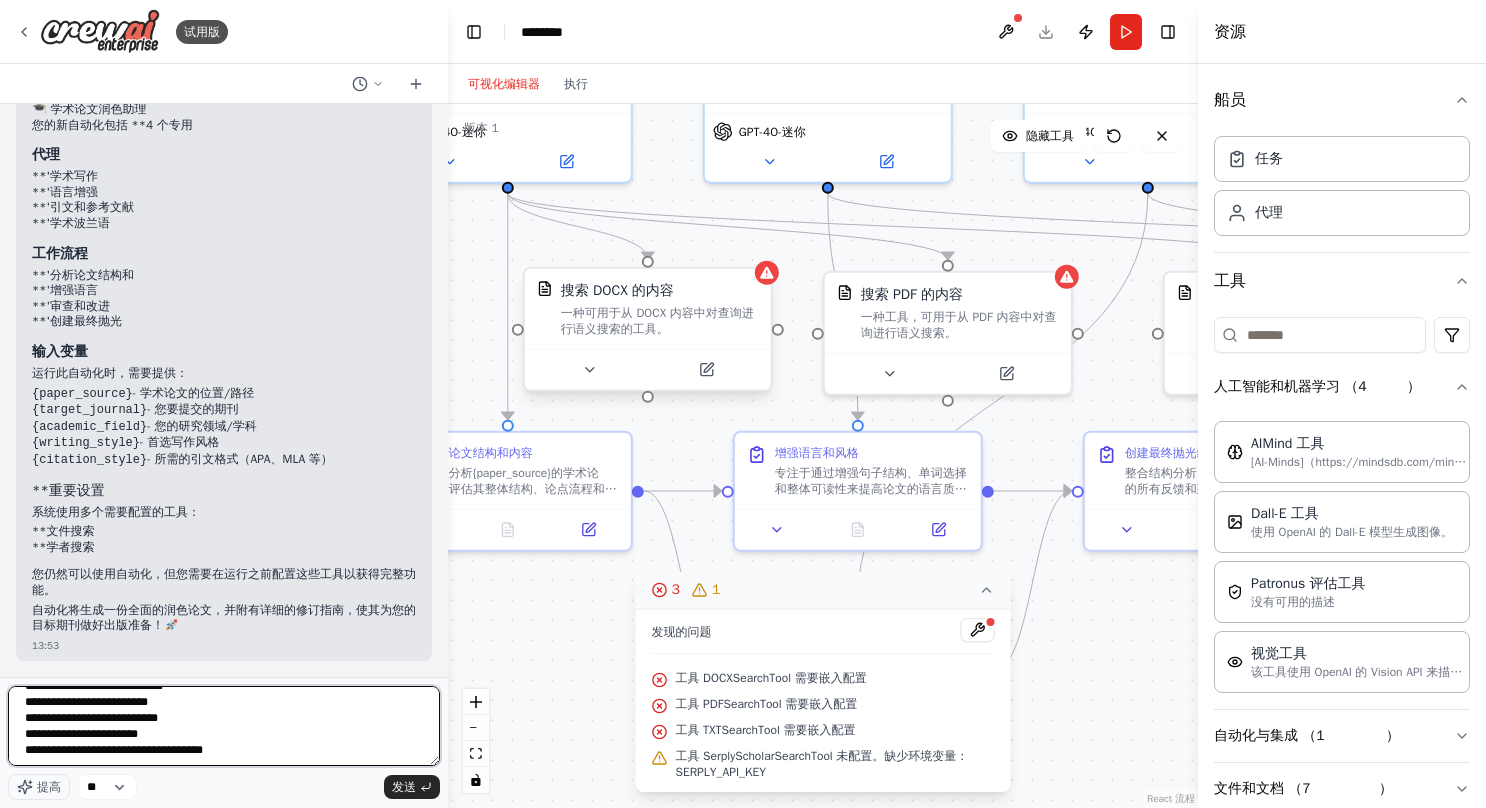 type on "**********" 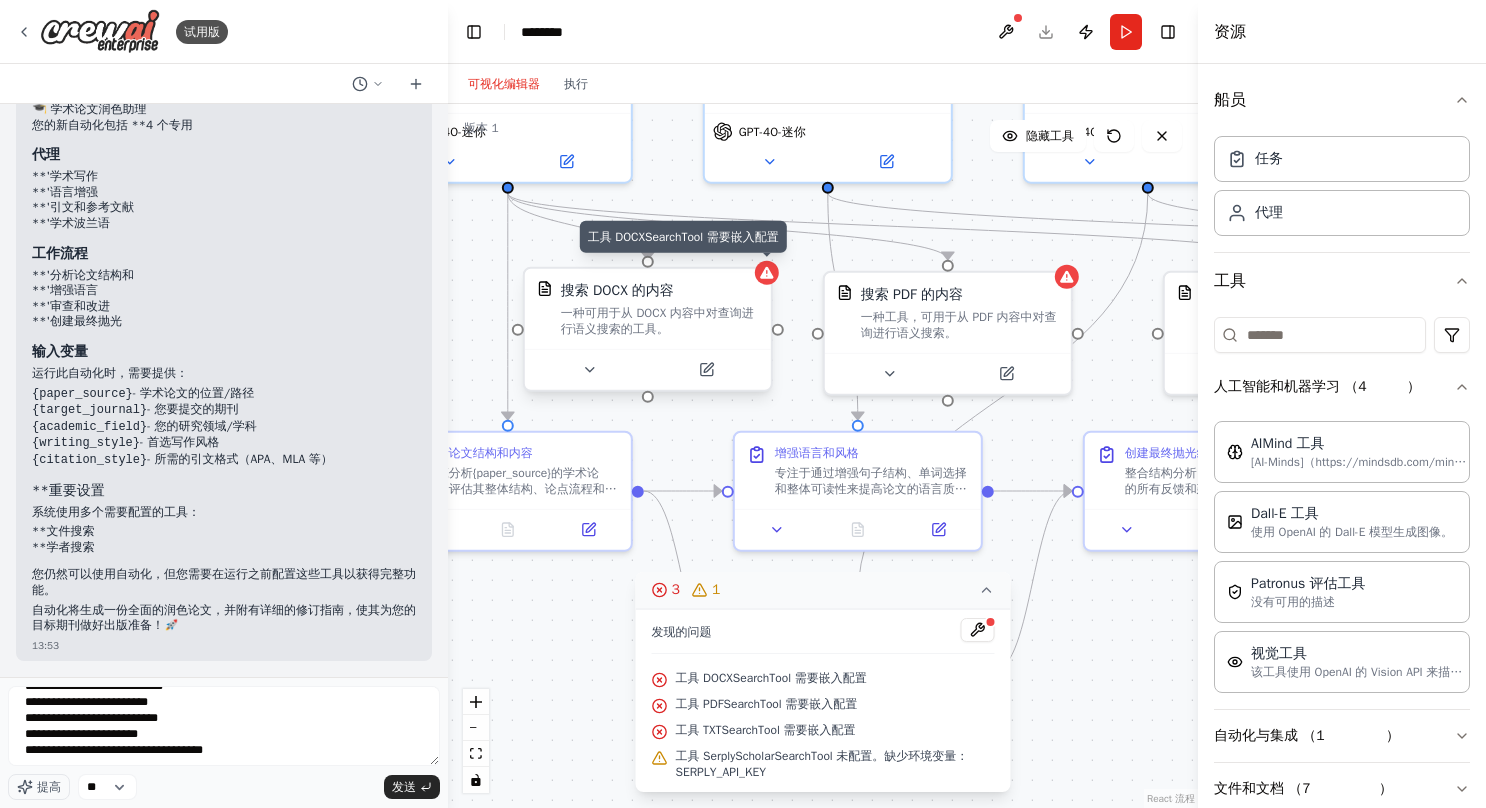 click on ".deletable-edge-delete-btn {
width: 20px;
height: 20px;
border: 0px solid #ffffff;
color: #6b7280;
background-color: #f8fafc;
cursor: pointer;
border-radius: 50%;
font-size: 12px;
padding: 3px;
display: flex;
align-items: center;
justify-content: center;
transition: all 0.2s cubic-bezier(0.4, 0, 0.2, 1);
box-shadow: 0 2px 4px rgba(0, 0, 0, 0.1);
}
.deletable-edge-delete-btn:hover {
background-color: #ef4444;
color: #ffffff;
border-color: #dc2626;
transform: scale(1.1);
box-shadow: 0 4px 12px rgba(239, 68, 68, 0.4);
}
.deletable-edge-delete-btn:active {
transform: scale(0.95);
box-shadow: 0 2px 4px rgba(239, 68, 68, 0.3);
}
学术写作分析师 GPT-4O-迷你 搜索 DOCX 的内容" at bounding box center (823, 456) 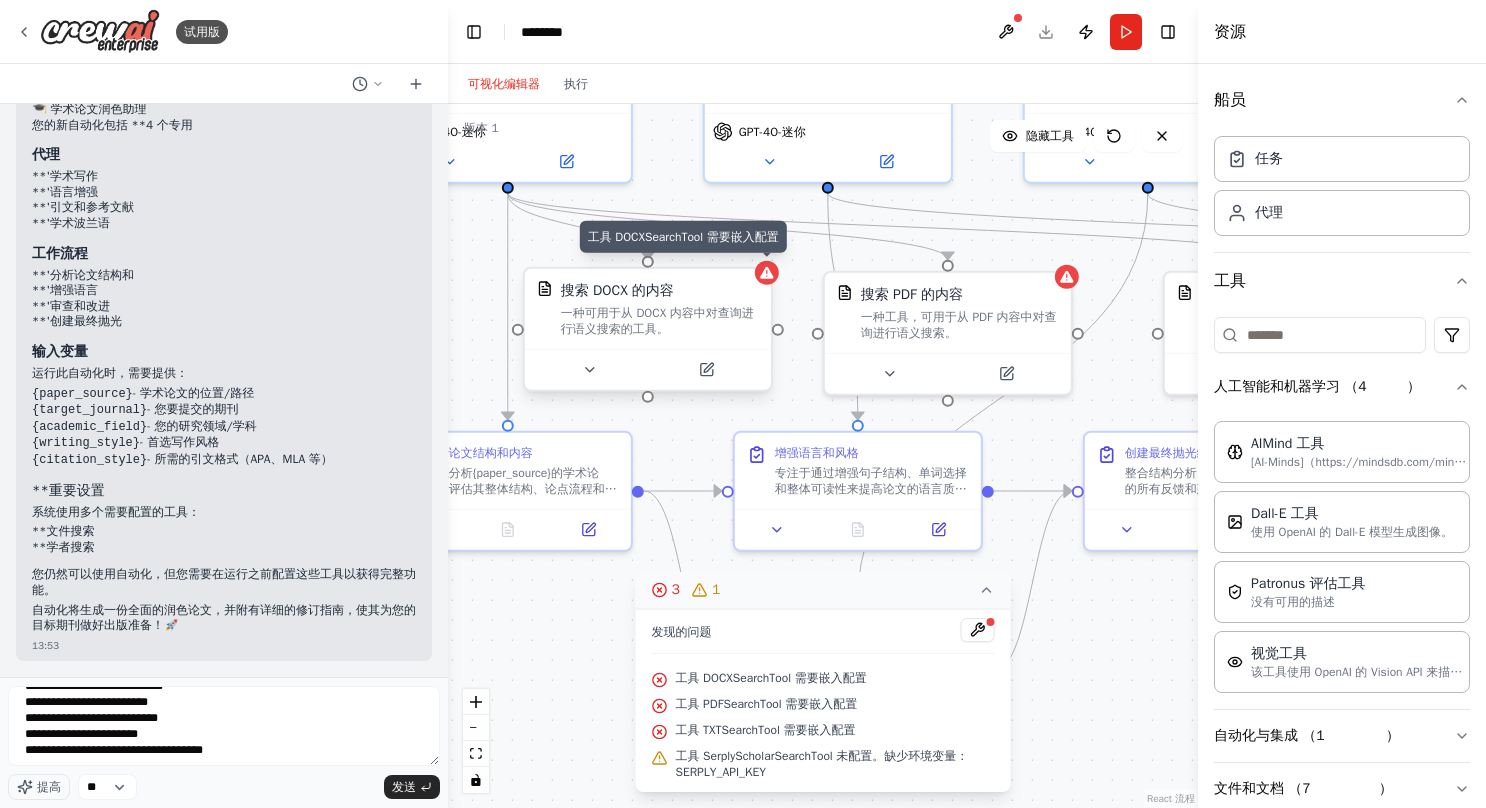 click on ".deletable-edge-delete-btn {
width: 20px;
height: 20px;
border: 0px solid #ffffff;
color: #6b7280;
background-color: #f8fafc;
cursor: pointer;
border-radius: 50%;
font-size: 12px;
padding: 3px;
display: flex;
align-items: center;
justify-content: center;
transition: all 0.2s cubic-bezier(0.4, 0, 0.2, 1);
box-shadow: 0 2px 4px rgba(0, 0, 0, 0.1);
}
.deletable-edge-delete-btn:hover {
background-color: #ef4444;
color: #ffffff;
border-color: #dc2626;
transform: scale(1.1);
box-shadow: 0 4px 12px rgba(239, 68, 68, 0.4);
}
.deletable-edge-delete-btn:active {
transform: scale(0.95);
box-shadow: 0 2px 4px rgba(239, 68, 68, 0.3);
}
学术写作分析师 GPT-4O-迷你 搜索 DOCX 的内容" at bounding box center [823, 456] 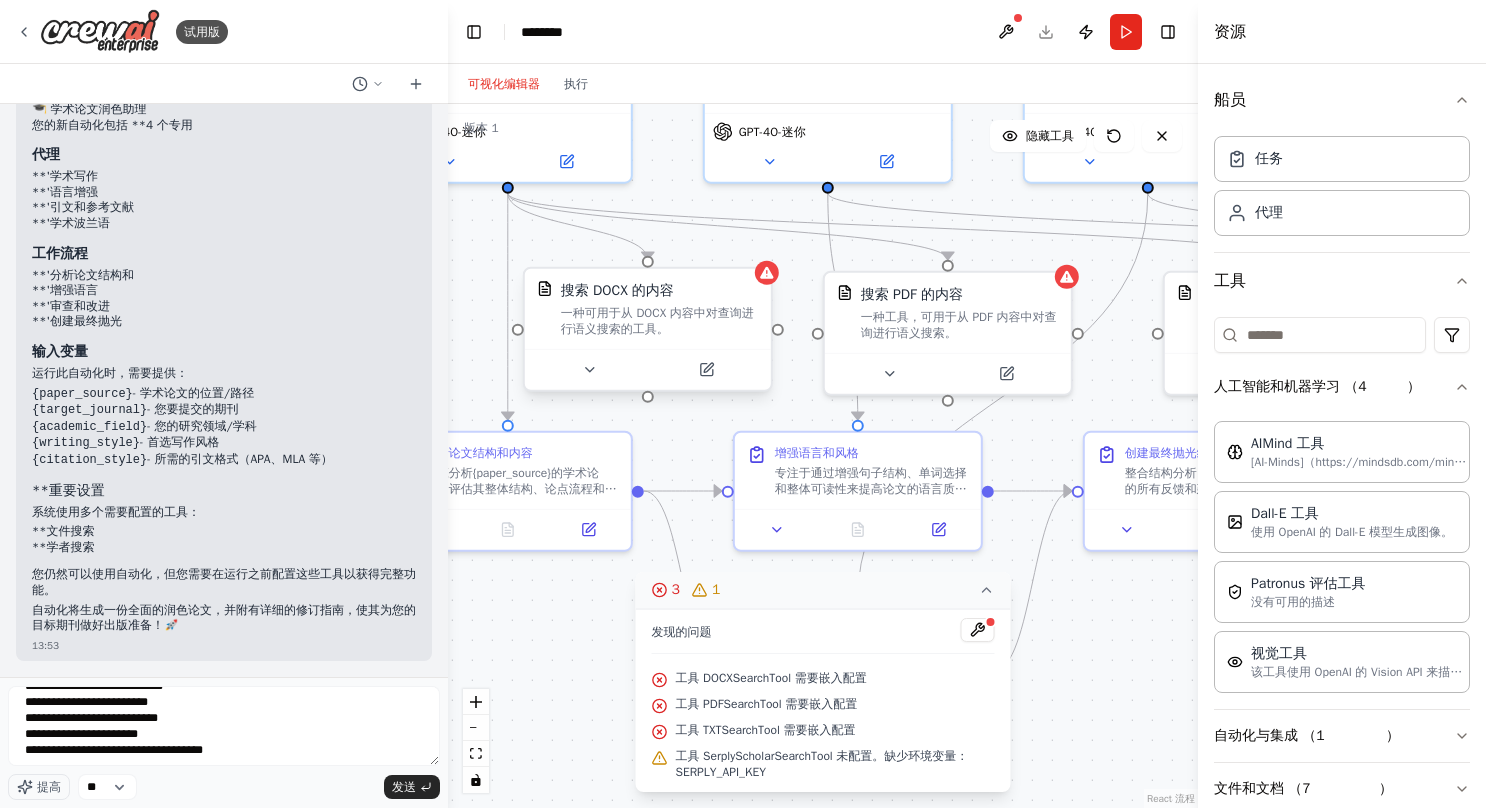 click on ".deletable-edge-delete-btn {
width: 20px;
height: 20px;
border: 0px solid #ffffff;
color: #6b7280;
background-color: #f8fafc;
cursor: pointer;
border-radius: 50%;
font-size: 12px;
padding: 3px;
display: flex;
align-items: center;
justify-content: center;
transition: all 0.2s cubic-bezier(0.4, 0, 0.2, 1);
box-shadow: 0 2px 4px rgba(0, 0, 0, 0.1);
}
.deletable-edge-delete-btn:hover {
background-color: #ef4444;
color: #ffffff;
border-color: #dc2626;
transform: scale(1.1);
box-shadow: 0 4px 12px rgba(239, 68, 68, 0.4);
}
.deletable-edge-delete-btn:active {
transform: scale(0.95);
box-shadow: 0 2px 4px rgba(239, 68, 68, 0.3);
}
学术写作分析师 GPT-4O-迷你 搜索 DOCX 的内容" at bounding box center [823, 456] 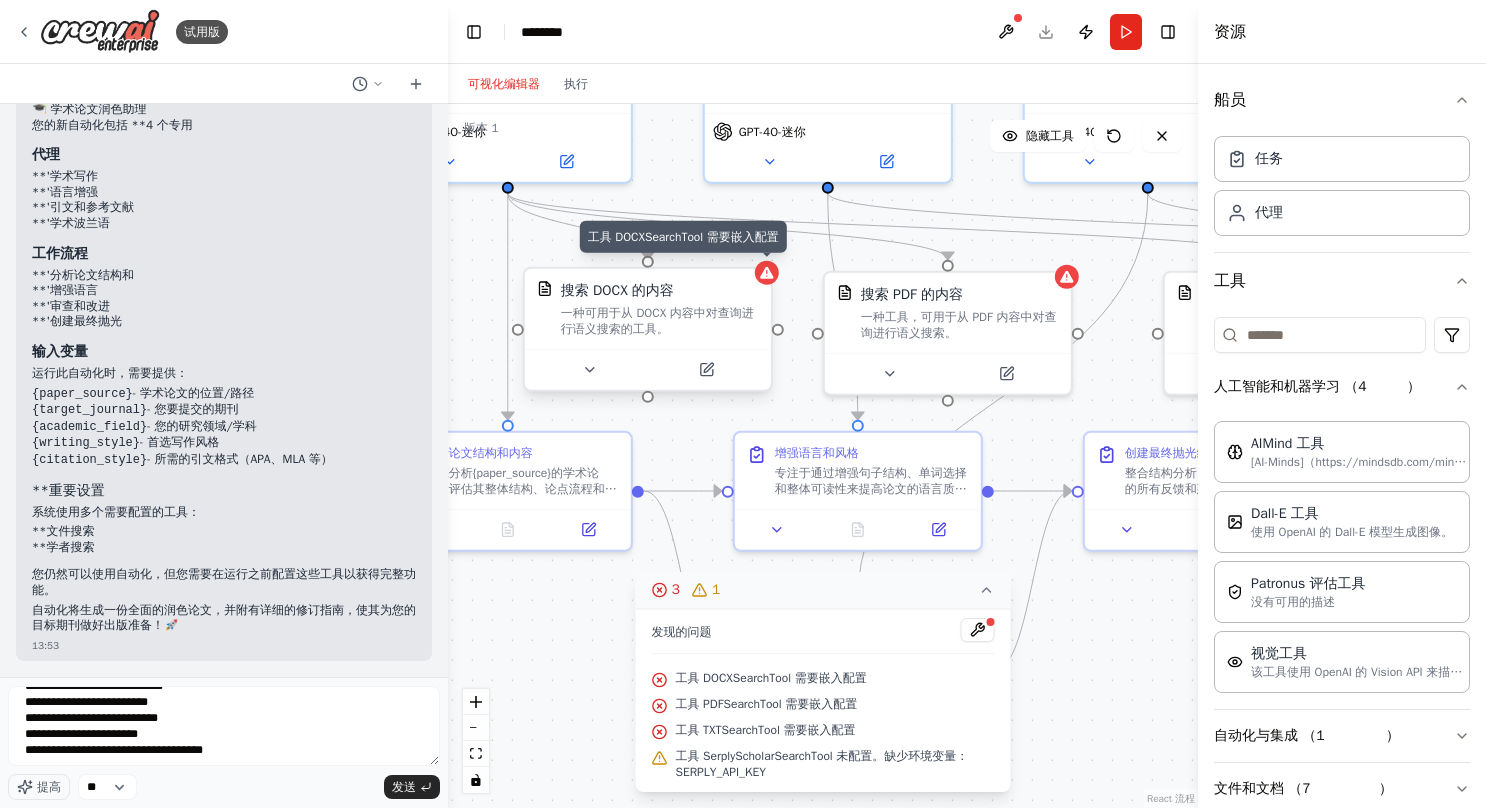 click on ".deletable-edge-delete-btn {
width: 20px;
height: 20px;
border: 0px solid #ffffff;
color: #6b7280;
background-color: #f8fafc;
cursor: pointer;
border-radius: 50%;
font-size: 12px;
padding: 3px;
display: flex;
align-items: center;
justify-content: center;
transition: all 0.2s cubic-bezier(0.4, 0, 0.2, 1);
box-shadow: 0 2px 4px rgba(0, 0, 0, 0.1);
}
.deletable-edge-delete-btn:hover {
background-color: #ef4444;
color: #ffffff;
border-color: #dc2626;
transform: scale(1.1);
box-shadow: 0 4px 12px rgba(239, 68, 68, 0.4);
}
.deletable-edge-delete-btn:active {
transform: scale(0.95);
box-shadow: 0 2px 4px rgba(239, 68, 68, 0.3);
}
学术写作分析师 GPT-4O-迷你 搜索 DOCX 的内容" at bounding box center [823, 456] 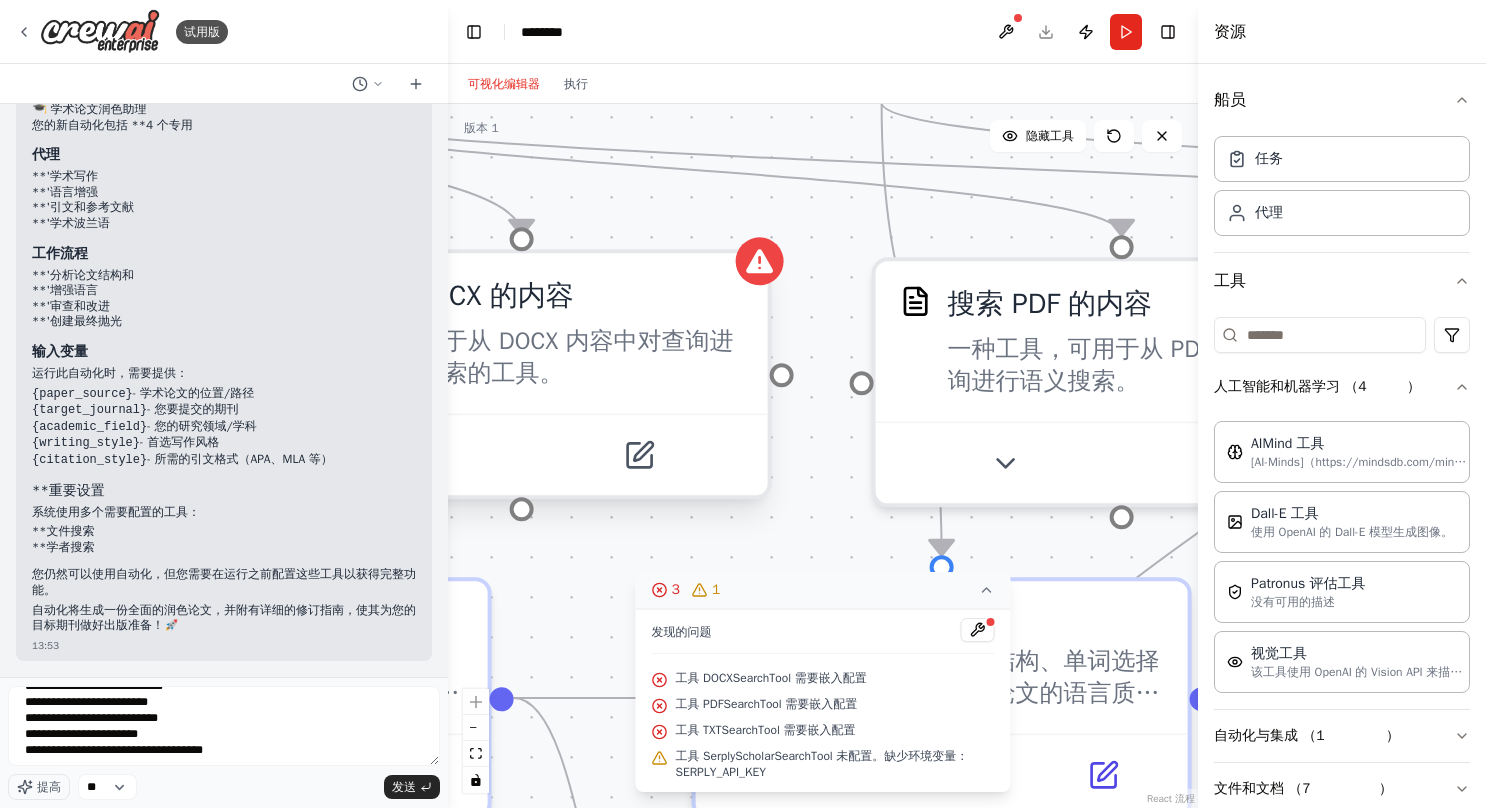click on ".deletable-edge-delete-btn {
width: 20px;
height: 20px;
border: 0px solid #ffffff;
color: #6b7280;
background-color: #f8fafc;
cursor: pointer;
border-radius: 50%;
font-size: 12px;
padding: 3px;
display: flex;
align-items: center;
justify-content: center;
transition: all 0.2s cubic-bezier(0.4, 0, 0.2, 1);
box-shadow: 0 2px 4px rgba(0, 0, 0, 0.1);
}
.deletable-edge-delete-btn:hover {
background-color: #ef4444;
color: #ffffff;
border-color: #dc2626;
transform: scale(1.1);
box-shadow: 0 4px 12px rgba(239, 68, 68, 0.4);
}
.deletable-edge-delete-btn:active {
transform: scale(0.95);
box-shadow: 0 2px 4px rgba(239, 68, 68, 0.3);
}
学术写作分析师 GPT-4O-迷你 搜索 DOCX 的内容" at bounding box center [823, 456] 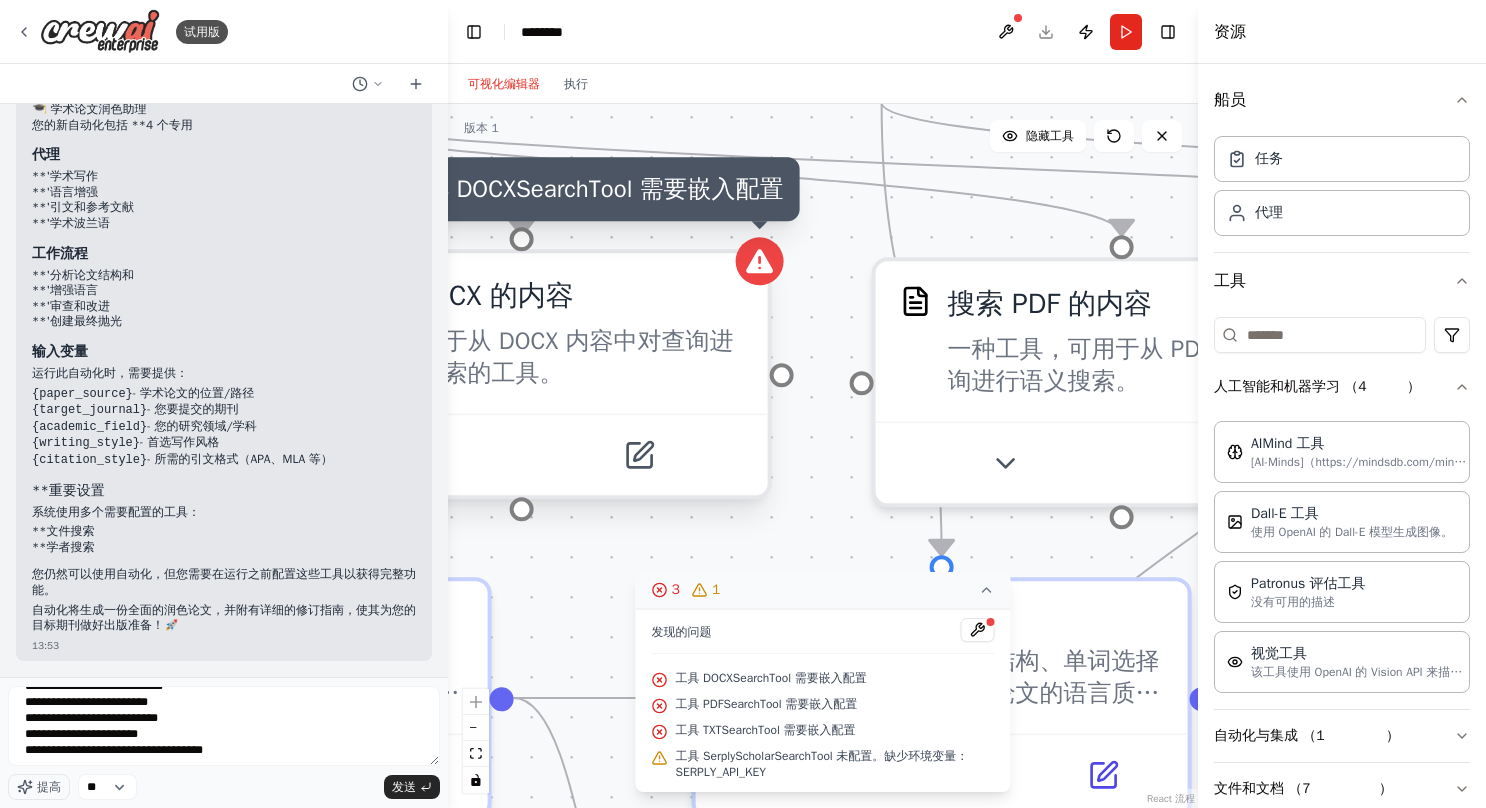 click 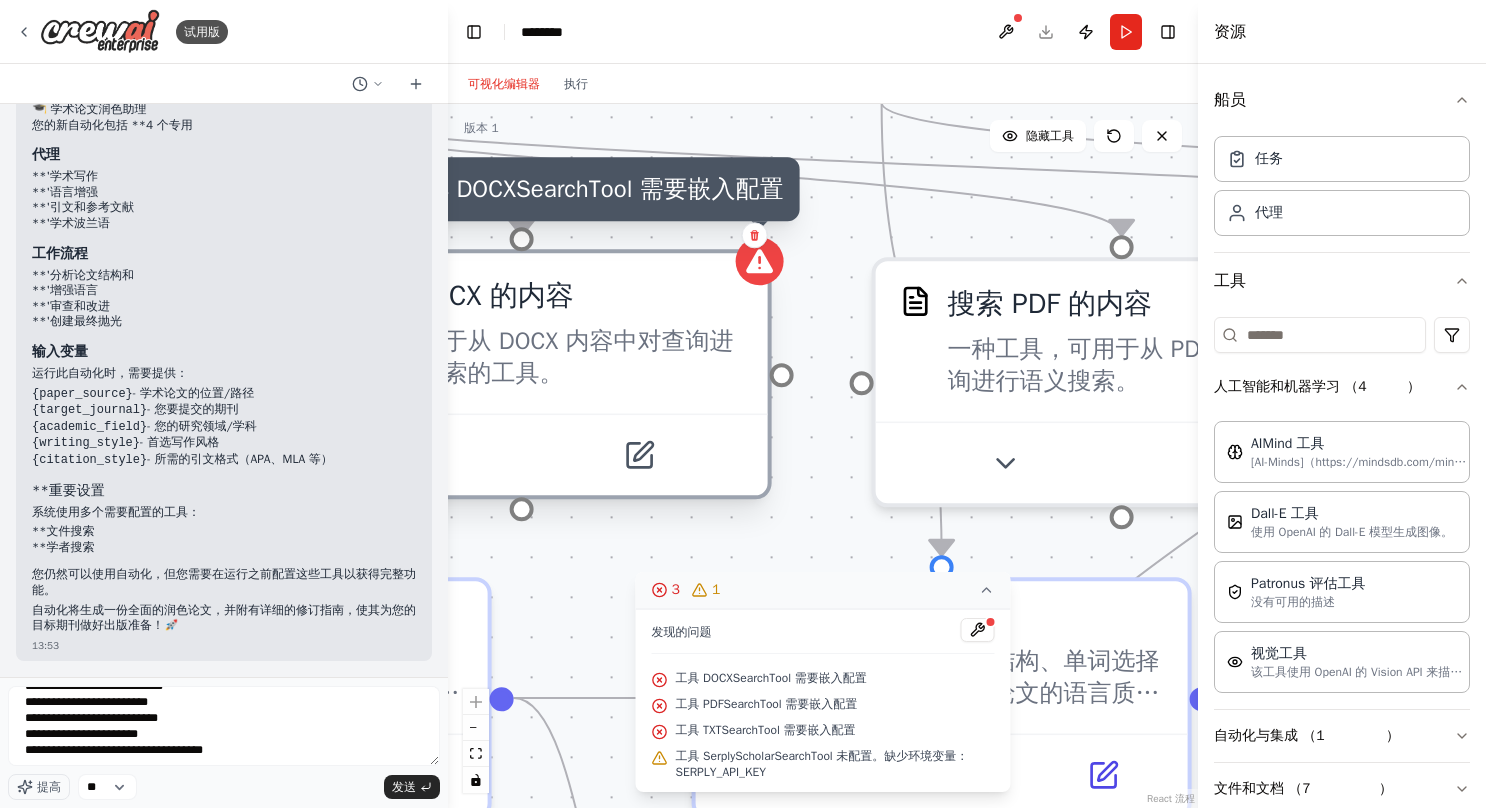 click 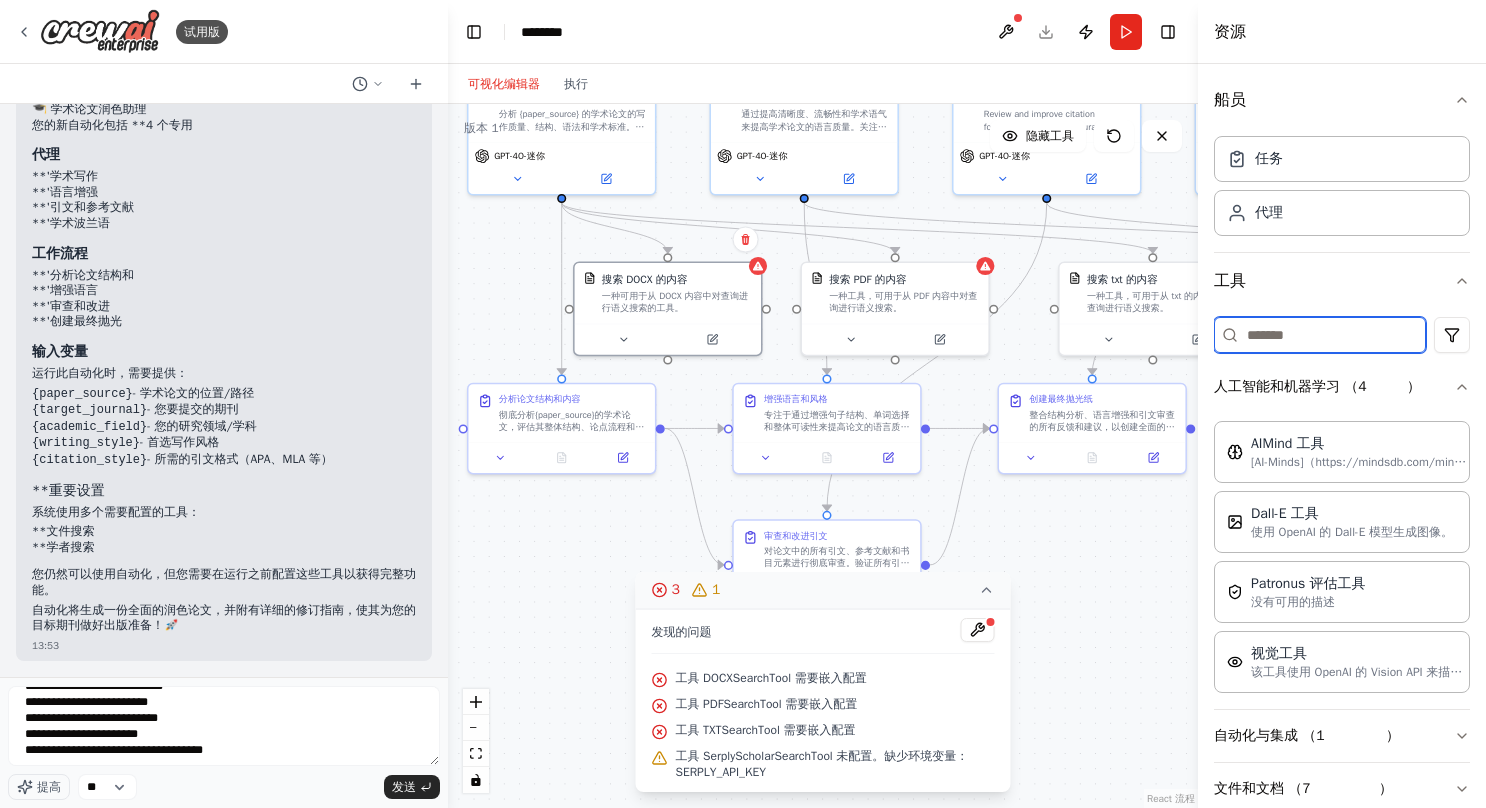 click at bounding box center (1320, 335) 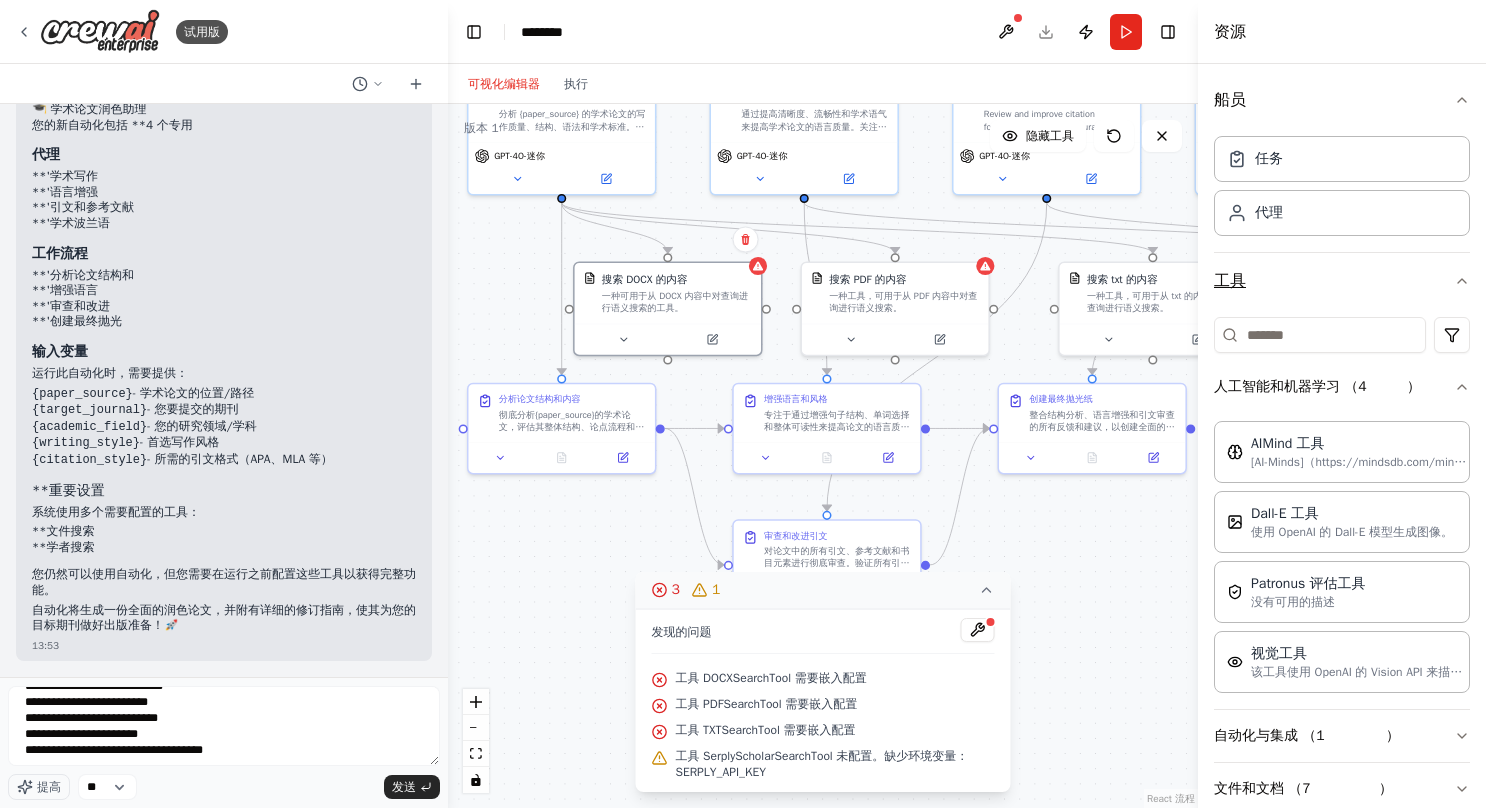 click on "工具" at bounding box center [1342, 281] 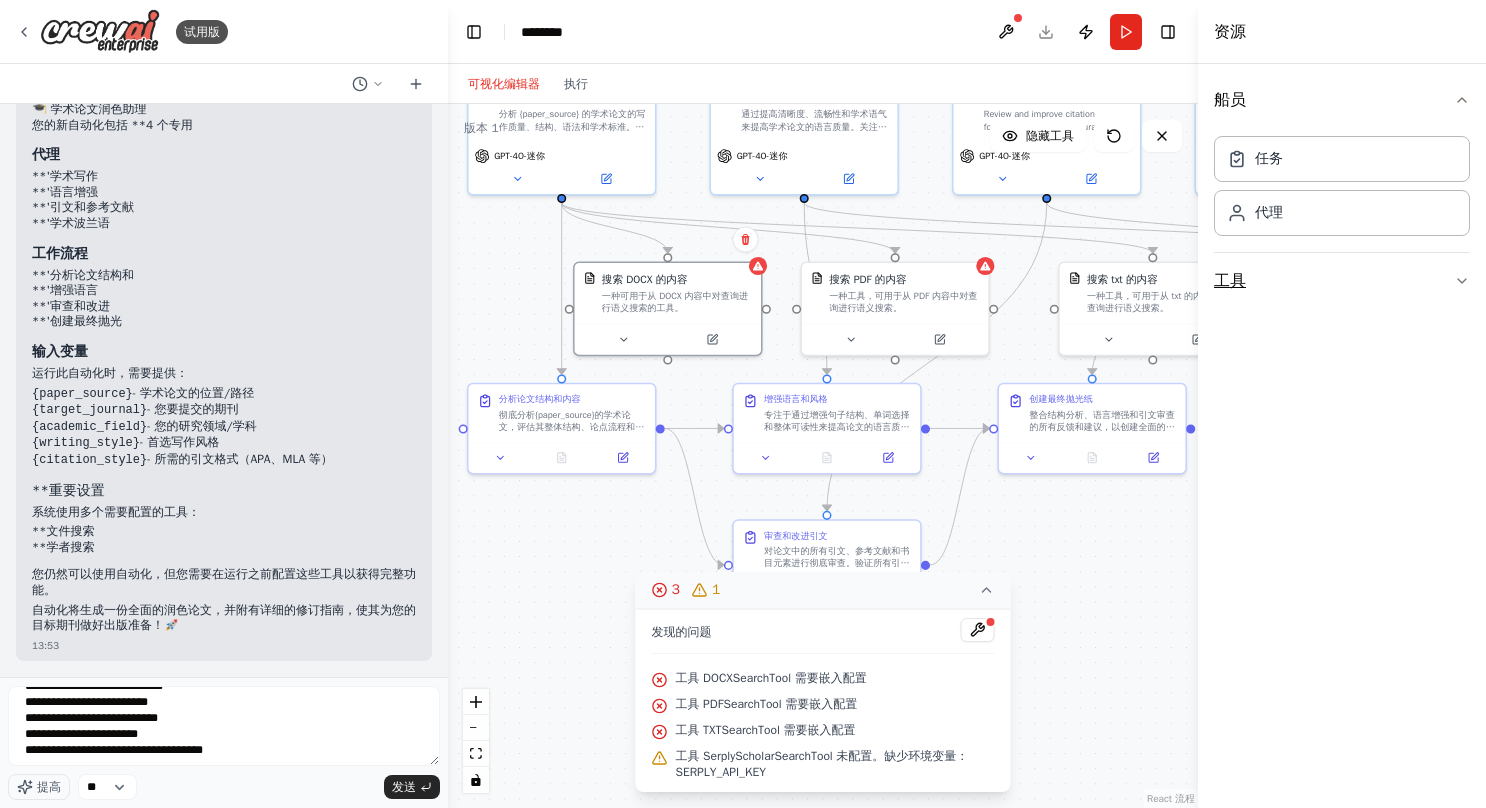 click on "工具" at bounding box center [1342, 281] 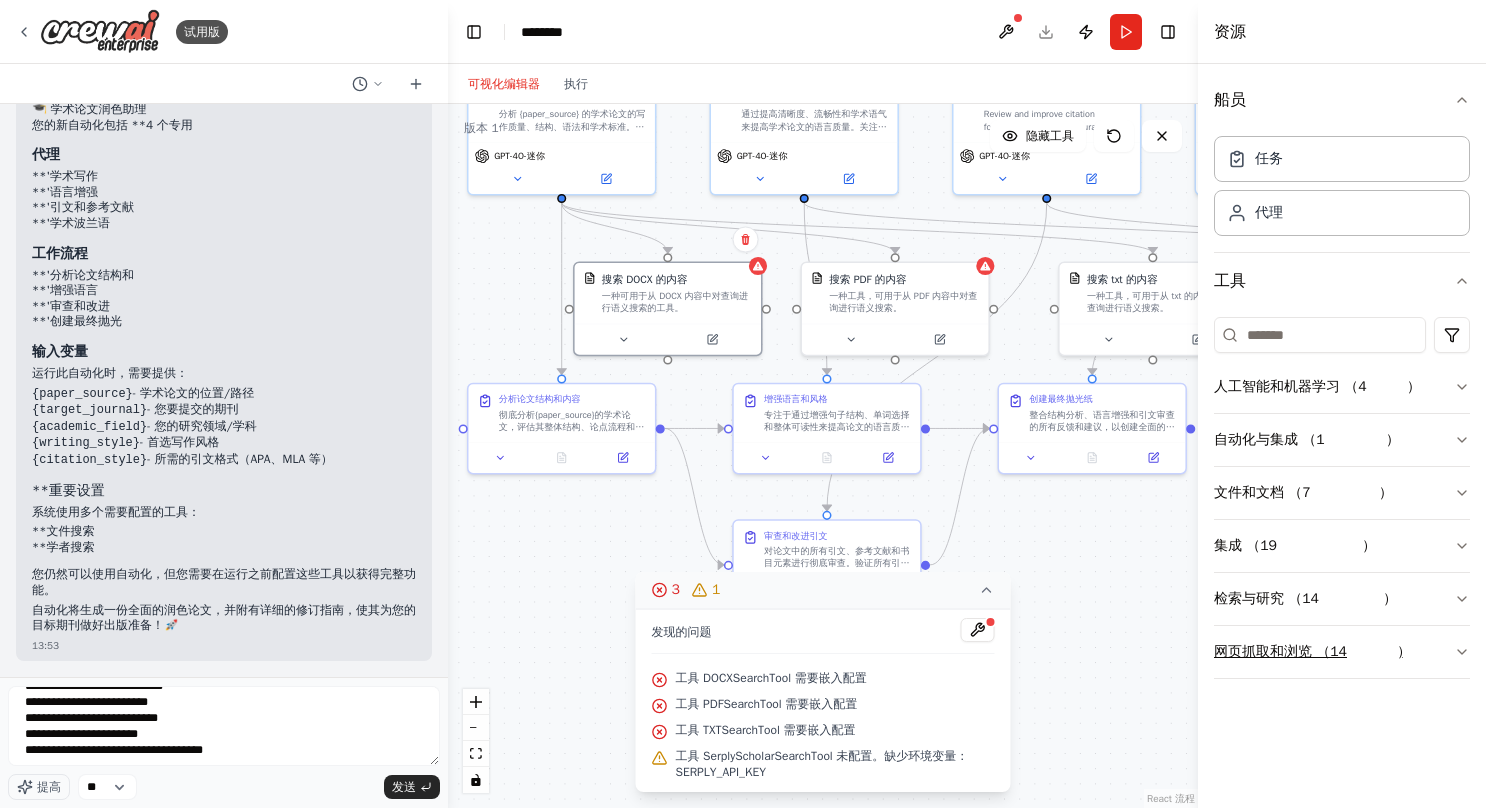 click on "网页抓取和浏览 （14" at bounding box center [1280, 652] 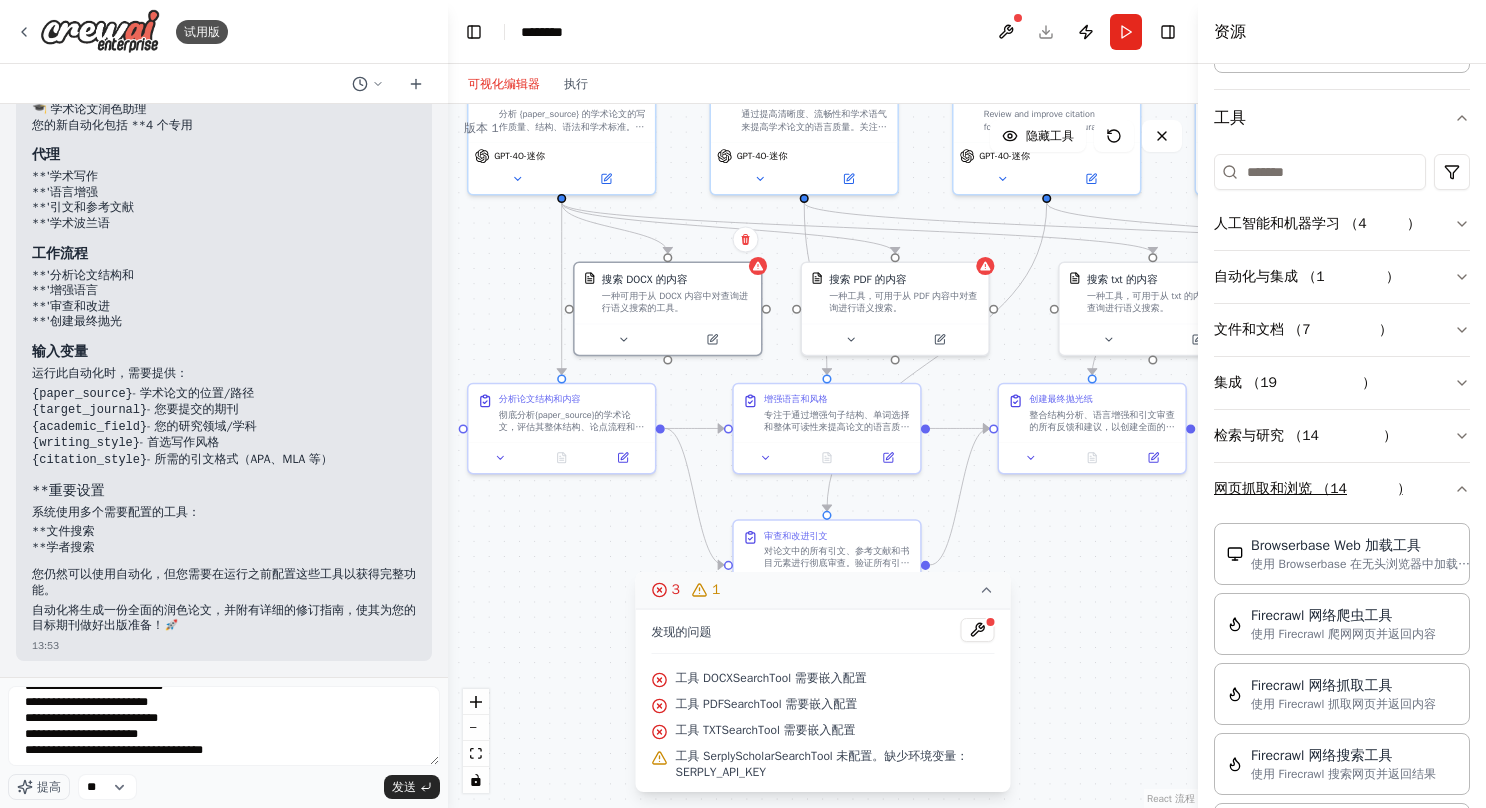scroll, scrollTop: 86, scrollLeft: 0, axis: vertical 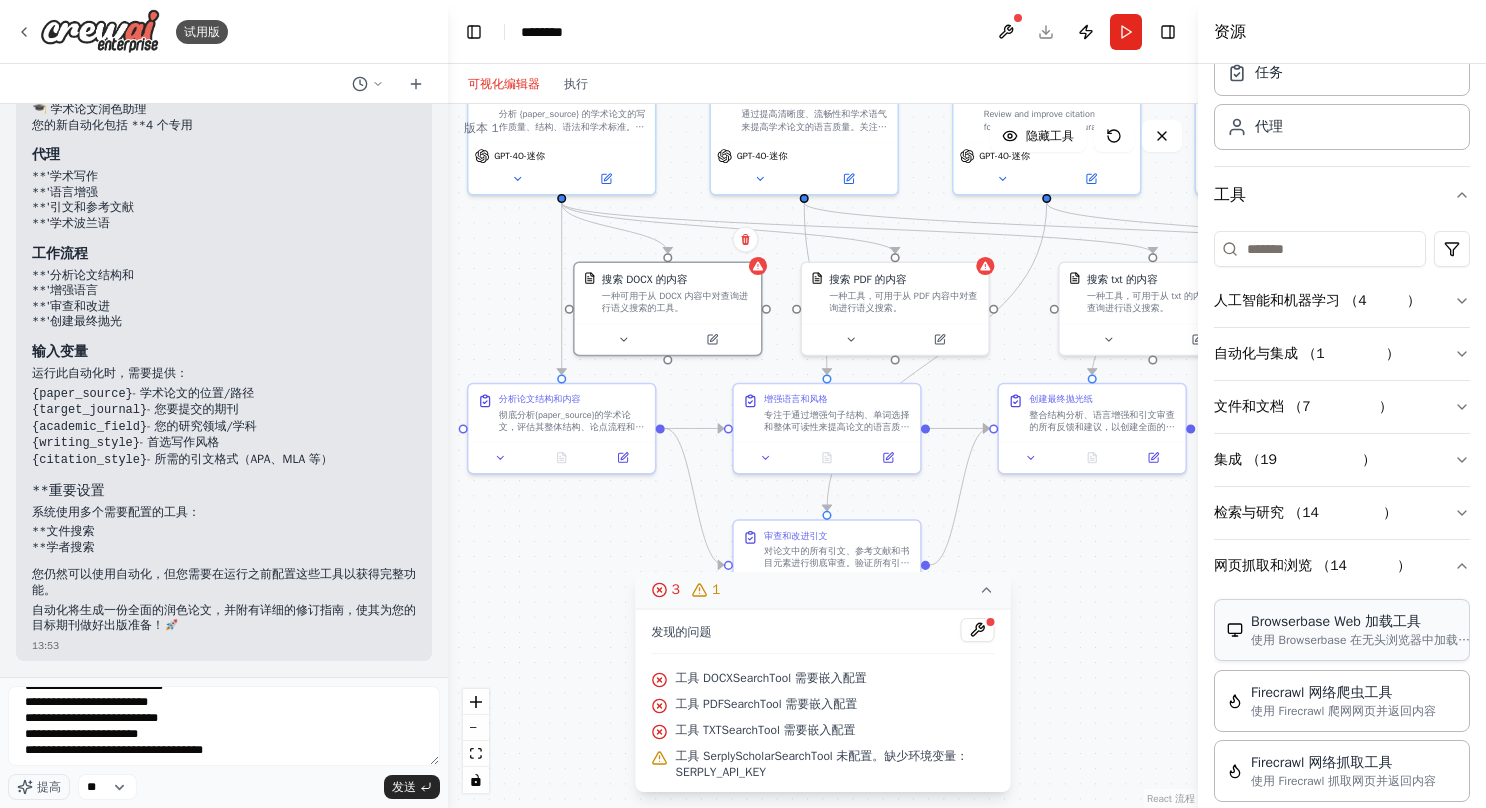 click on "Browserbase Web 加载工具" at bounding box center [1361, 622] 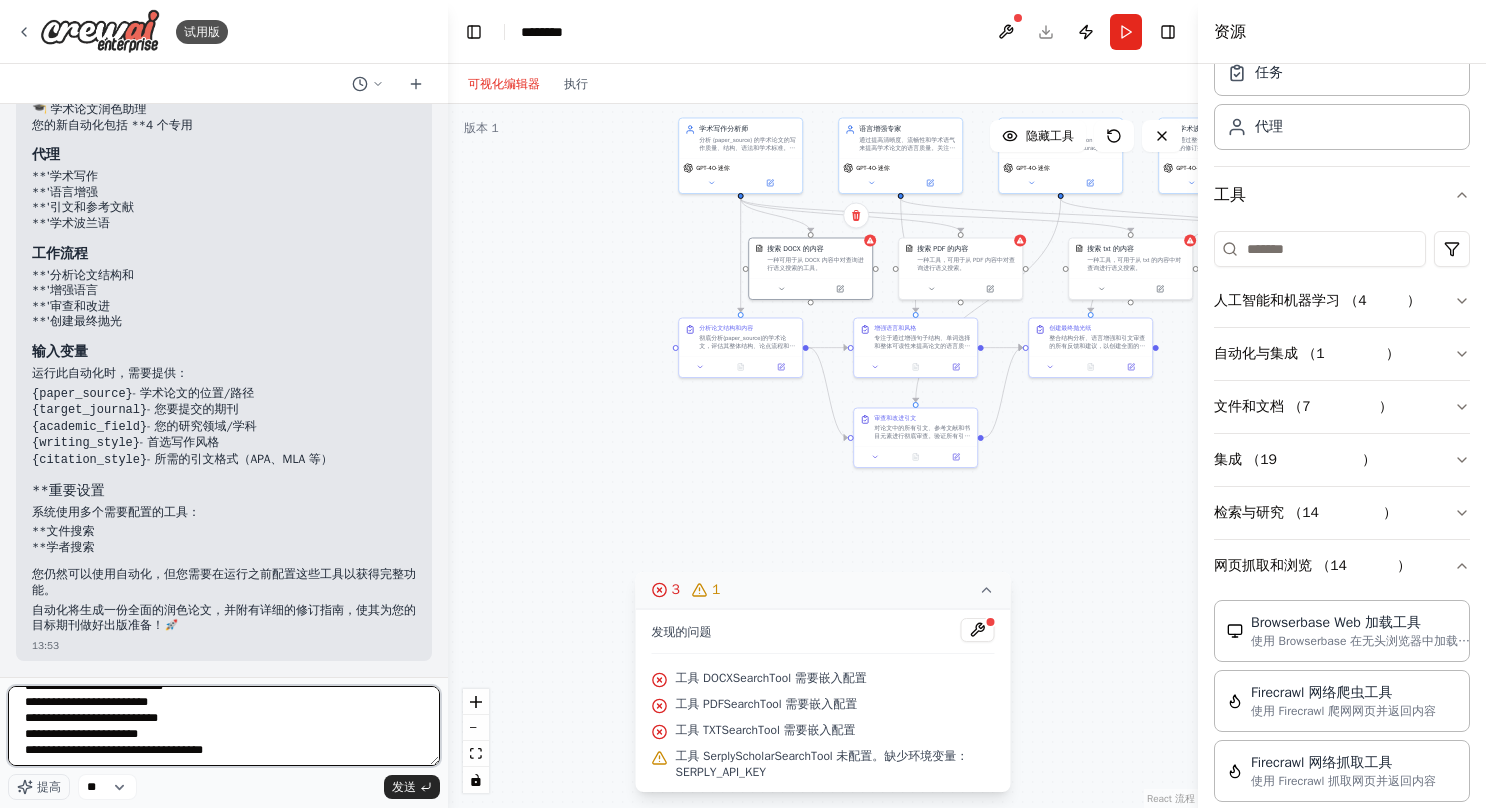 click on "**********" at bounding box center [224, 726] 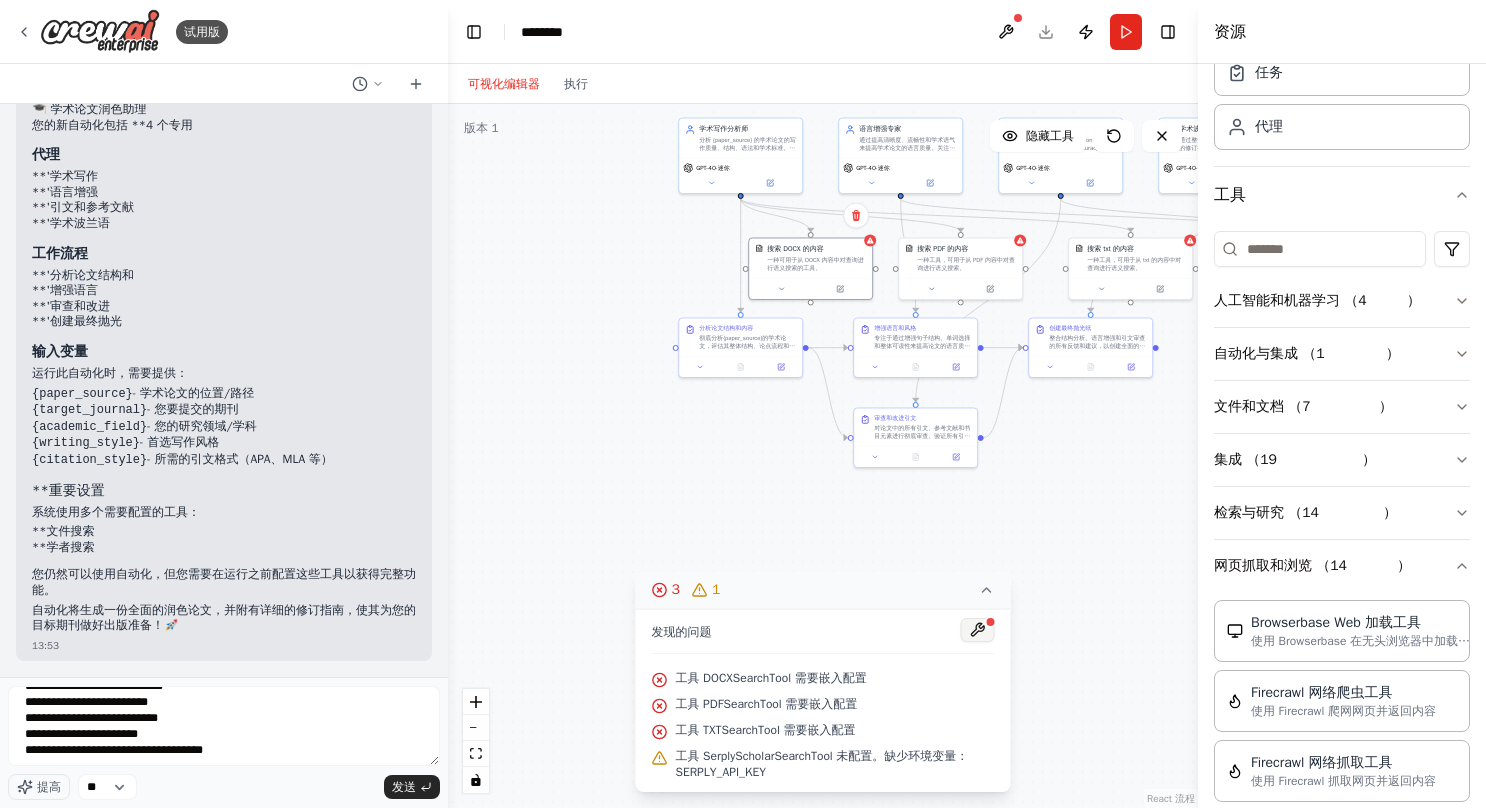 click at bounding box center [978, 630] 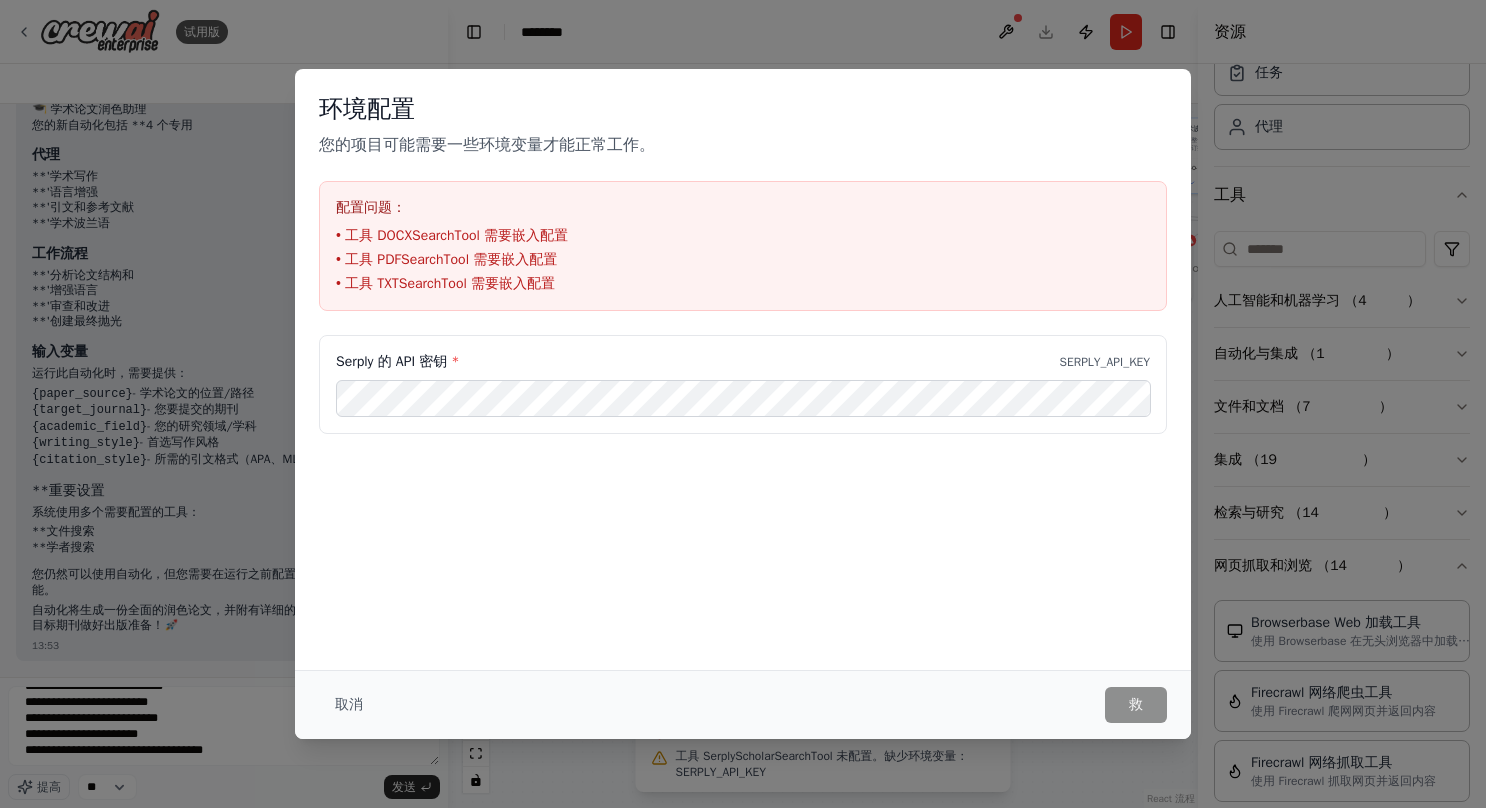 click on "配置问题：" at bounding box center (743, 208) 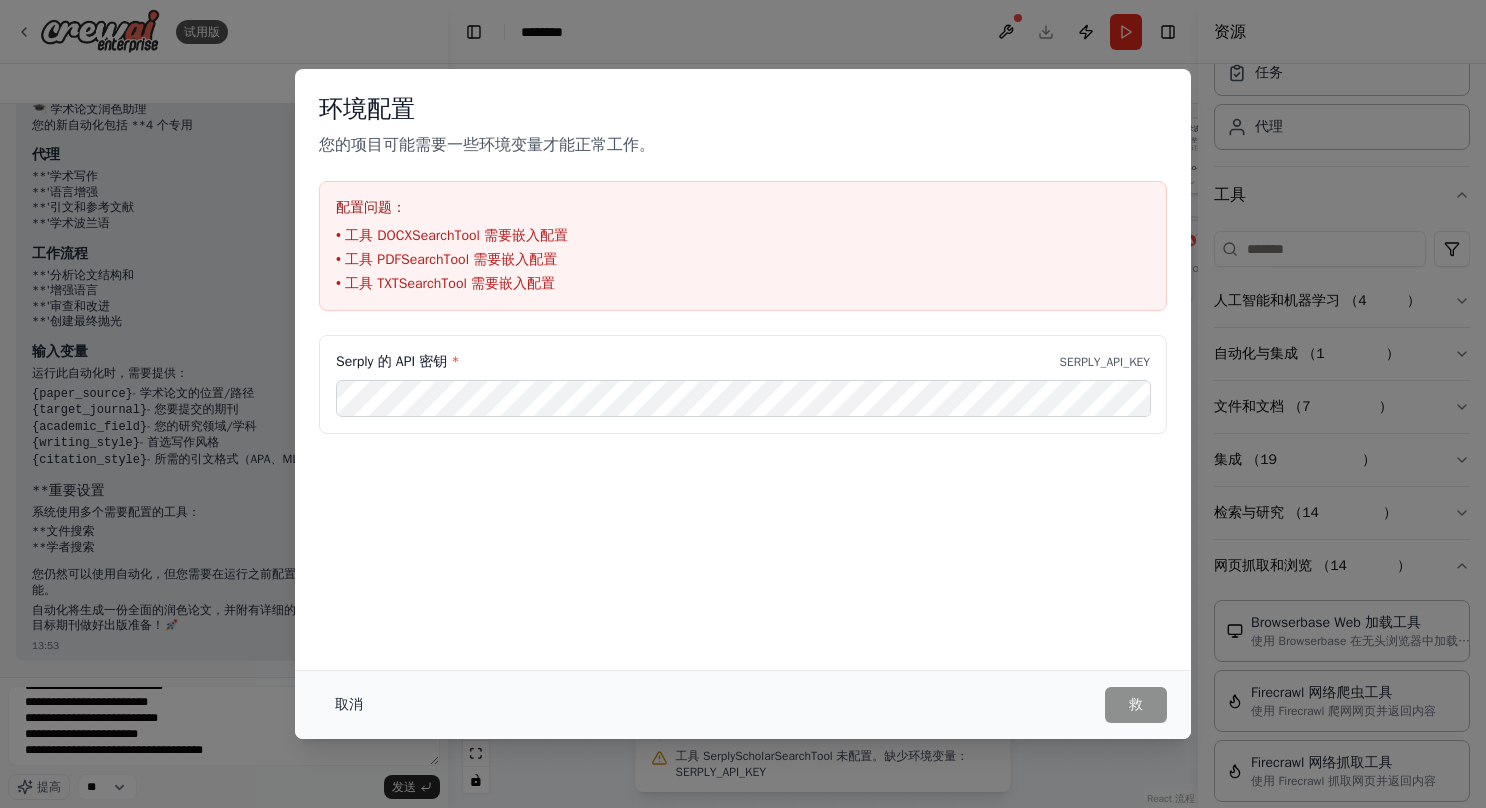 click on "取消" at bounding box center (349, 705) 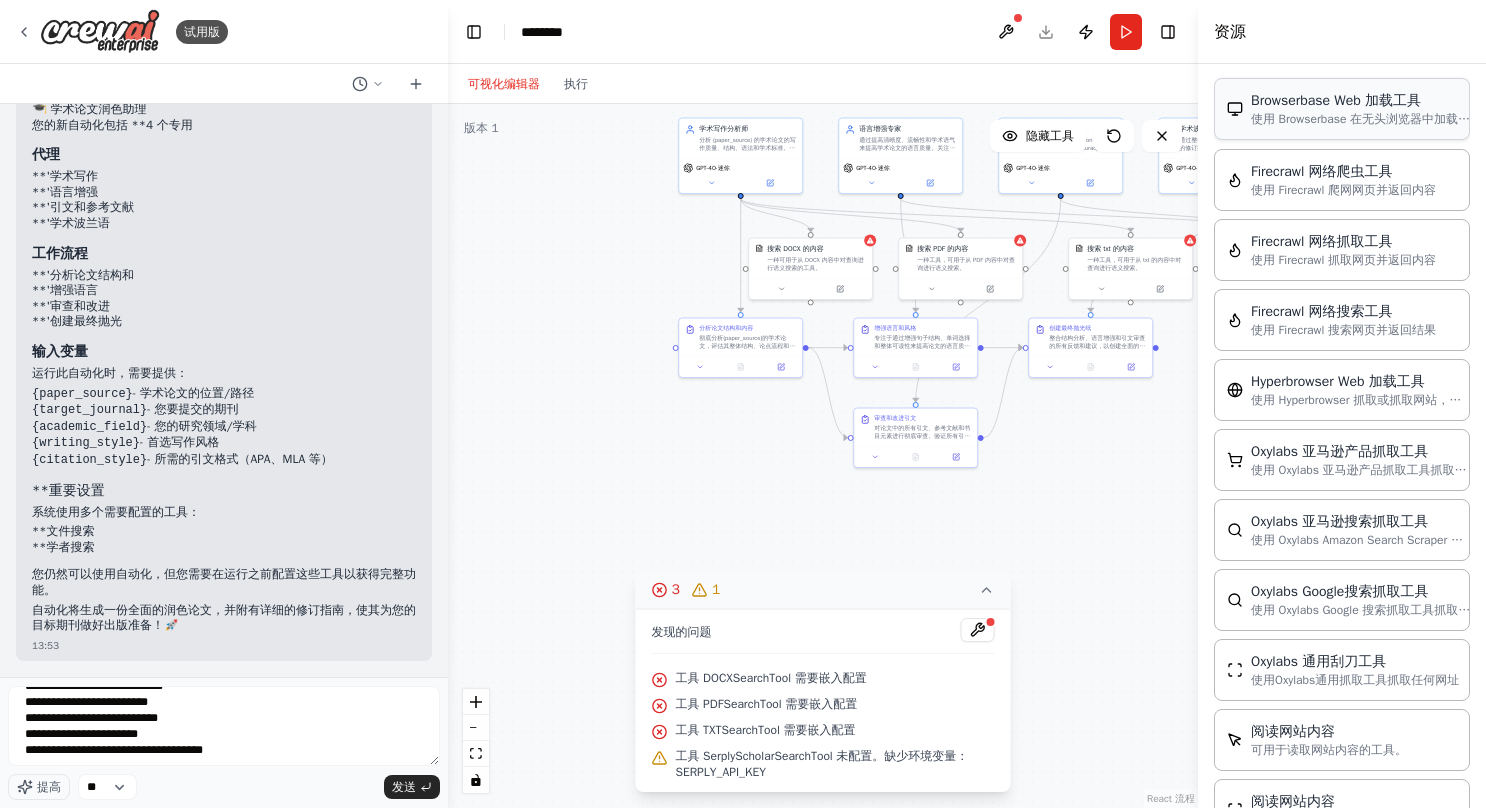 scroll, scrollTop: 486, scrollLeft: 0, axis: vertical 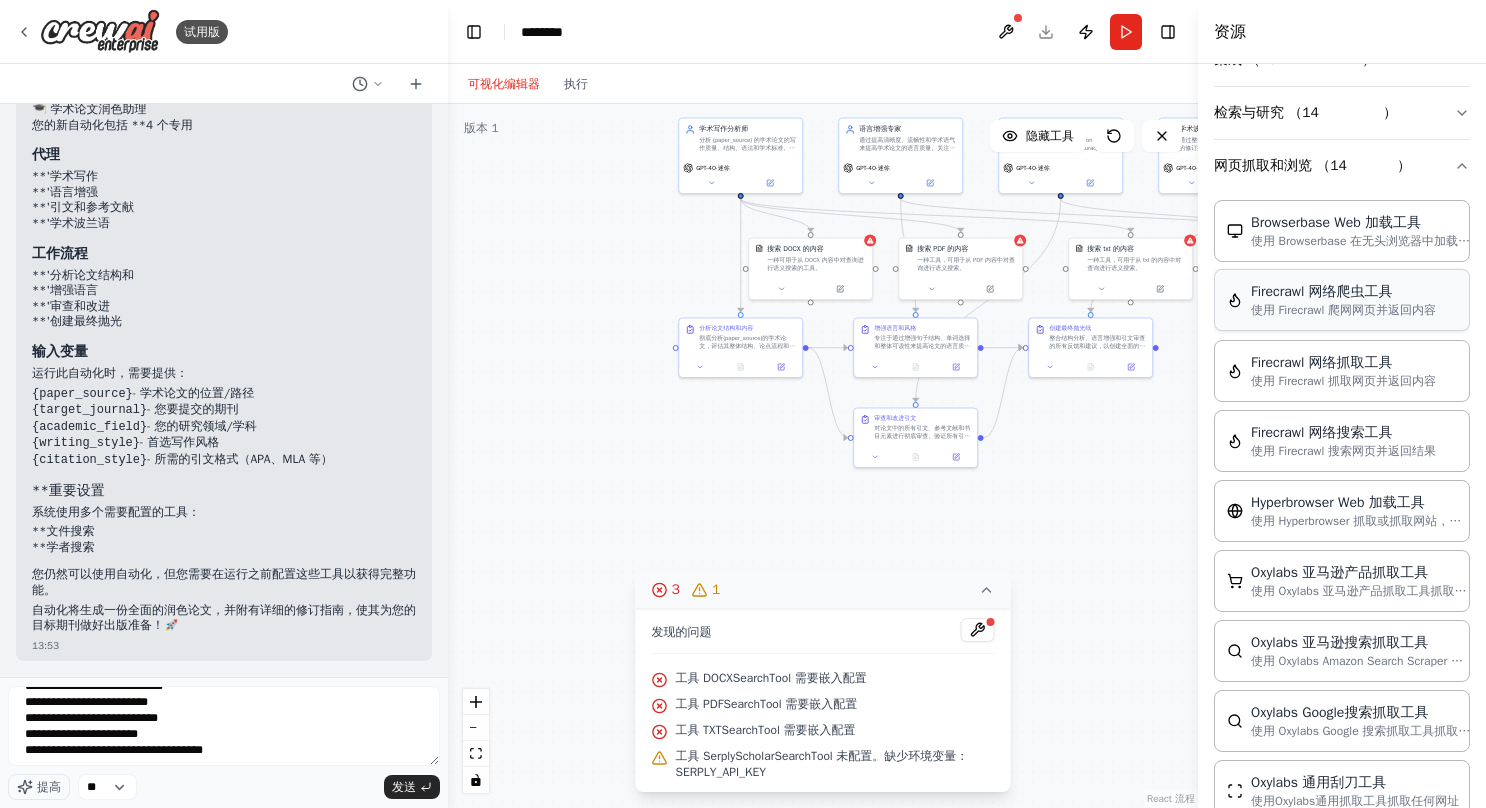 click on "Firecrawl 网络爬虫工具 使用 Firecrawl 爬网网页并返回内容" at bounding box center [1342, 300] 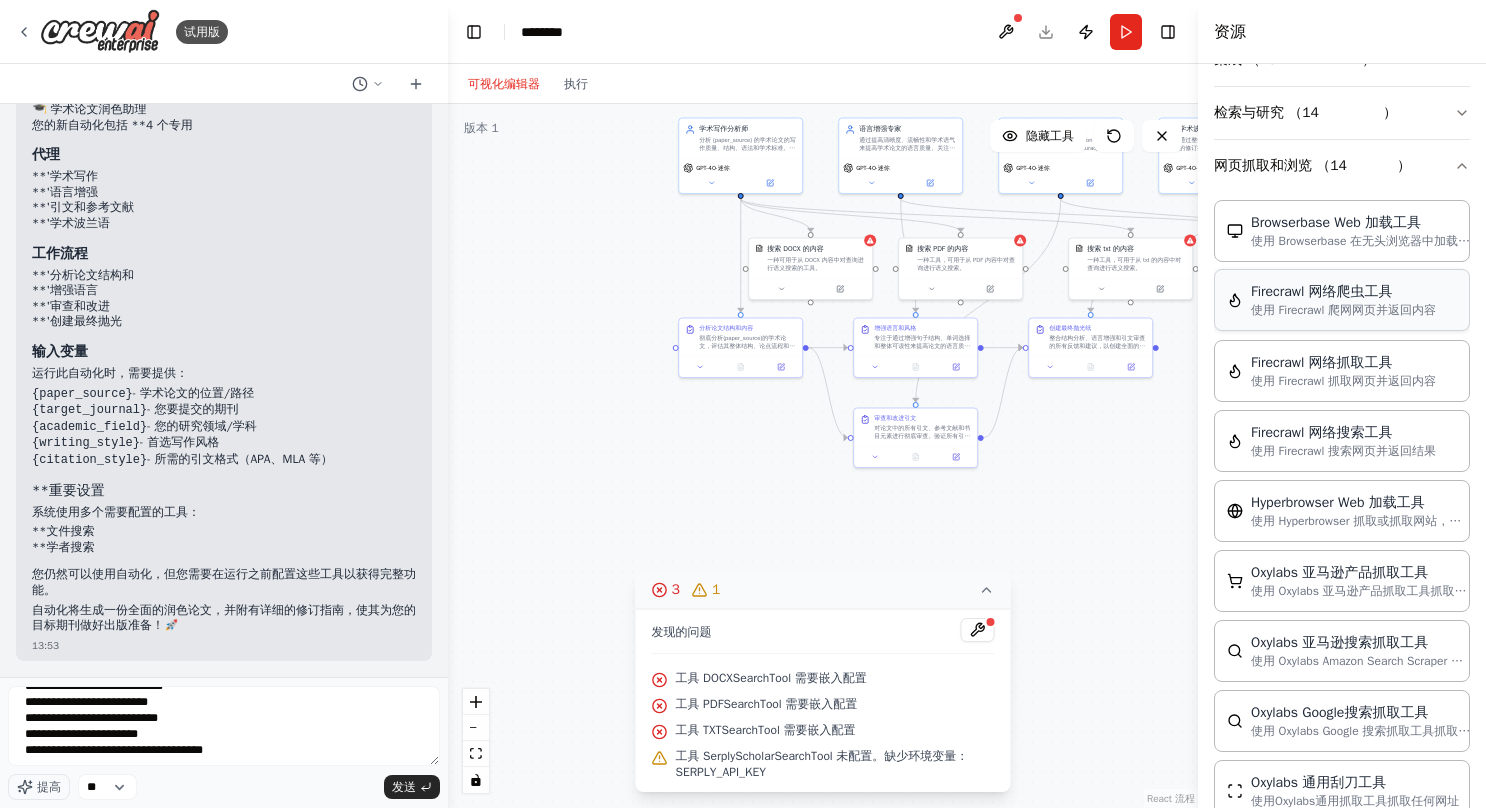 click on "Firecrawl 网络爬虫工具 使用 Firecrawl 爬网网页并返回内容" at bounding box center [1342, 300] 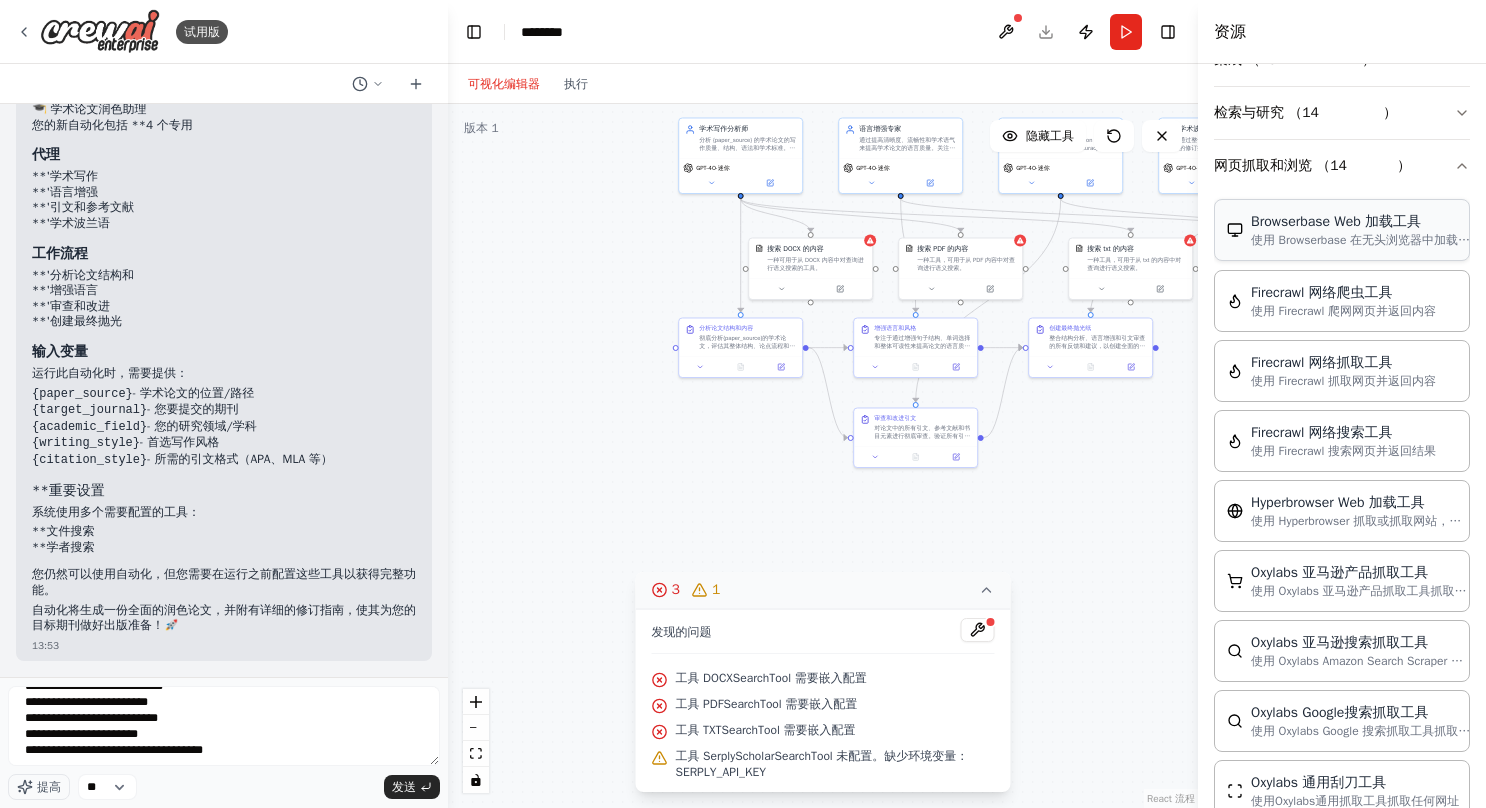 click on "Browserbase Web 加载工具" at bounding box center (1361, 222) 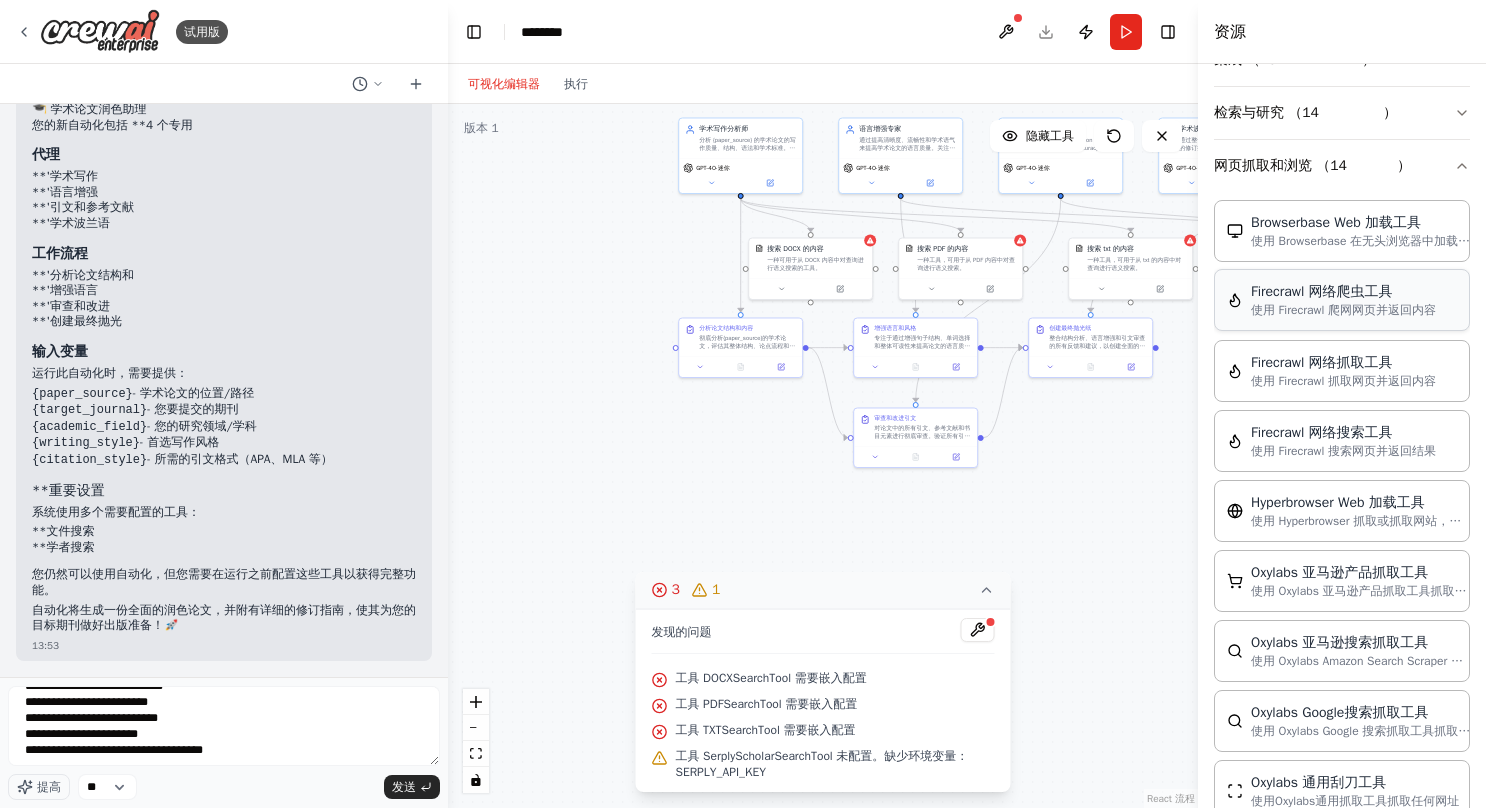 click on "使用 Firecrawl 爬网网页并返回内容" at bounding box center (1343, 310) 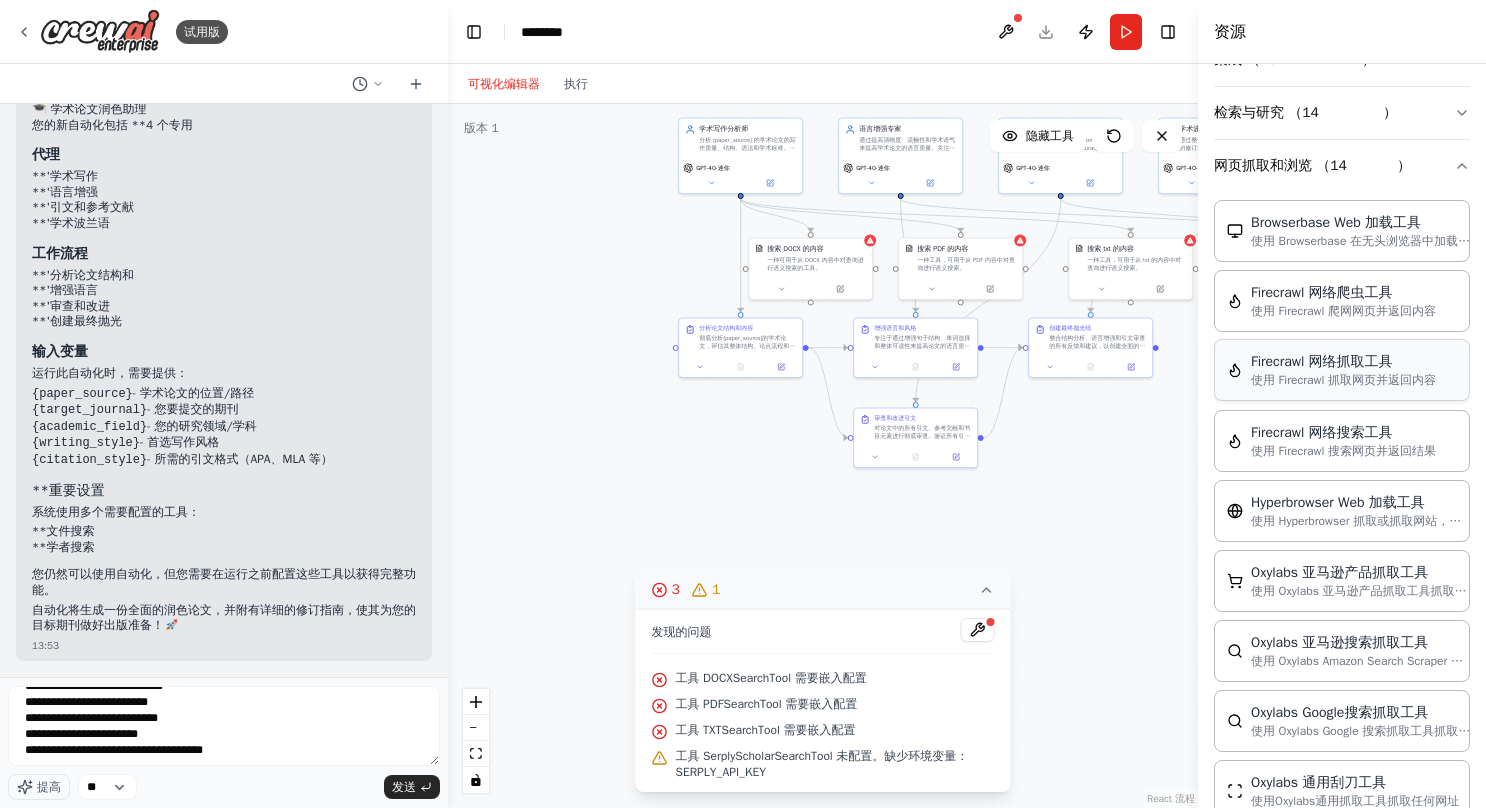 click on "Firecrawl 网络抓取工具" at bounding box center (1343, 362) 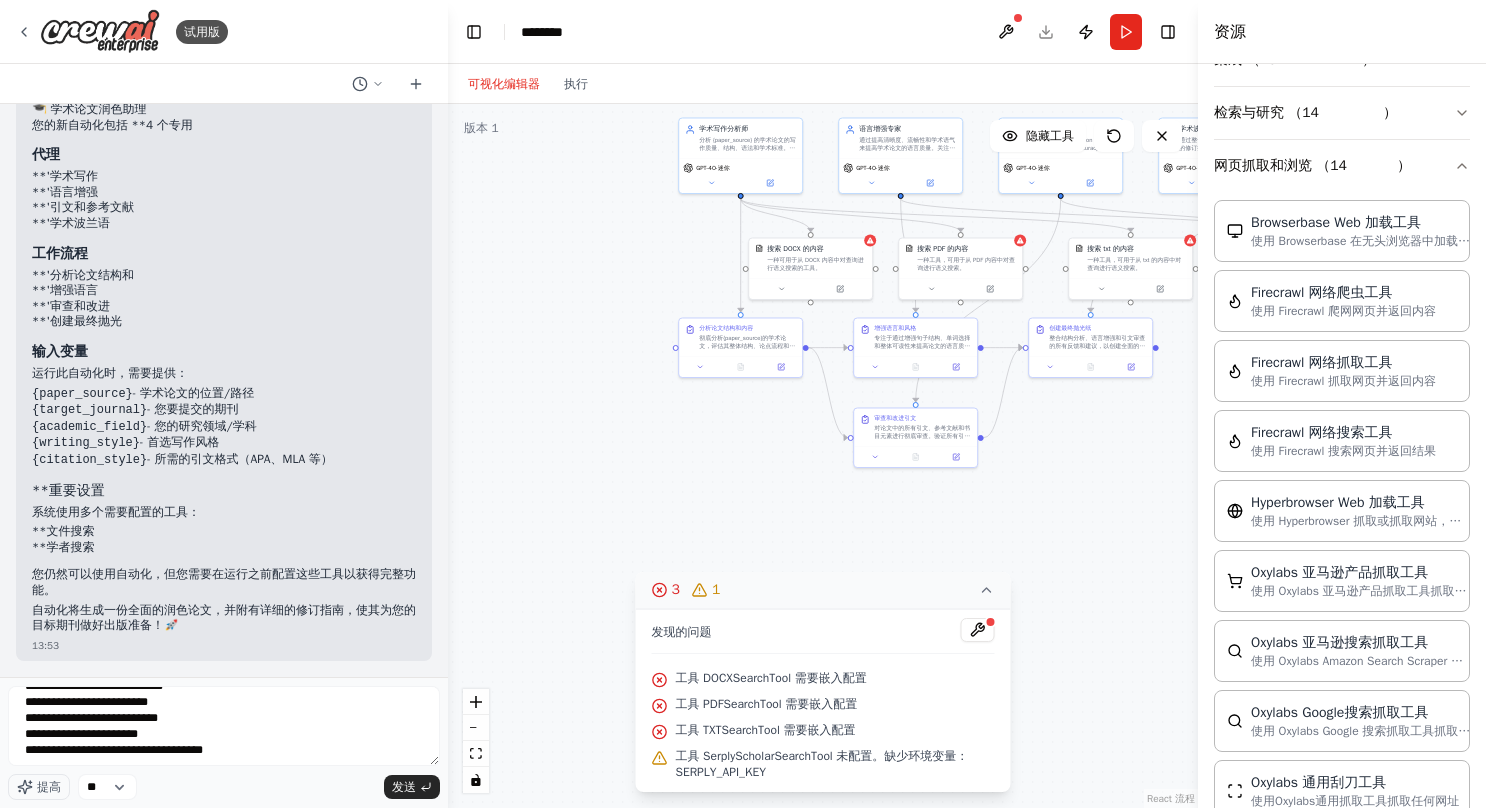 scroll, scrollTop: 886, scrollLeft: 0, axis: vertical 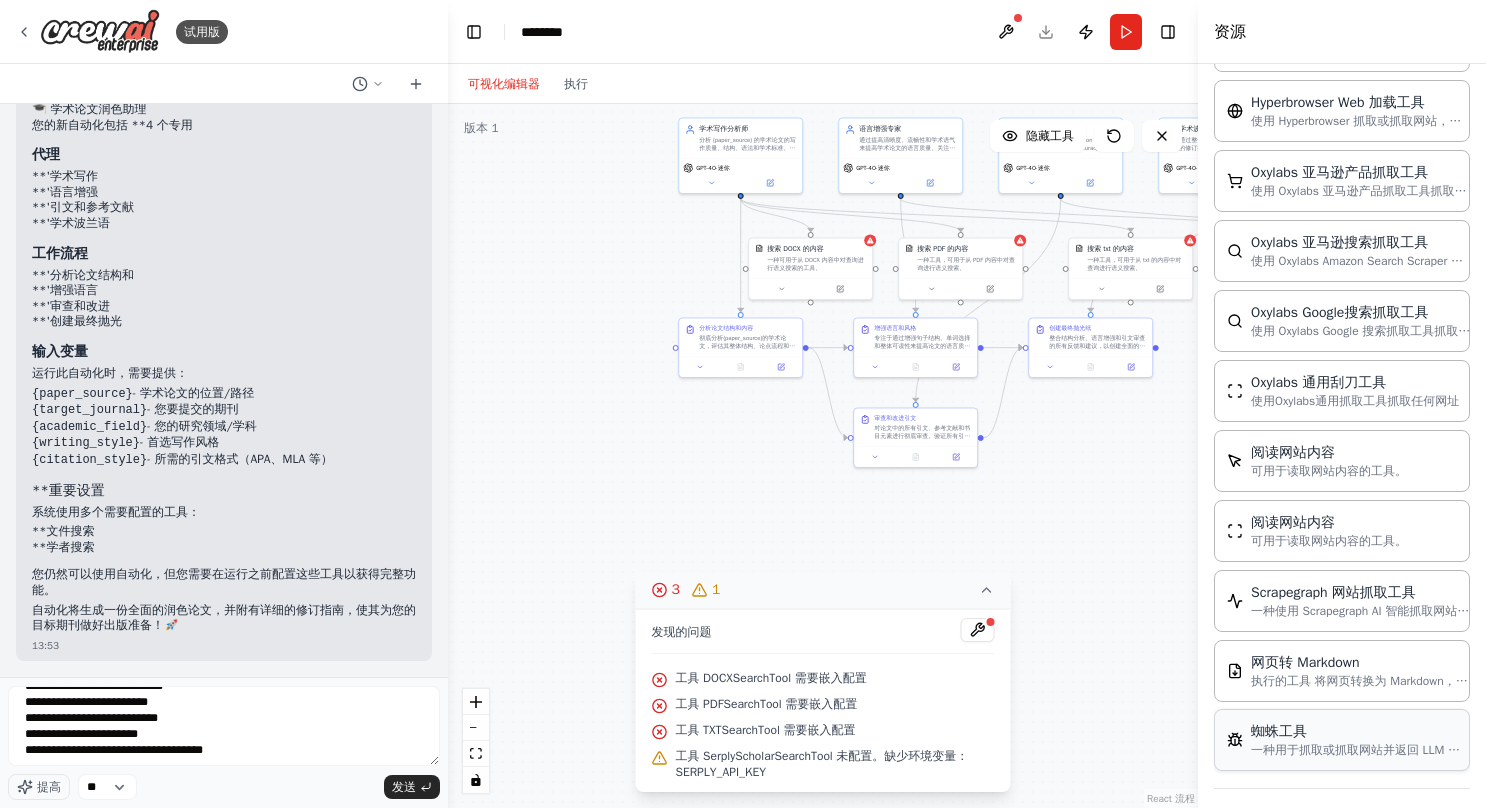 click on "蜘蛛工具" at bounding box center (1361, 732) 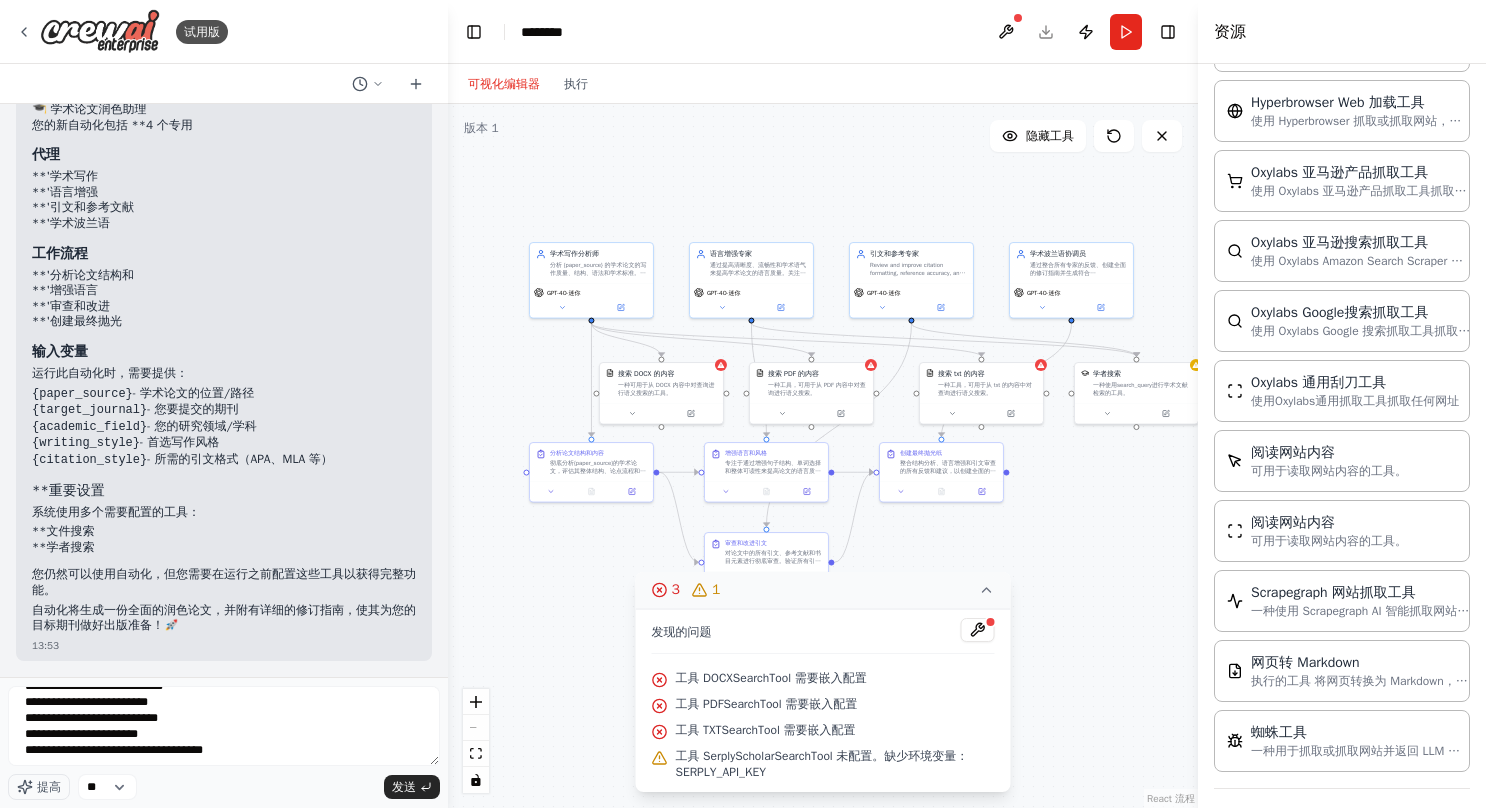 drag, startPoint x: 989, startPoint y: 510, endPoint x: 1050, endPoint y: 717, distance: 215.80083 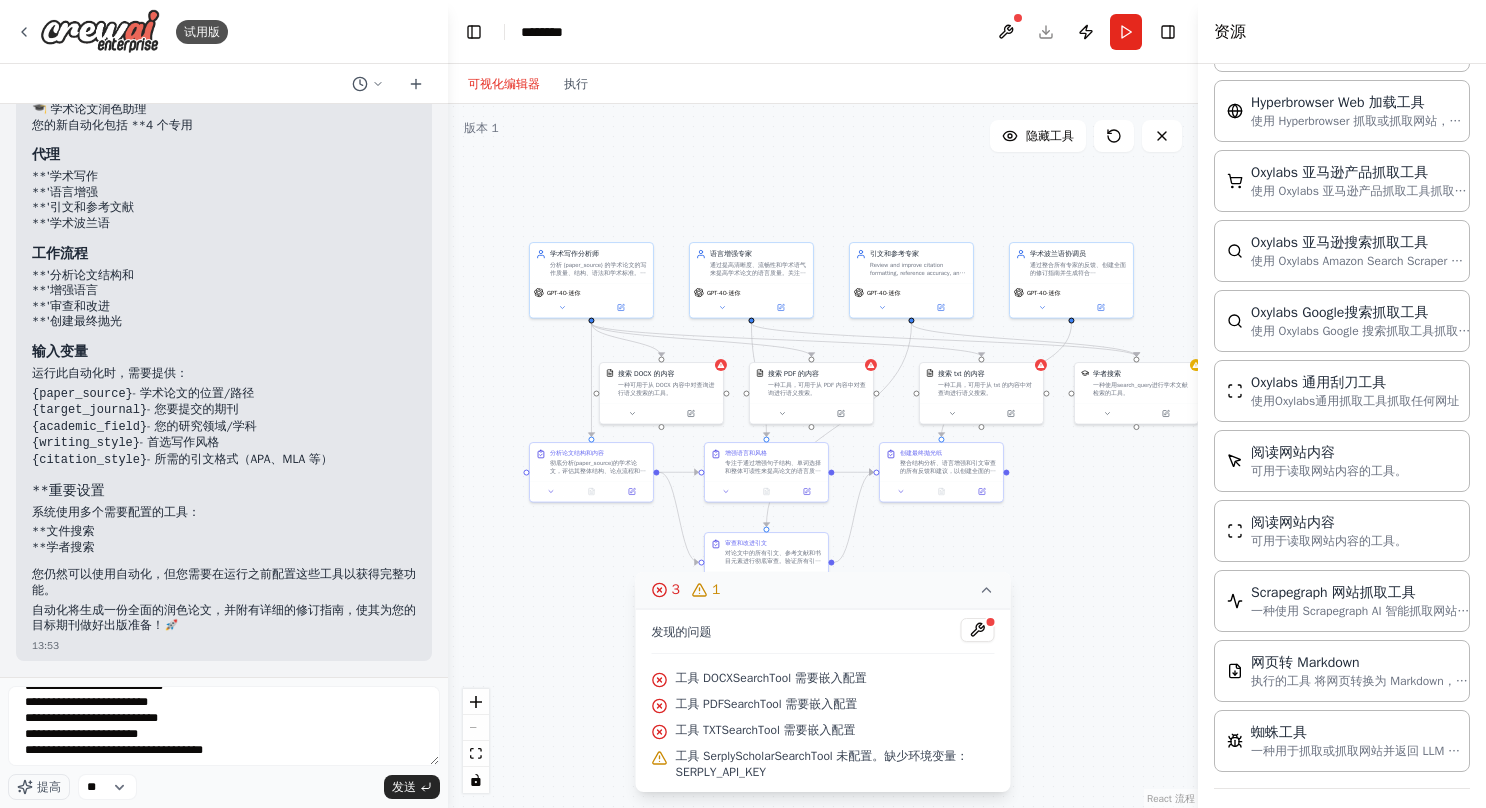 click on ".deletable-edge-delete-btn {
width: 20px;
height: 20px;
border: 0px solid #ffffff;
color: #6b7280;
background-color: #f8fafc;
cursor: pointer;
border-radius: 50%;
font-size: 12px;
padding: 3px;
display: flex;
align-items: center;
justify-content: center;
transition: all 0.2s cubic-bezier(0.4, 0, 0.2, 1);
box-shadow: 0 2px 4px rgba(0, 0, 0, 0.1);
}
.deletable-edge-delete-btn:hover {
background-color: #ef4444;
color: #ffffff;
border-color: #dc2626;
transform: scale(1.1);
box-shadow: 0 4px 12px rgba(239, 68, 68, 0.4);
}
.deletable-edge-delete-btn:active {
transform: scale(0.95);
box-shadow: 0 2px 4px rgba(239, 68, 68, 0.3);
}
学术写作分析师 GPT-4O-迷你 搜索 DOCX 的内容" at bounding box center (823, 456) 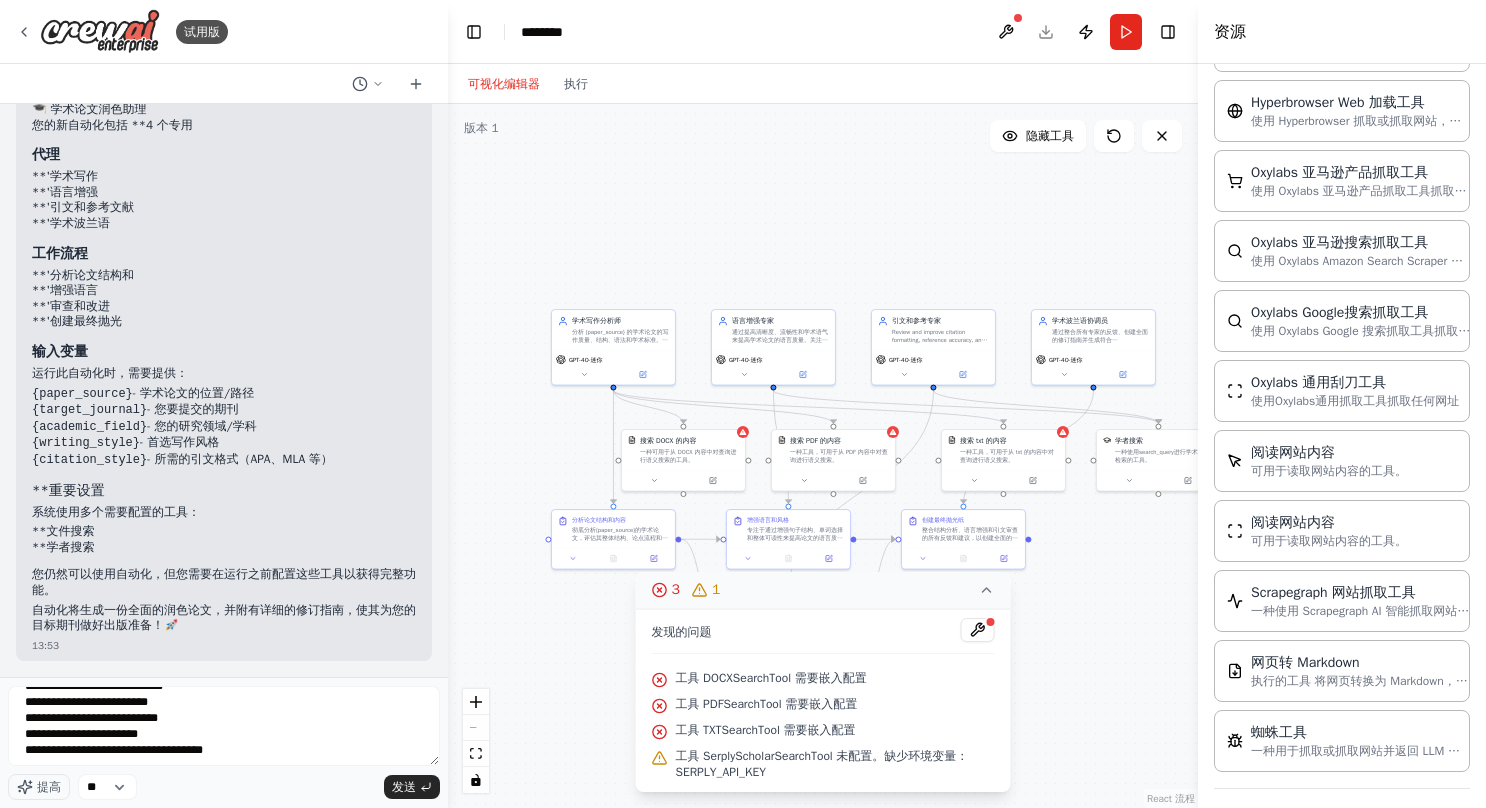 click on "********" at bounding box center [596, 32] 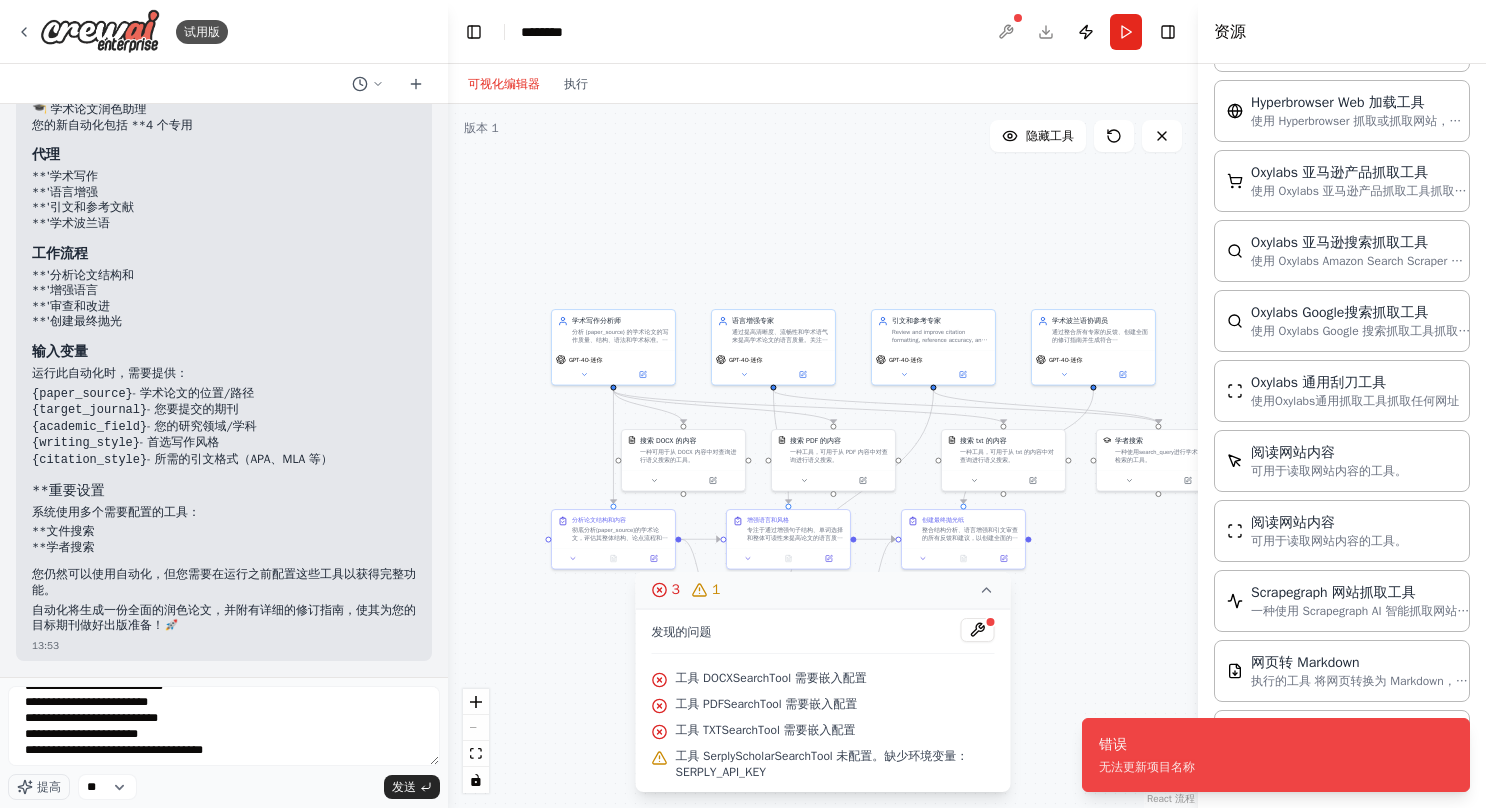 click at bounding box center (1006, 32) 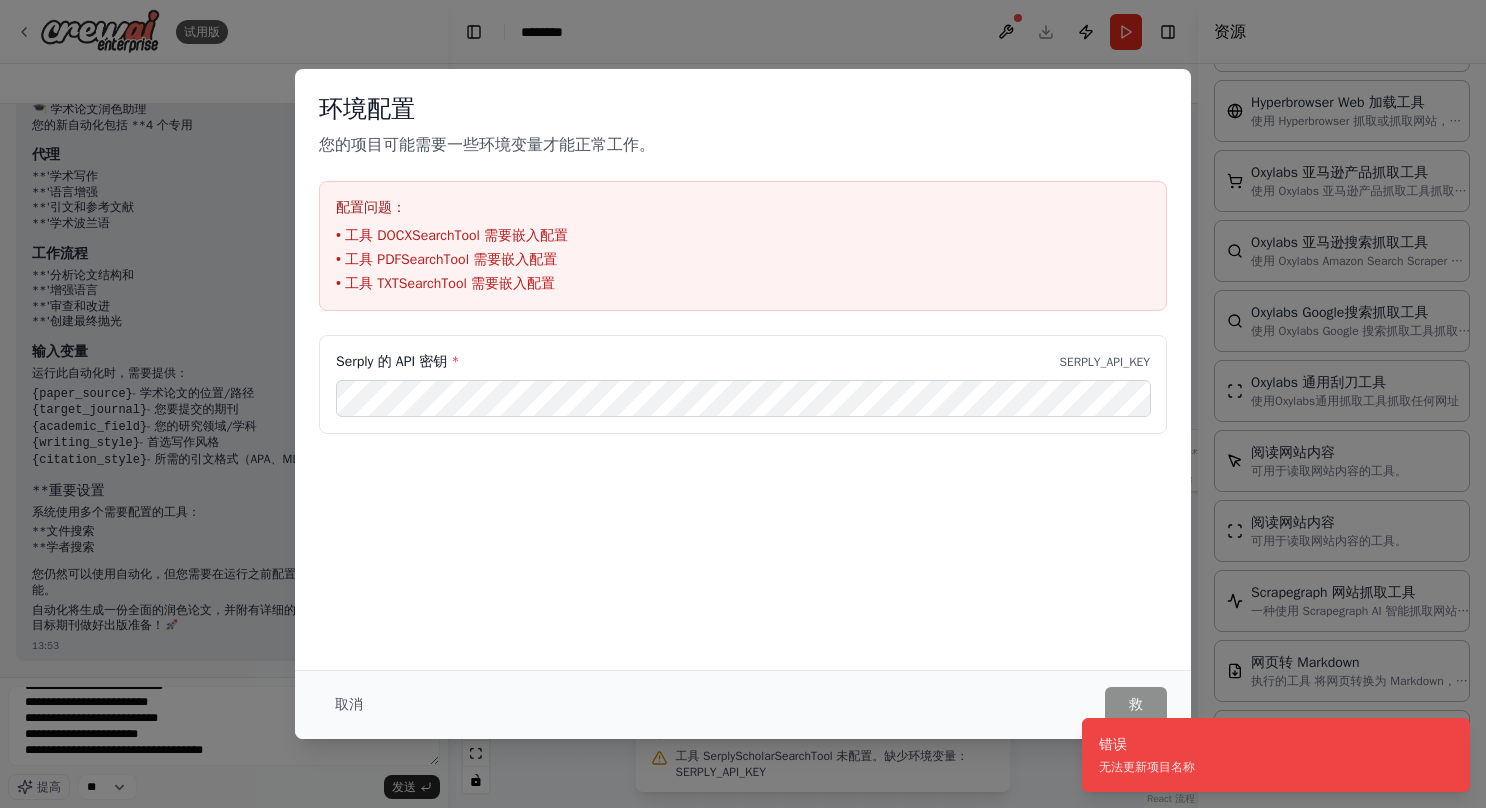 click on "环境配置 您的项目可能需要一些环境变量才能正常工作。 配置问题： • 工具 DOCXSearchTool 需要嵌入配置 • 工具 PDFSearchTool 需要嵌入配置 • 工具 TXTSearchTool 需要嵌入配置" at bounding box center [743, 202] 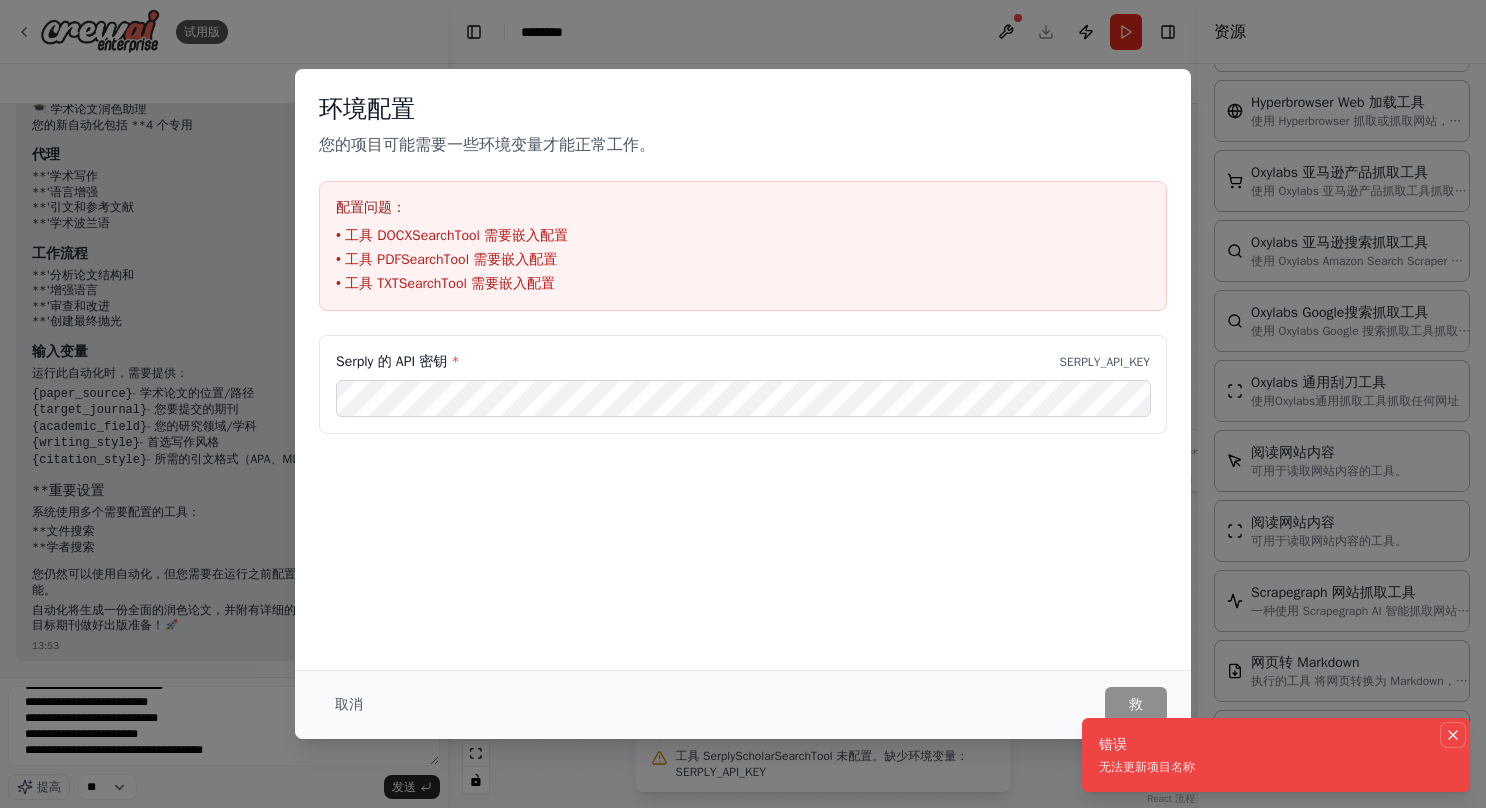 click 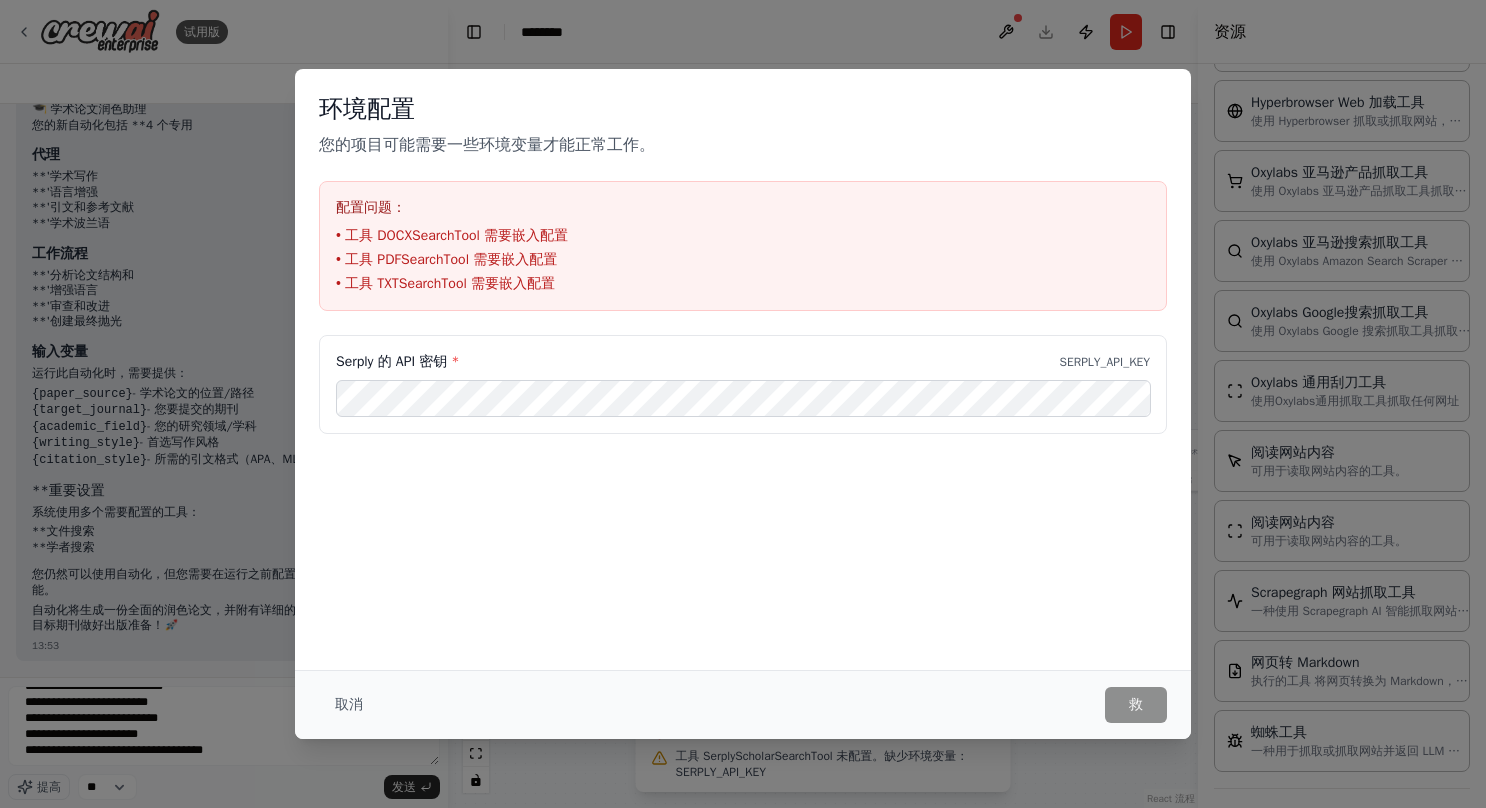 click on "Environment Configuration Your project might need some environment variables to work properly. Configuration issue: • Tool DOCXSearchTool requires embedding configuration • Tool PDFSearchTool requires embedding configuration • Tool TXTSearchTool requires embedding configuration Serply API Key * SERPLY_API_KEY Cancel" at bounding box center [743, 404] 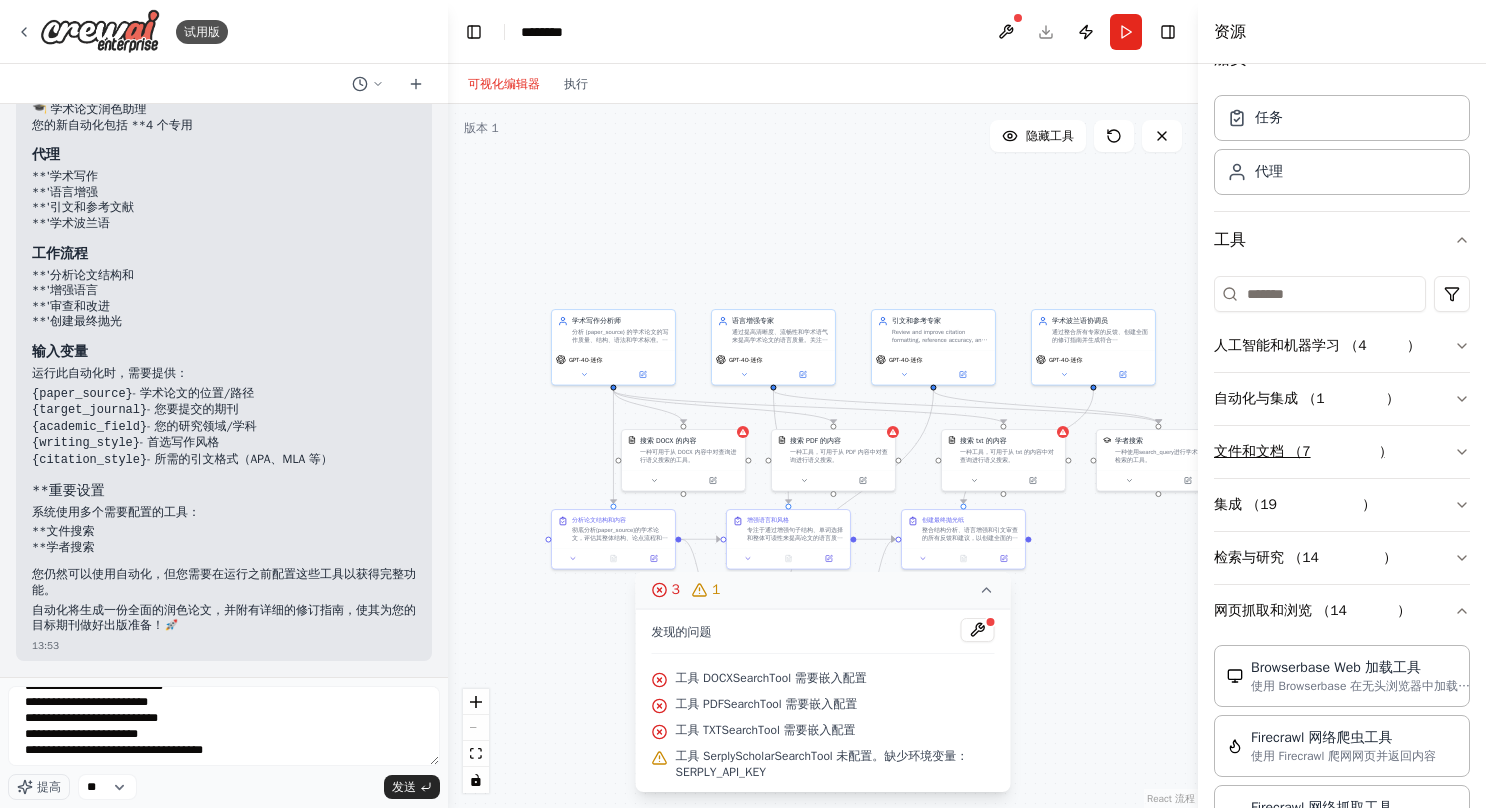 scroll, scrollTop: 0, scrollLeft: 0, axis: both 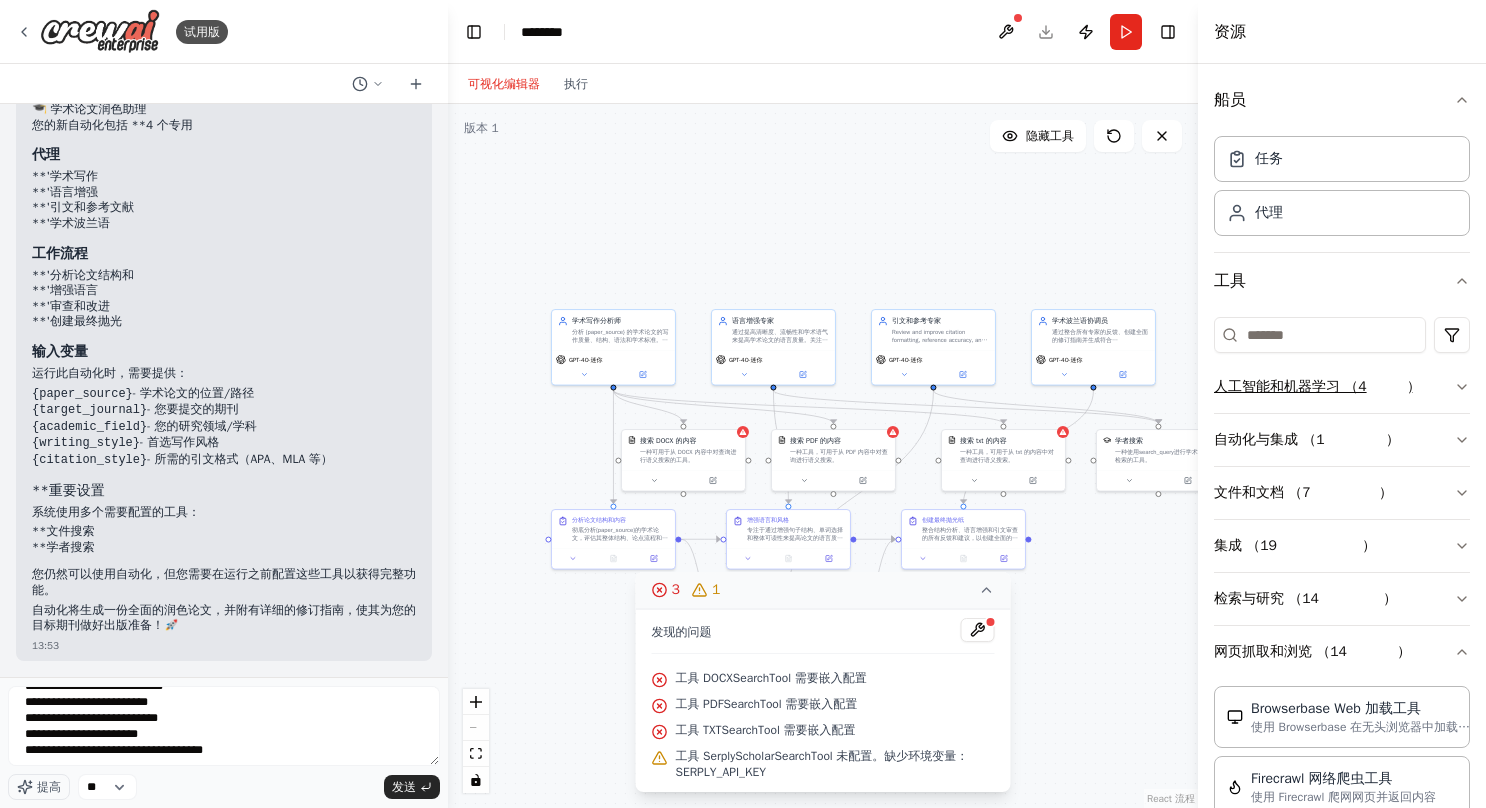 click on "人工智能和机器学习 （4" at bounding box center (1290, 387) 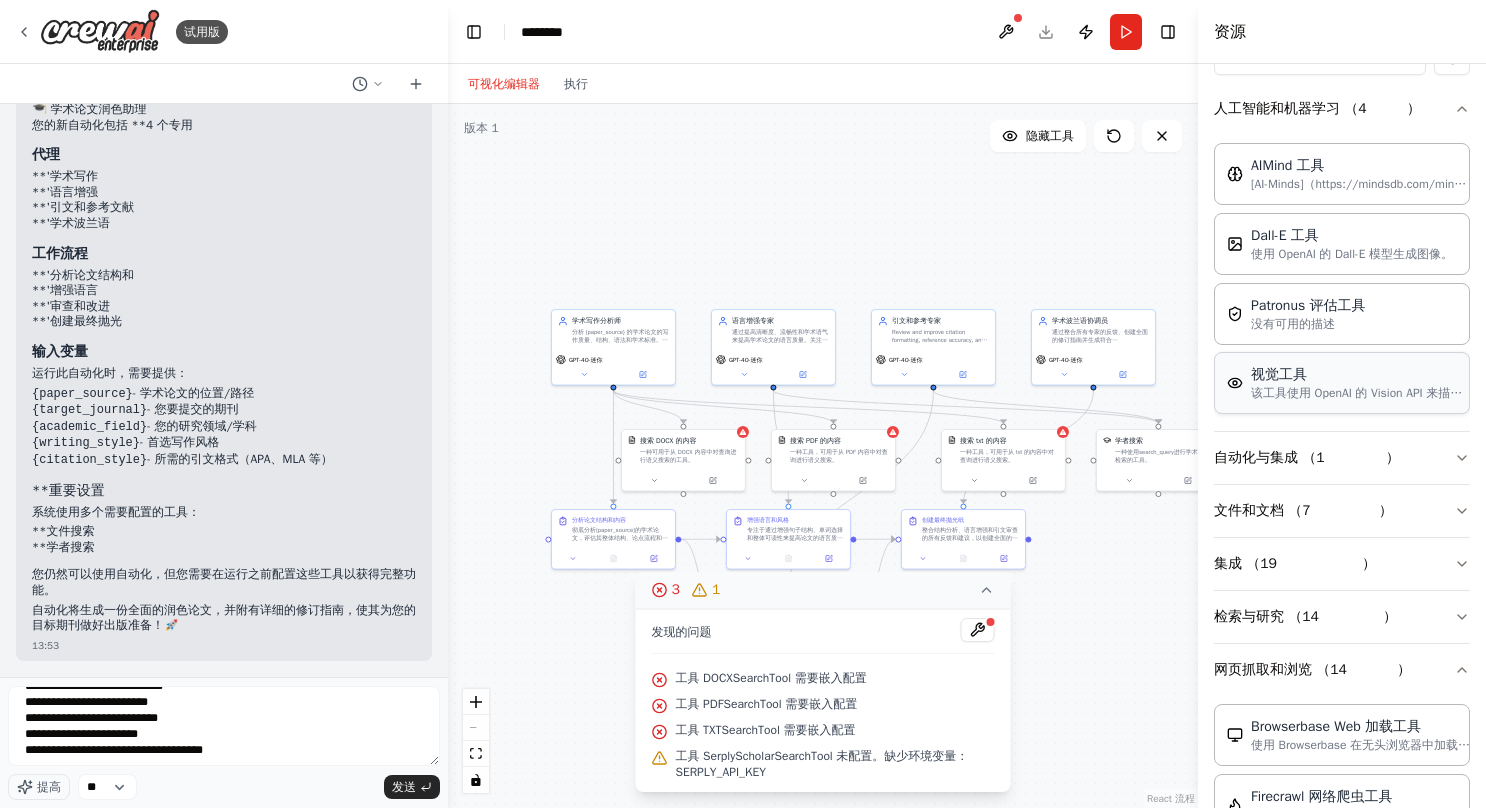 scroll, scrollTop: 400, scrollLeft: 0, axis: vertical 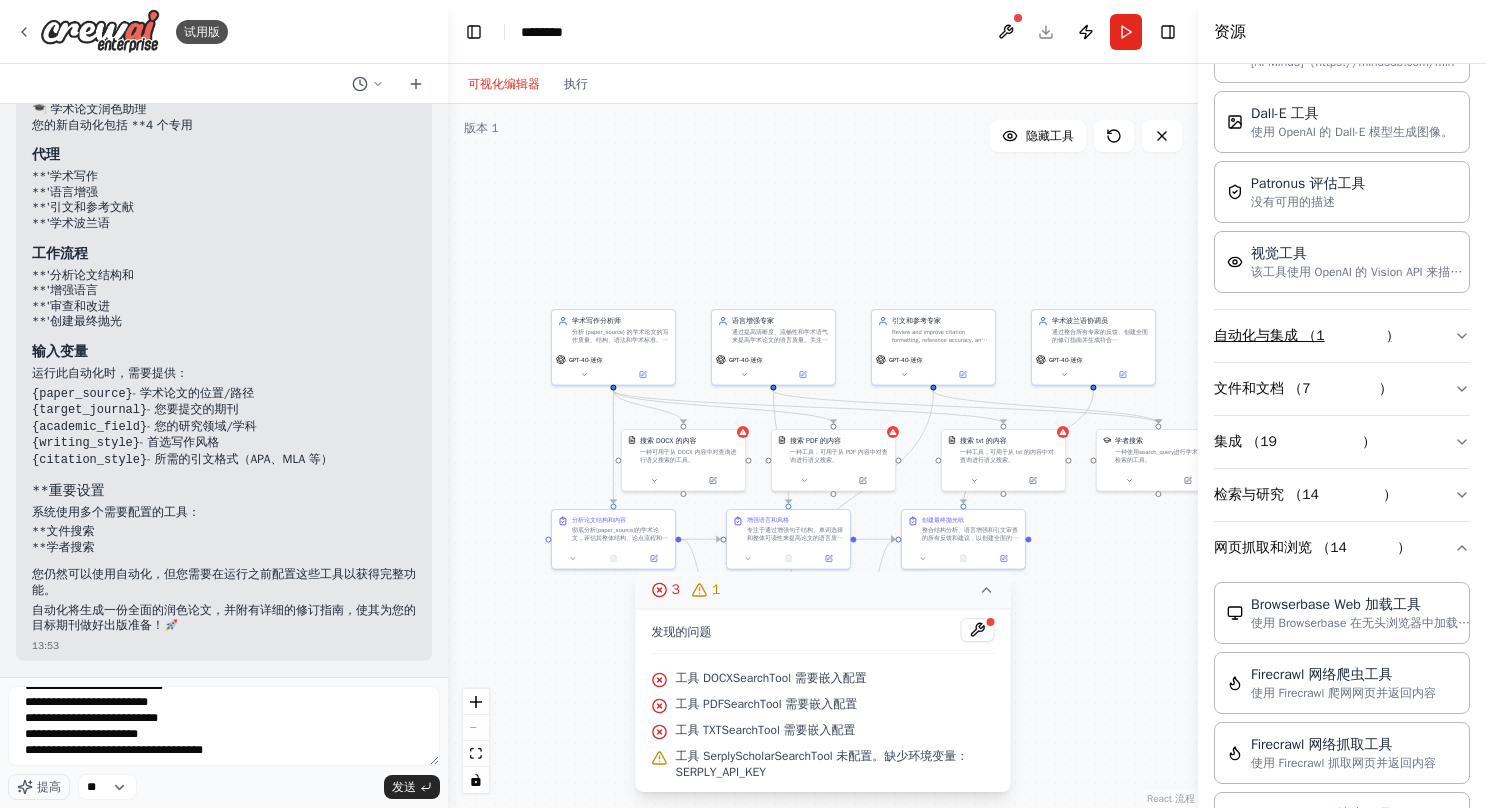 click on "自动化与集成 （1" at bounding box center [1269, 336] 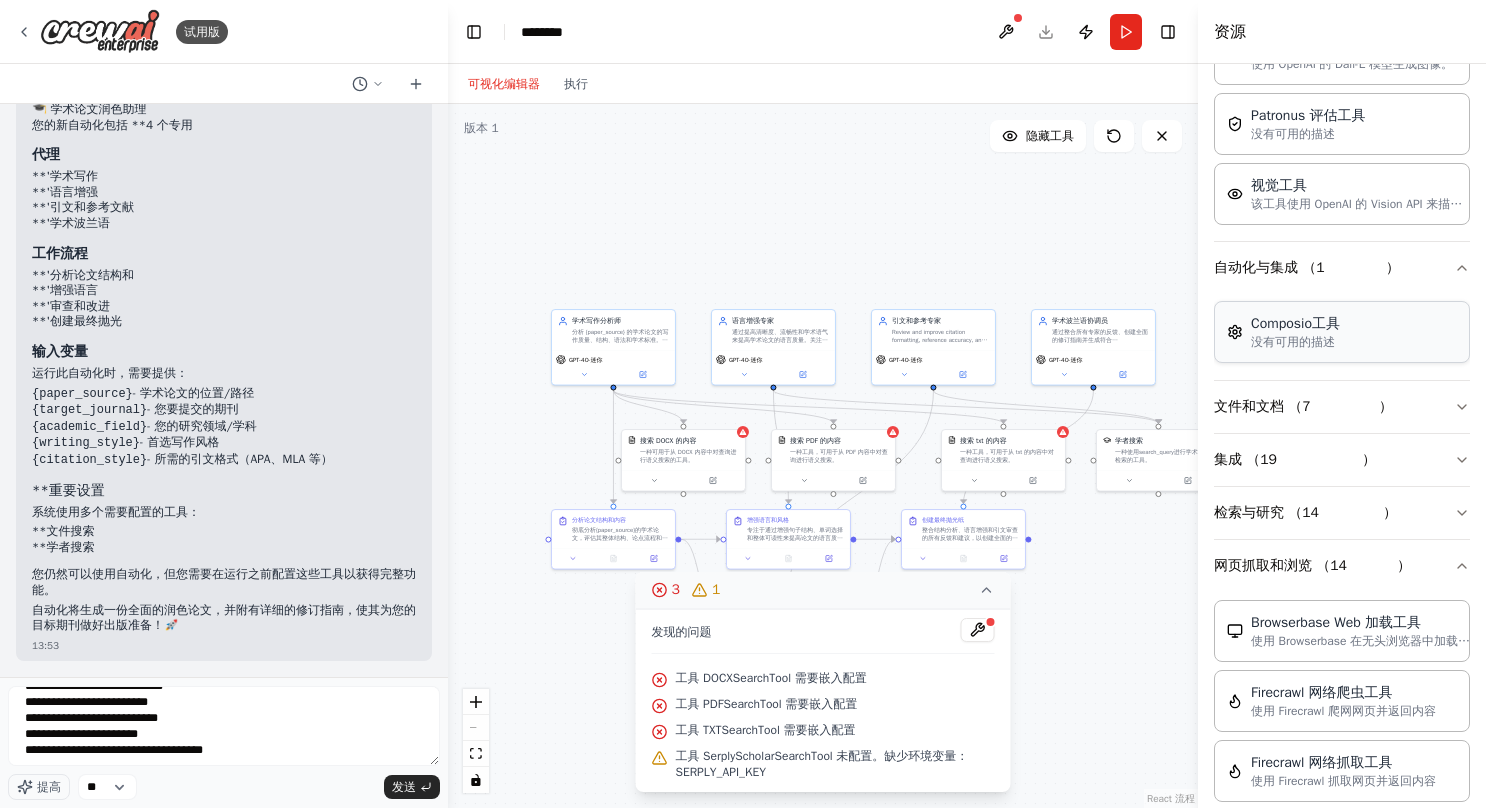 scroll, scrollTop: 500, scrollLeft: 0, axis: vertical 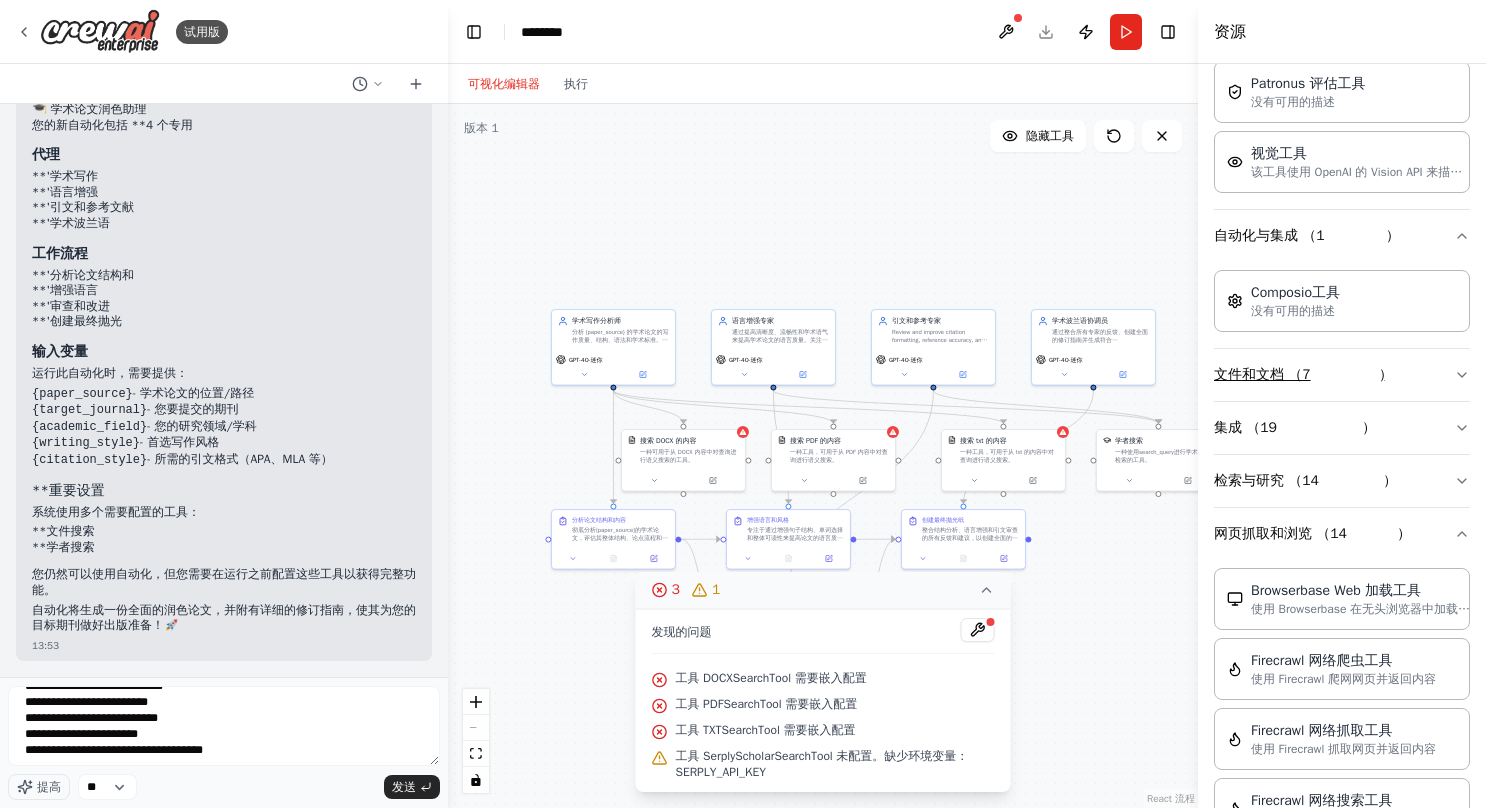 click on "文件和文档 （7" at bounding box center [1262, 375] 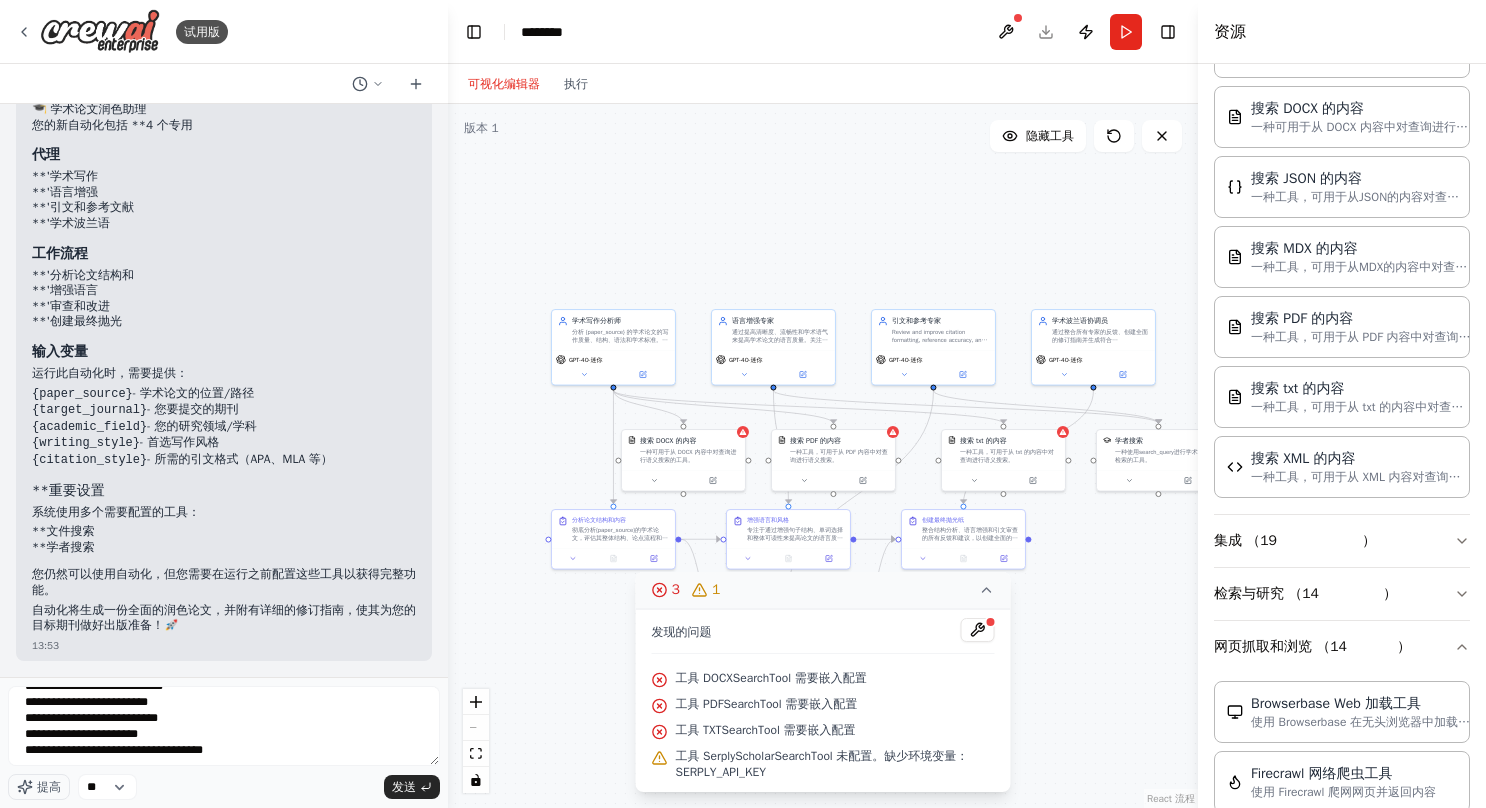 scroll, scrollTop: 900, scrollLeft: 0, axis: vertical 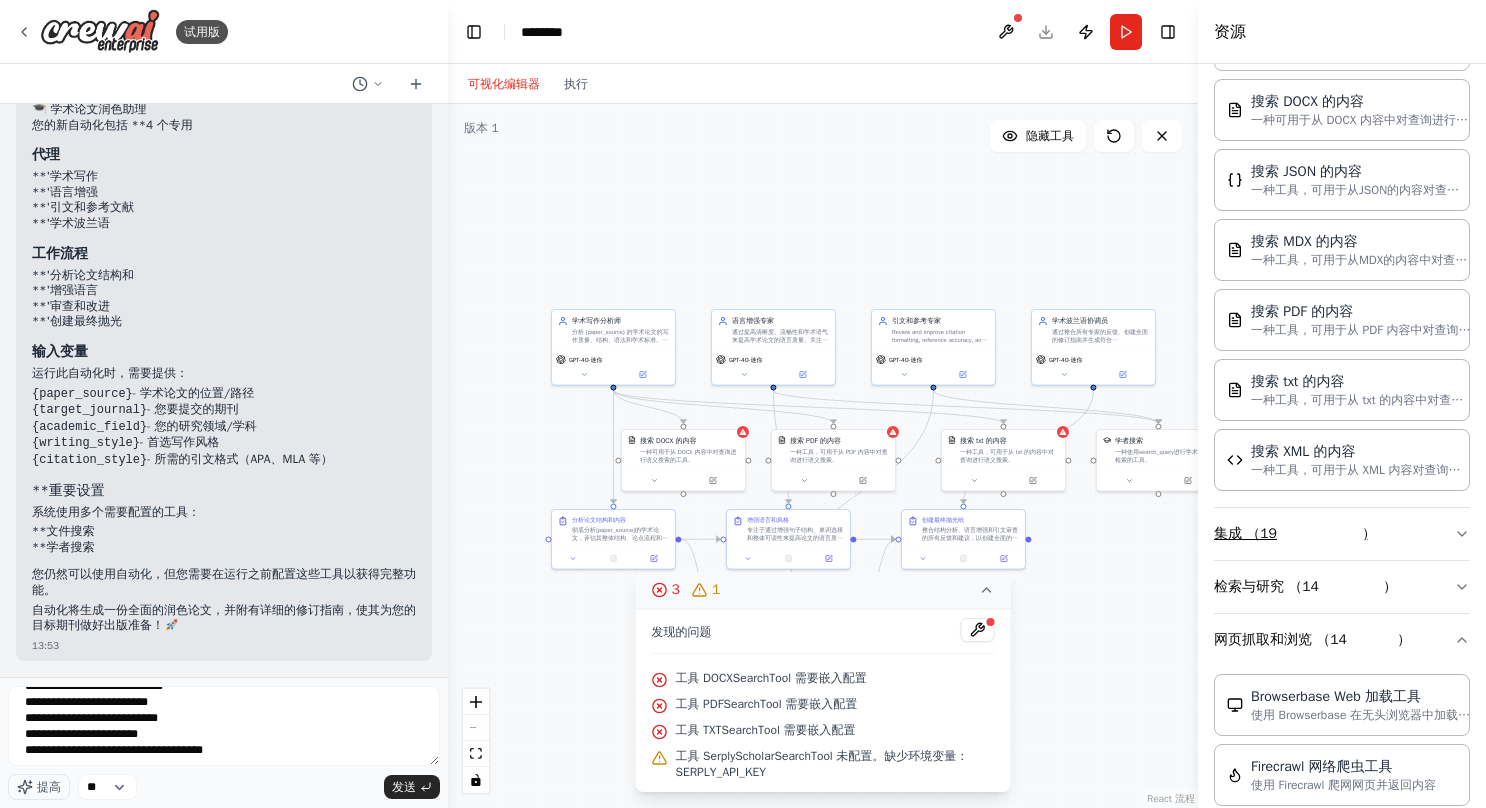 click on "集成 （19" at bounding box center [1245, 534] 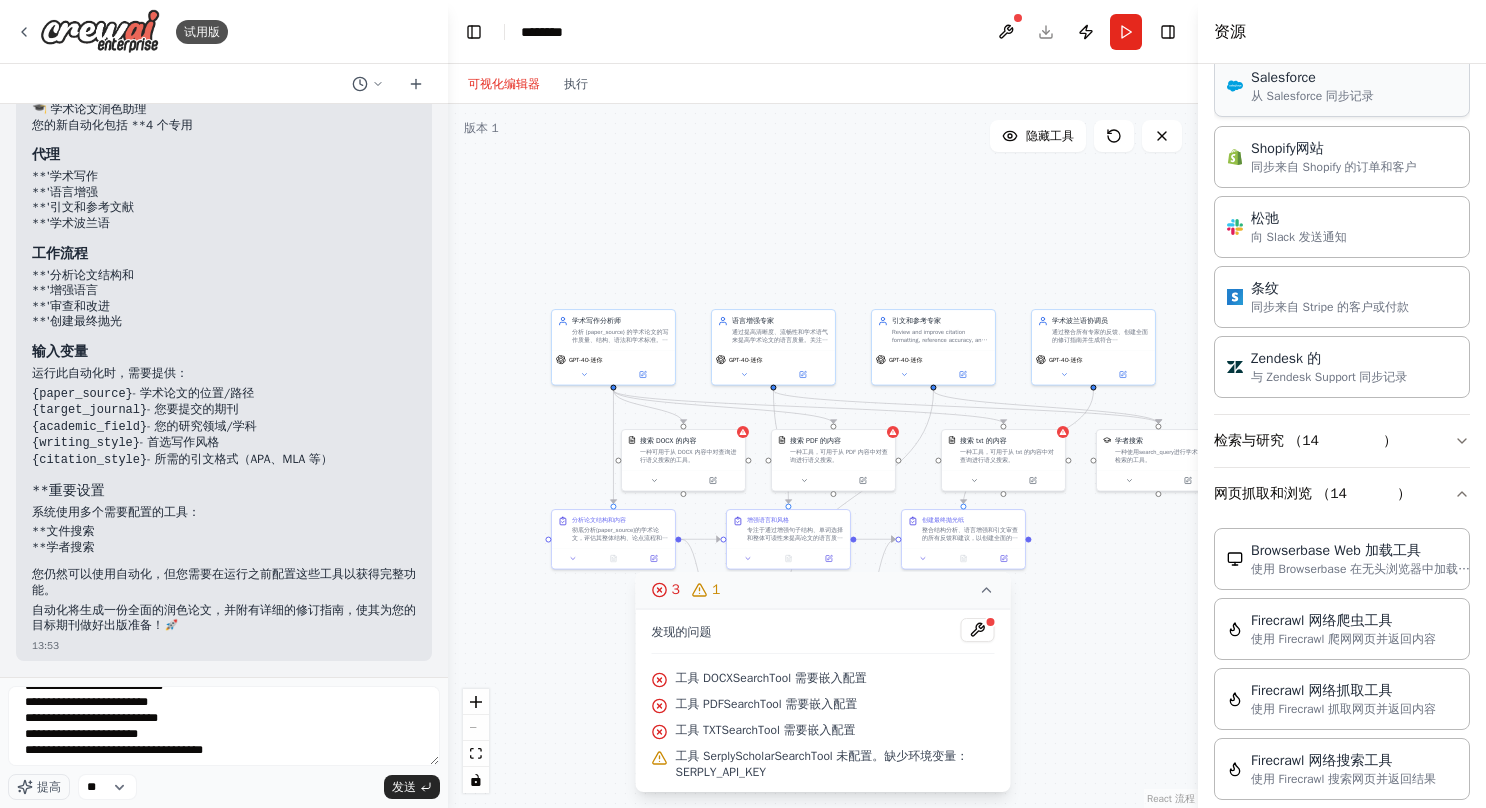 scroll, scrollTop: 2400, scrollLeft: 0, axis: vertical 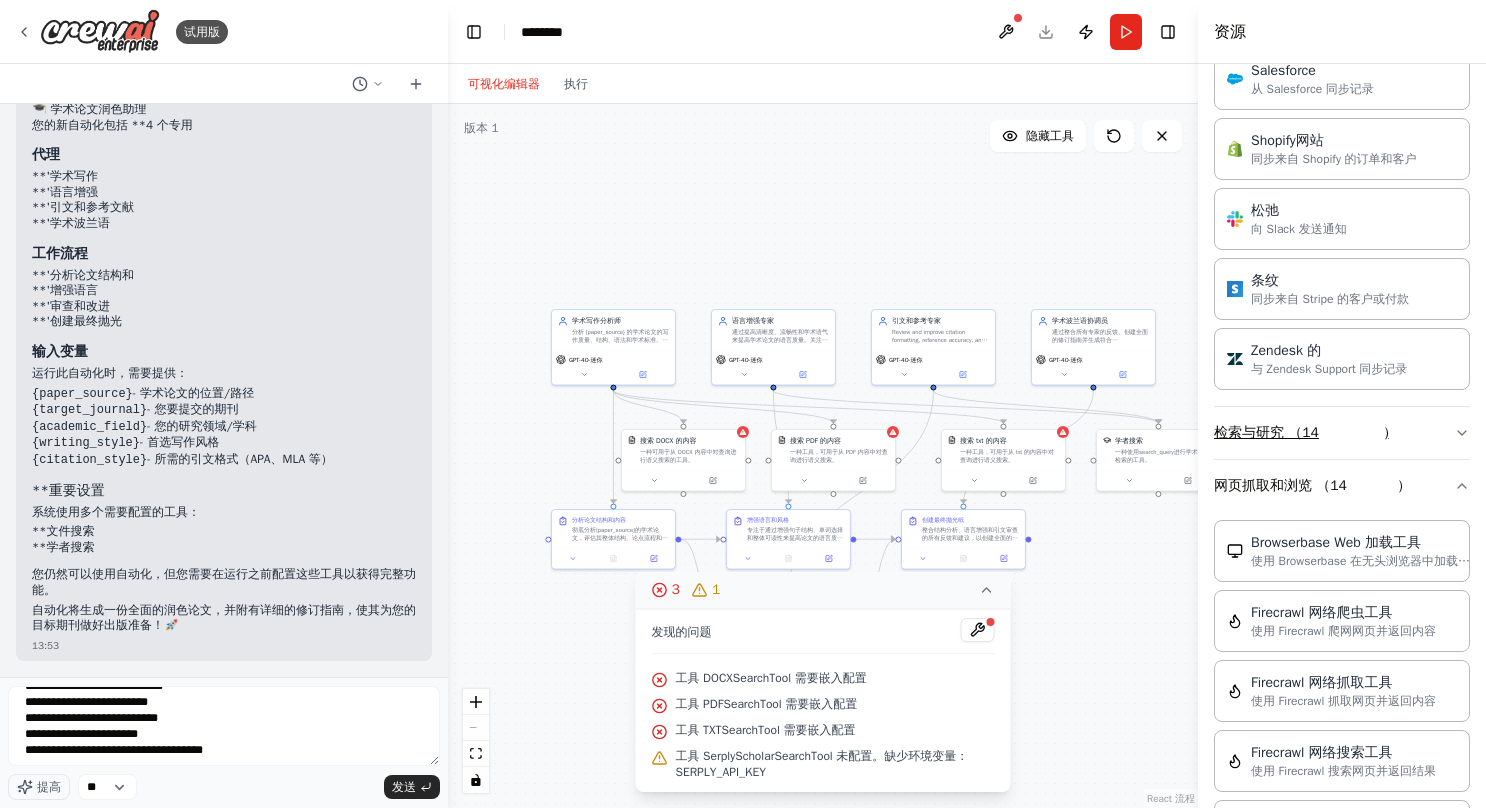 click on "检索与研究 （14" at bounding box center [1266, 433] 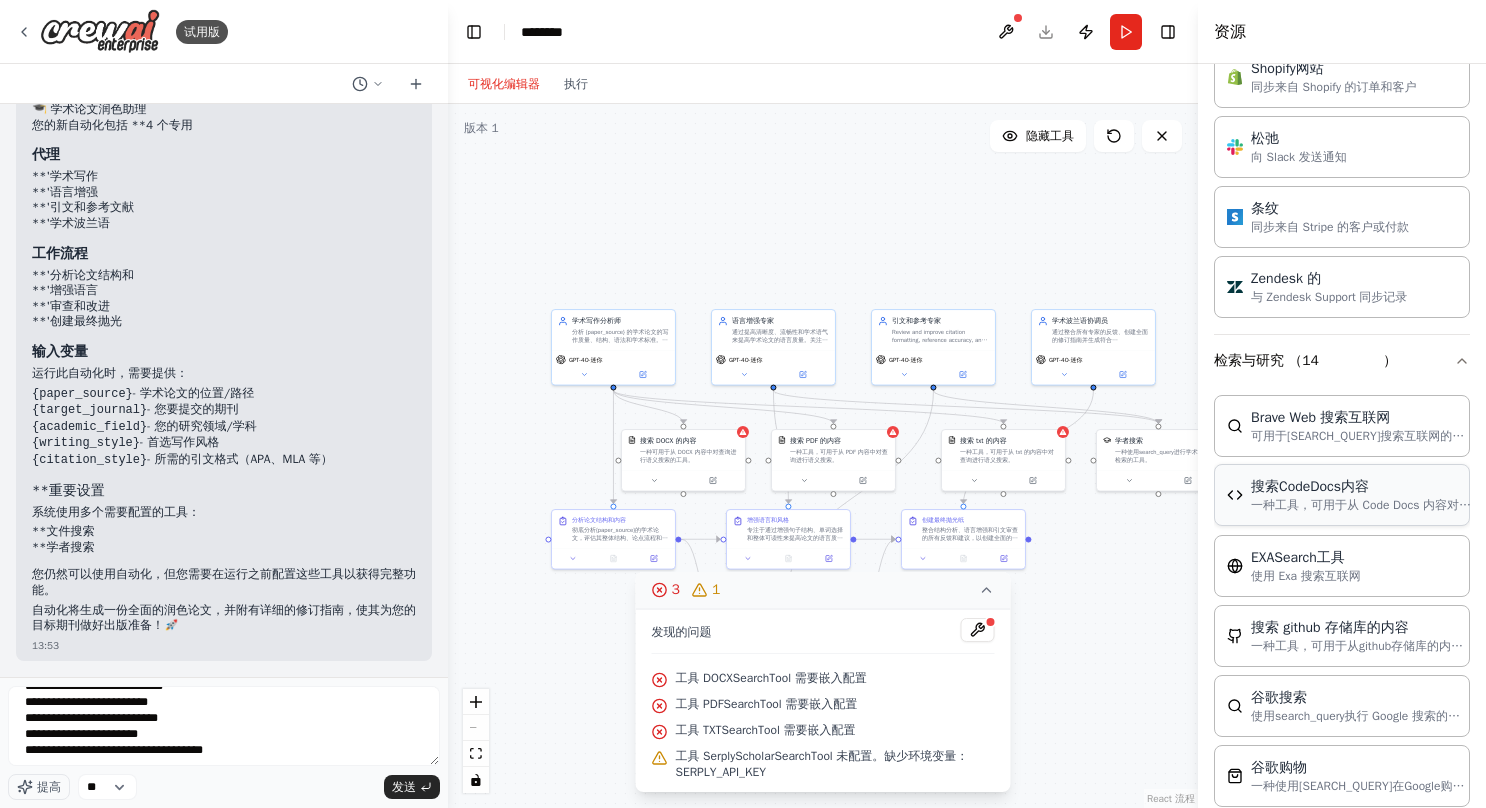 scroll, scrollTop: 2600, scrollLeft: 0, axis: vertical 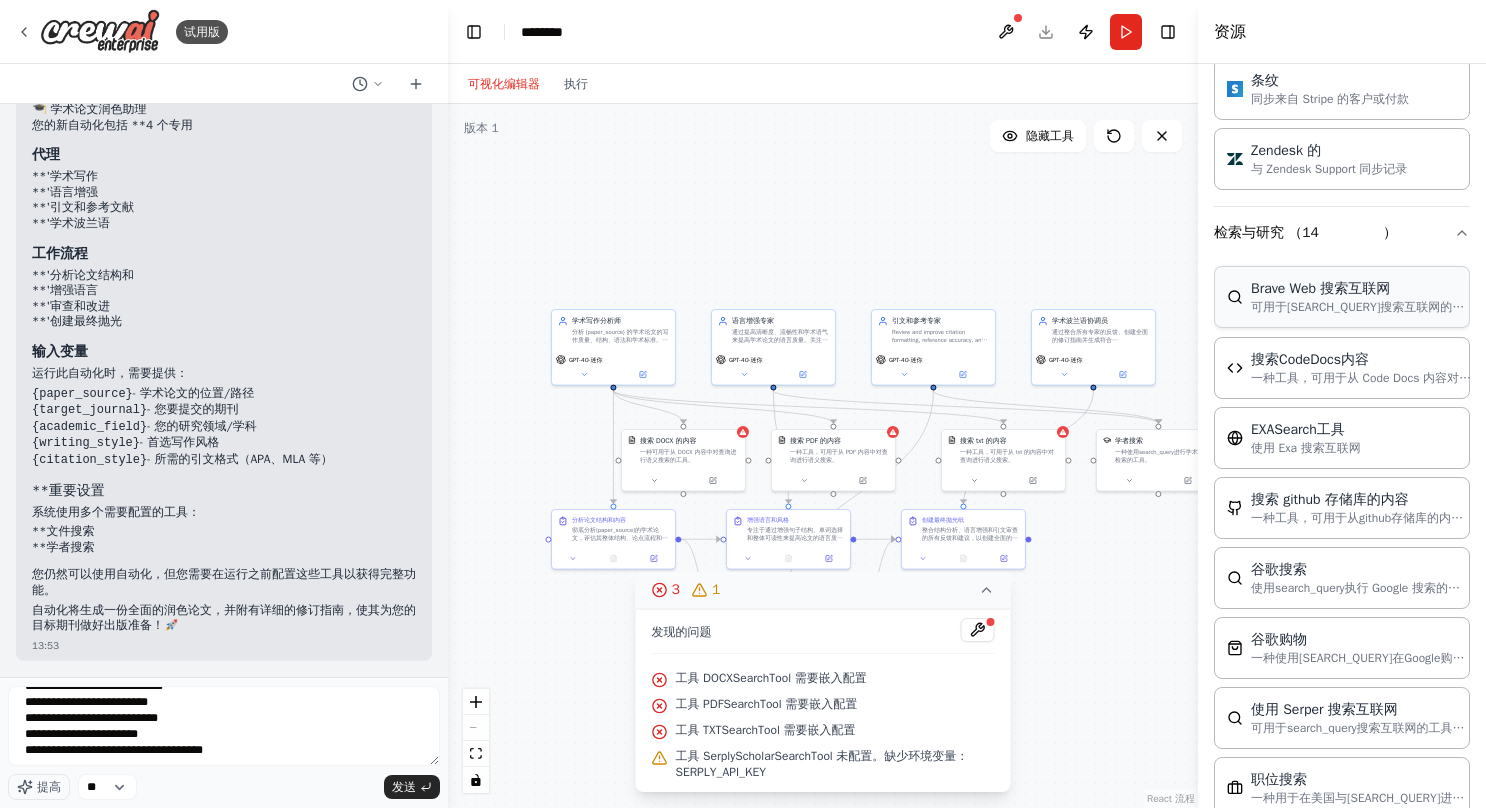 click on "Brave Web 搜索互联网" at bounding box center [1361, 289] 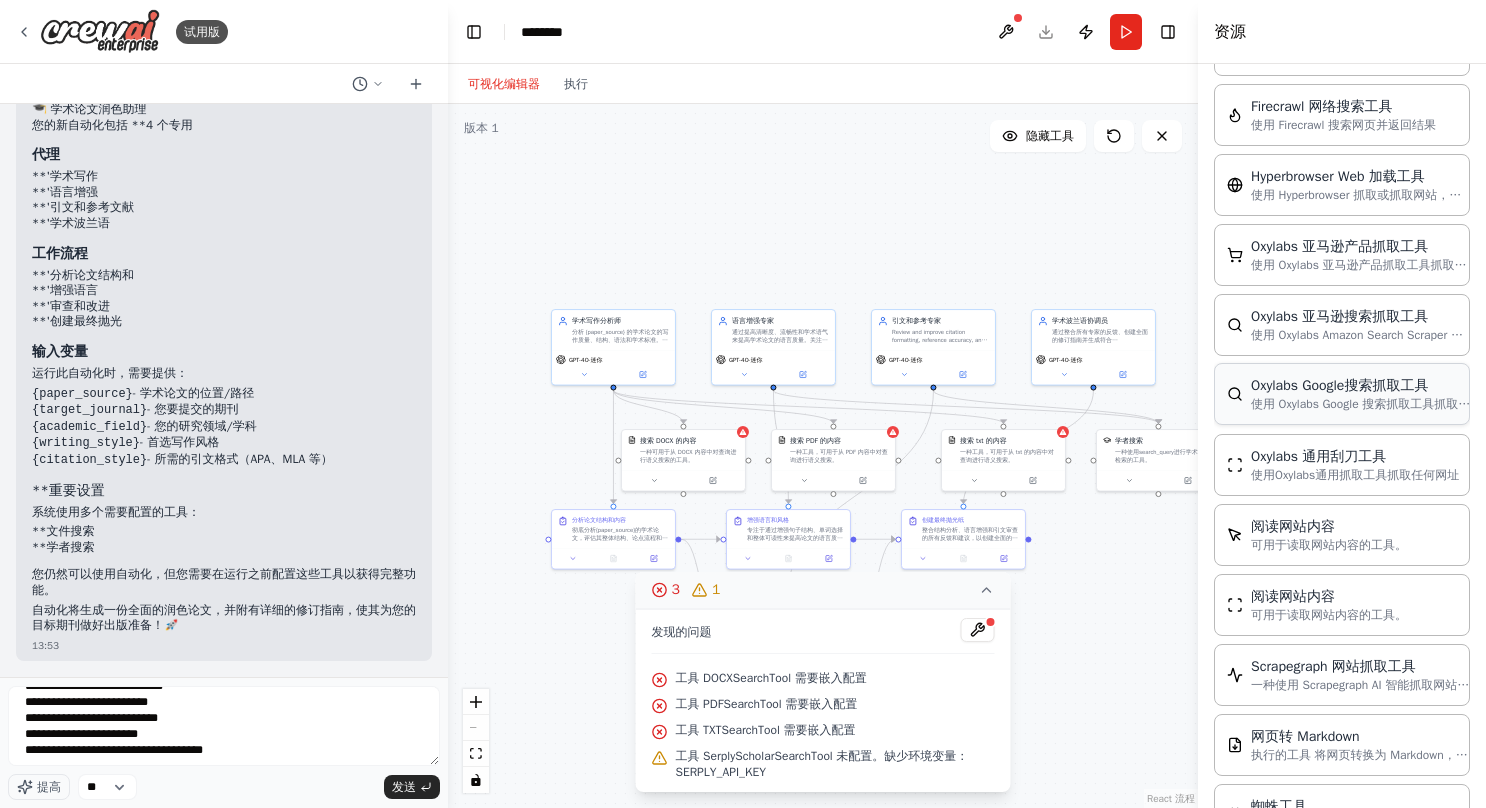 scroll, scrollTop: 4086, scrollLeft: 0, axis: vertical 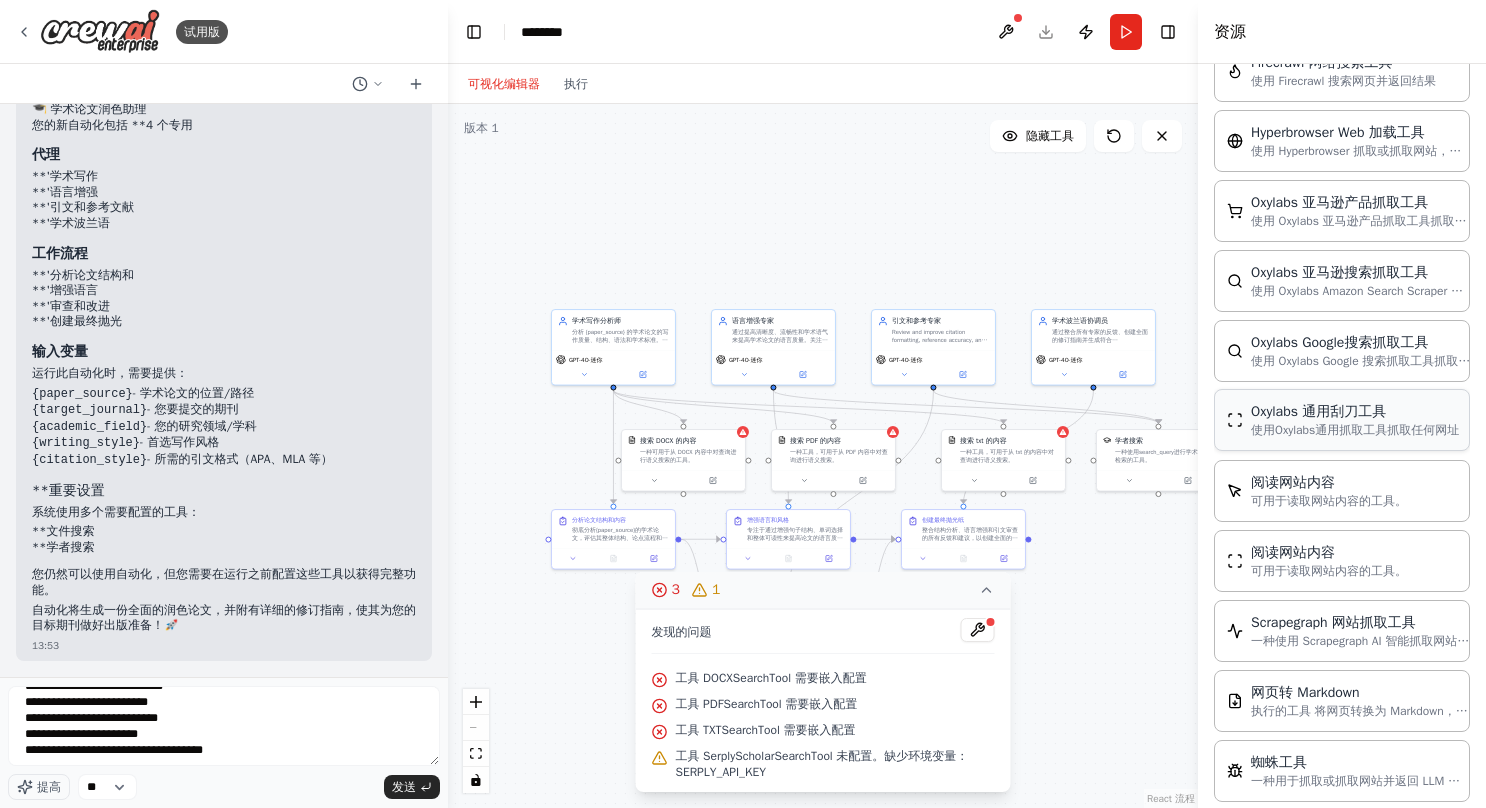 click on "Oxylabs 通用刮刀工具" at bounding box center (1355, 412) 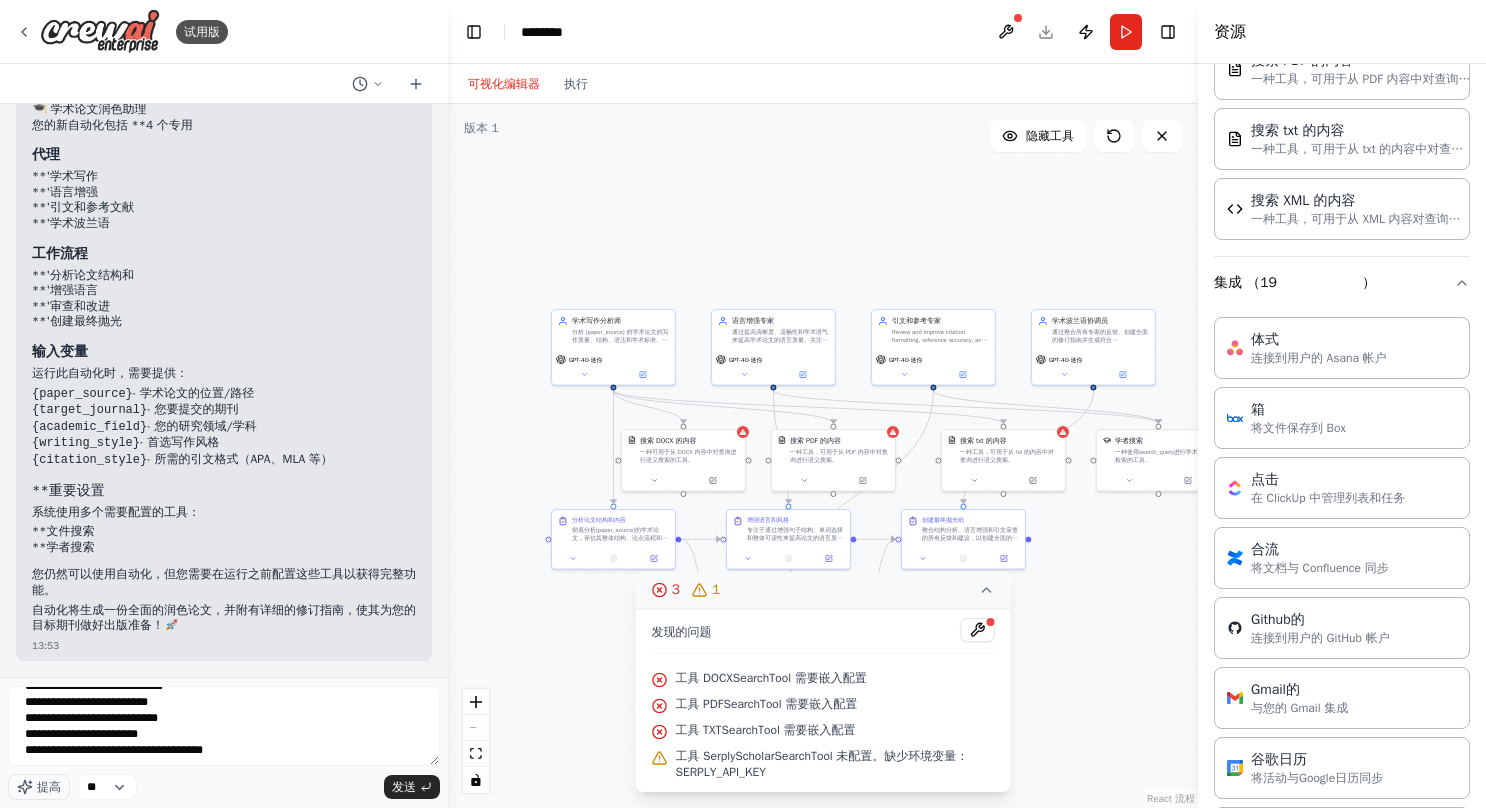 scroll, scrollTop: 886, scrollLeft: 0, axis: vertical 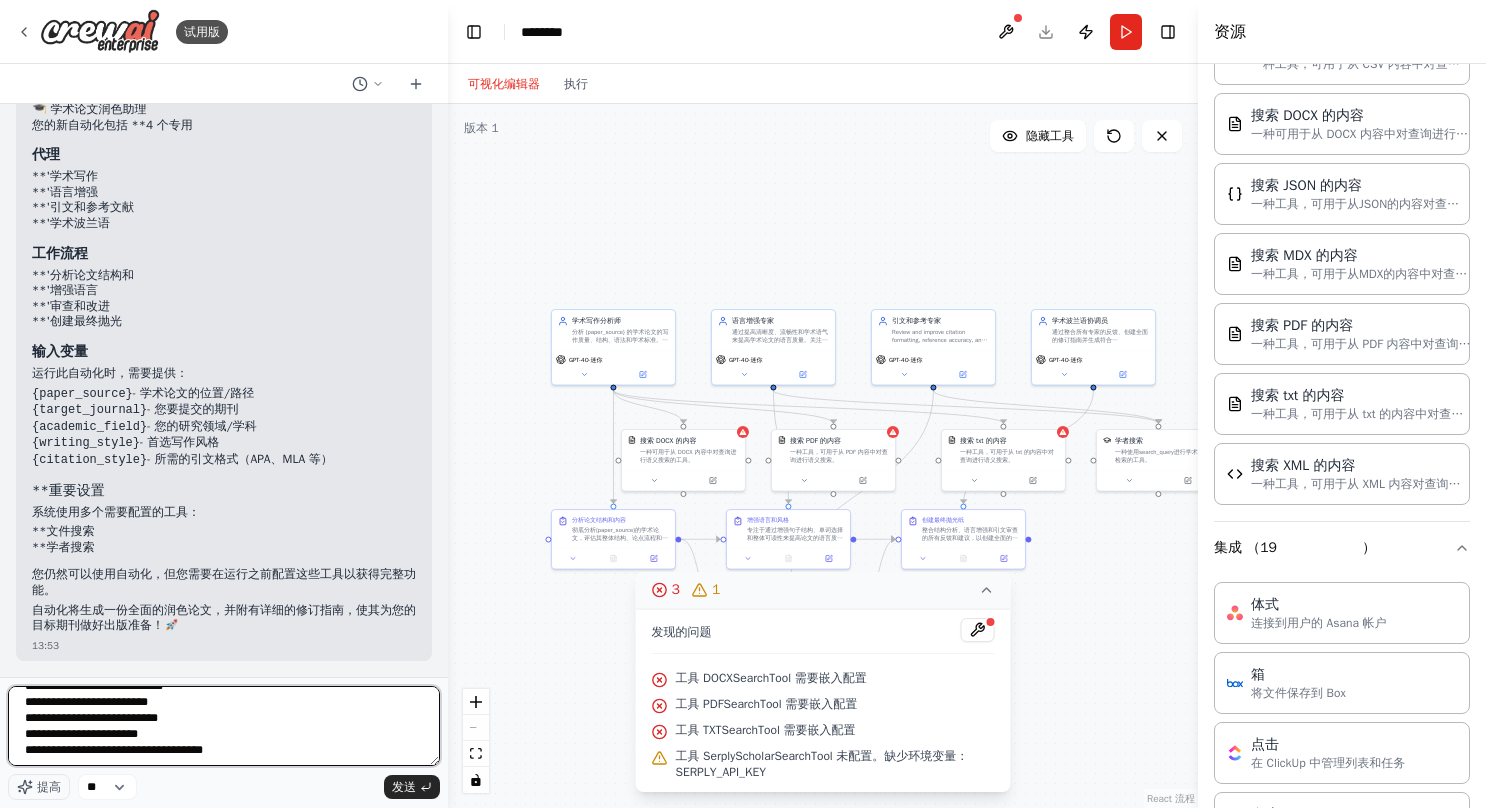 click on "**********" at bounding box center (224, 726) 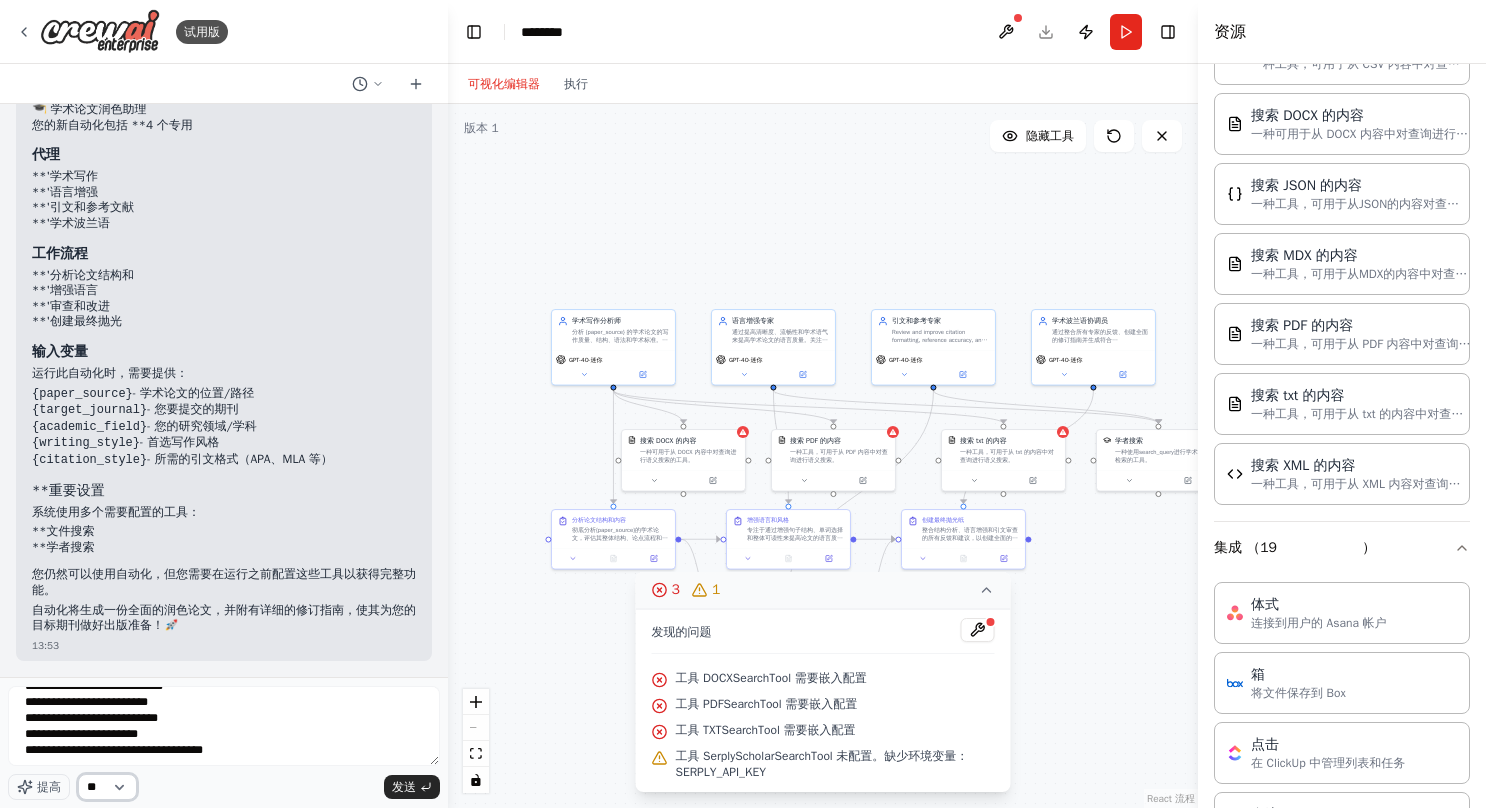 click on "**" at bounding box center (107, 787) 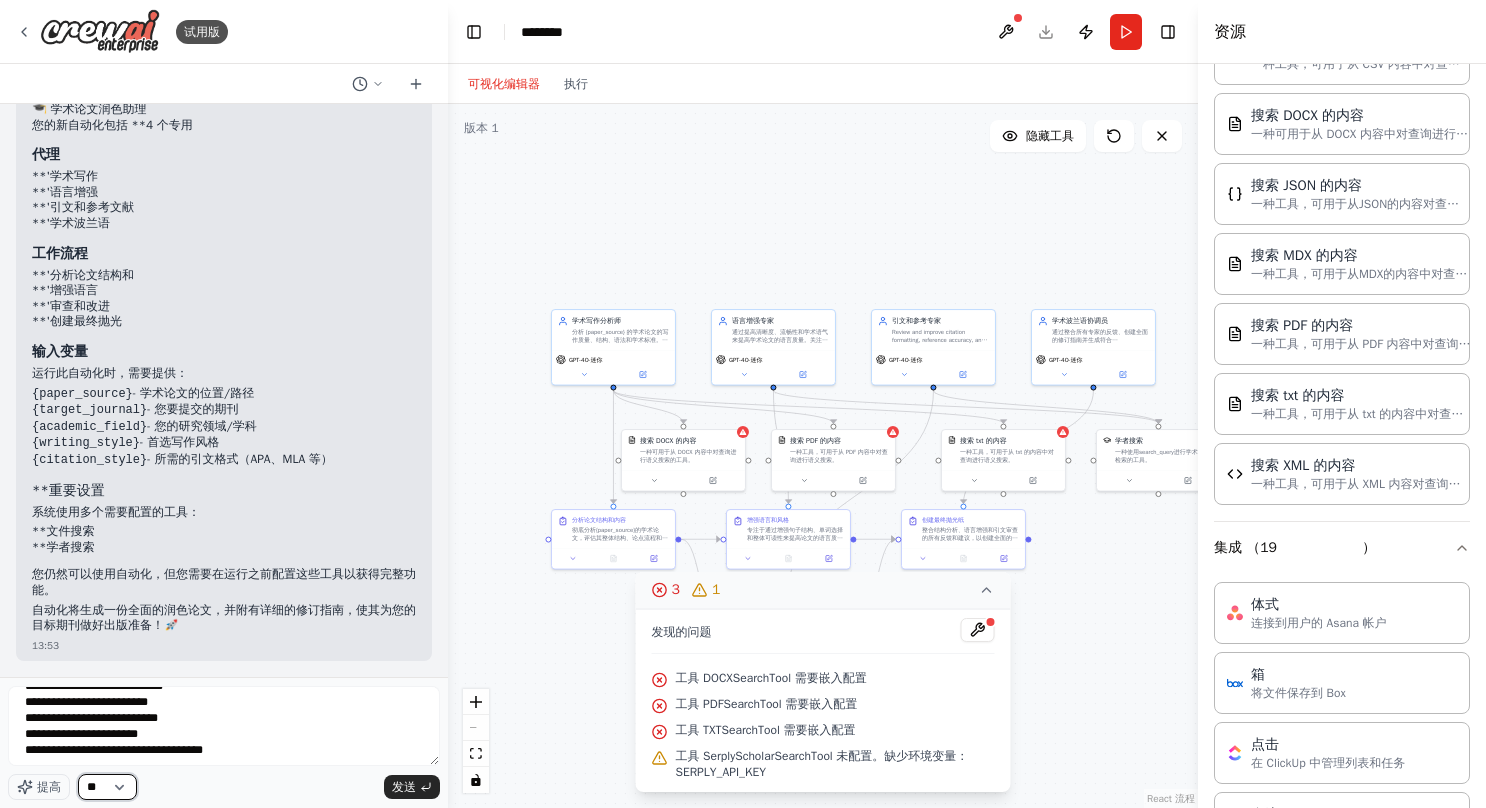 click on "**" at bounding box center [107, 787] 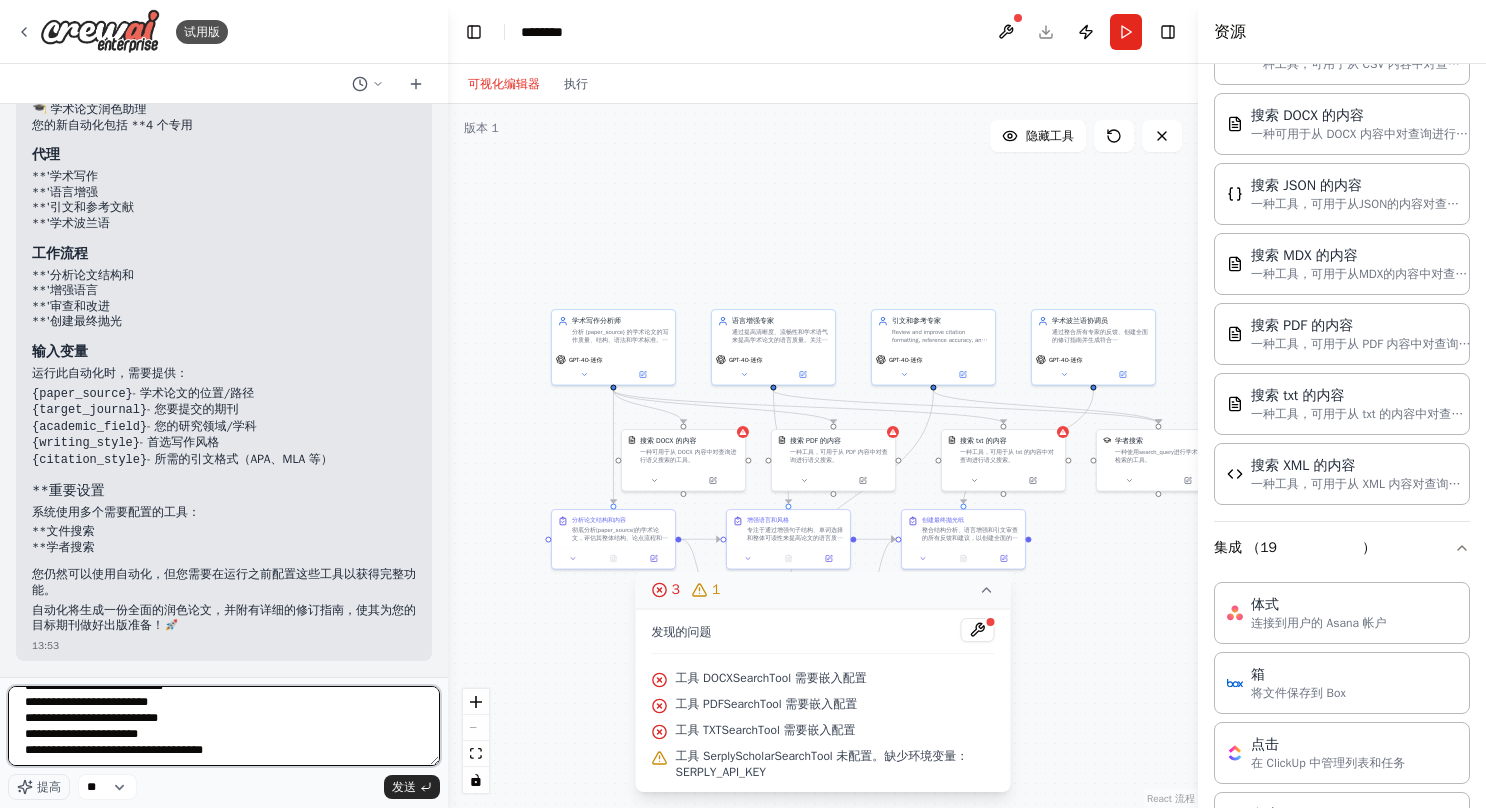 click on "**********" at bounding box center [224, 726] 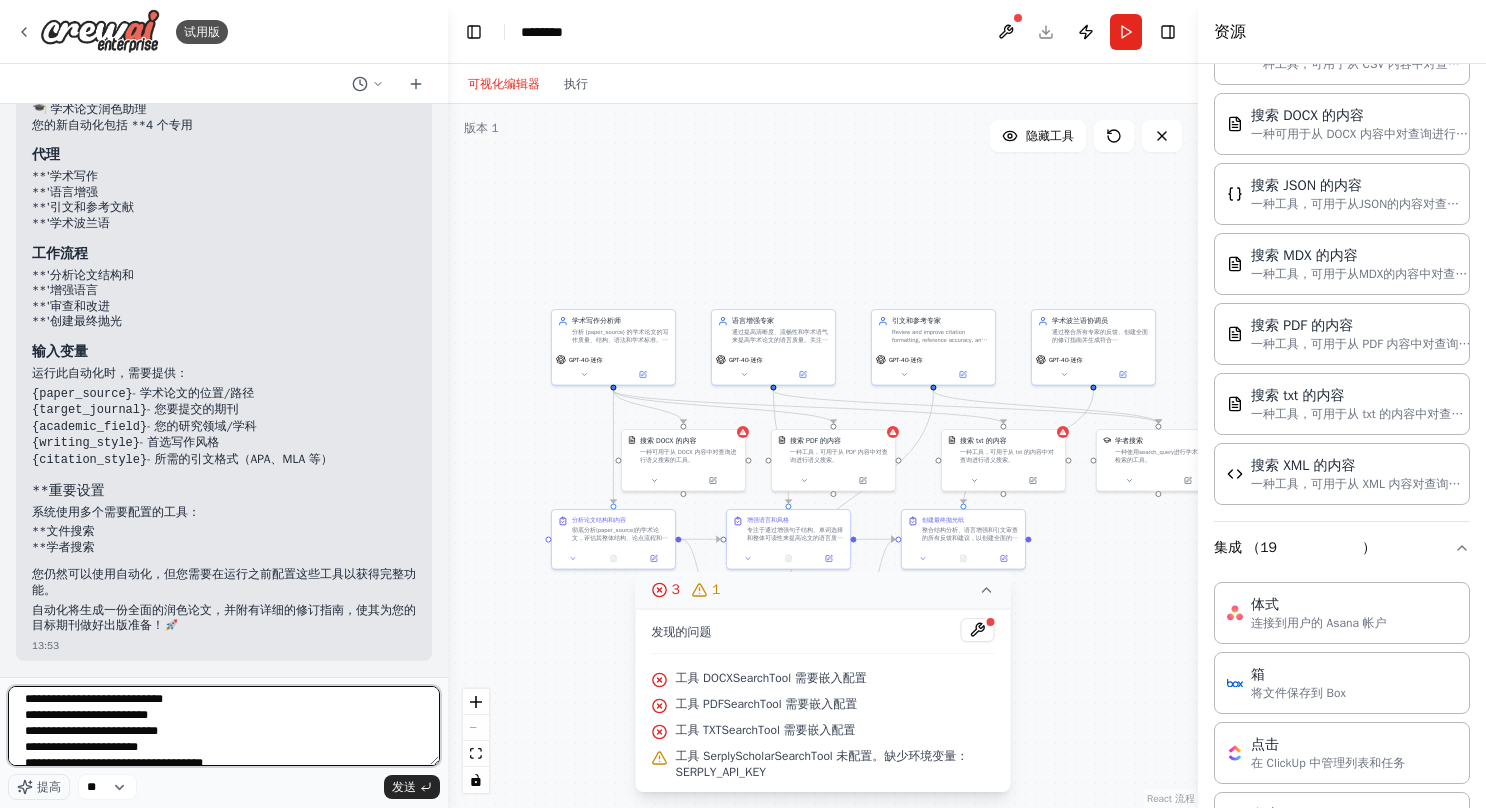 scroll, scrollTop: 0, scrollLeft: 0, axis: both 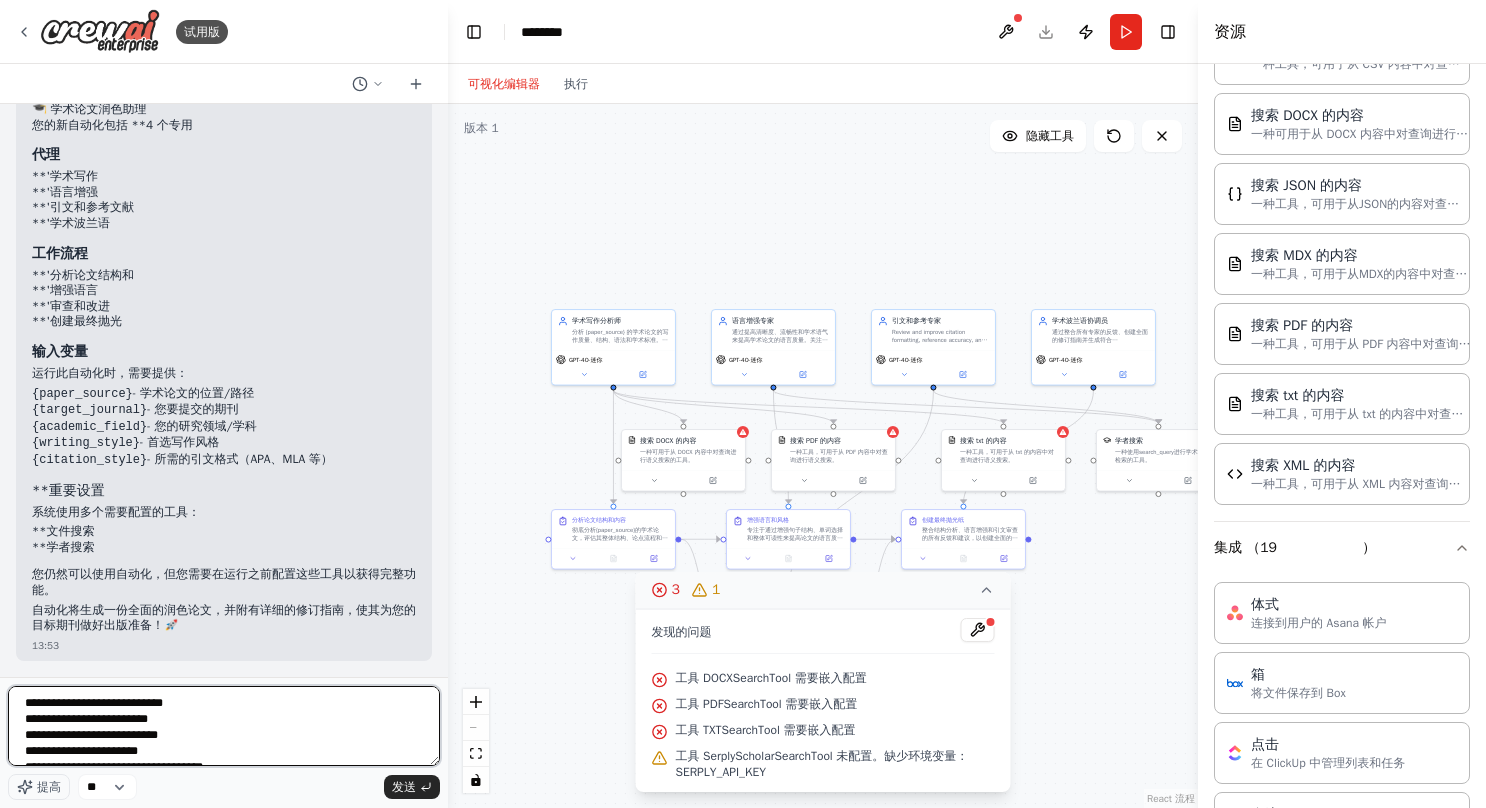 click on "**********" at bounding box center (224, 726) 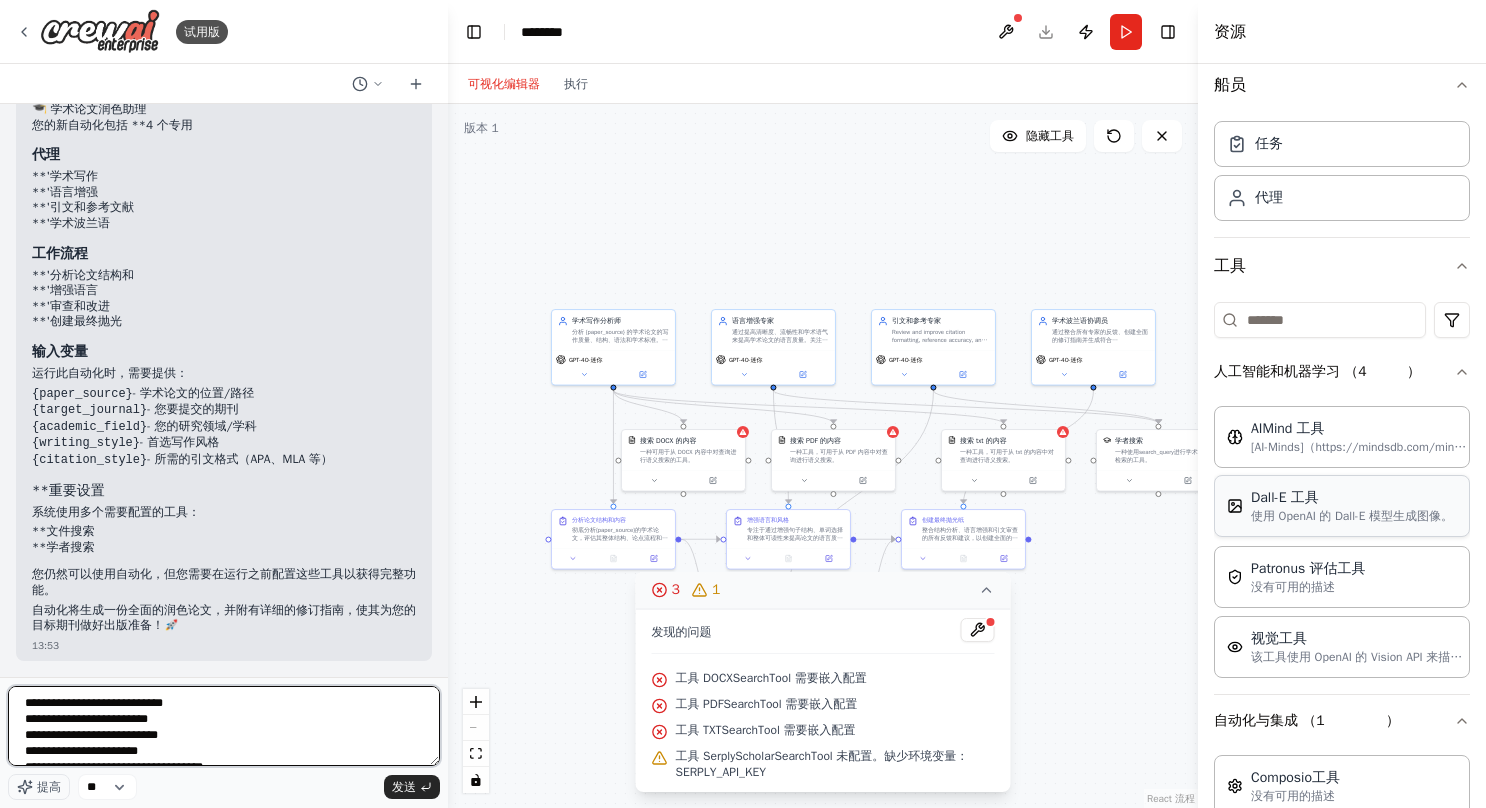 scroll, scrollTop: 0, scrollLeft: 0, axis: both 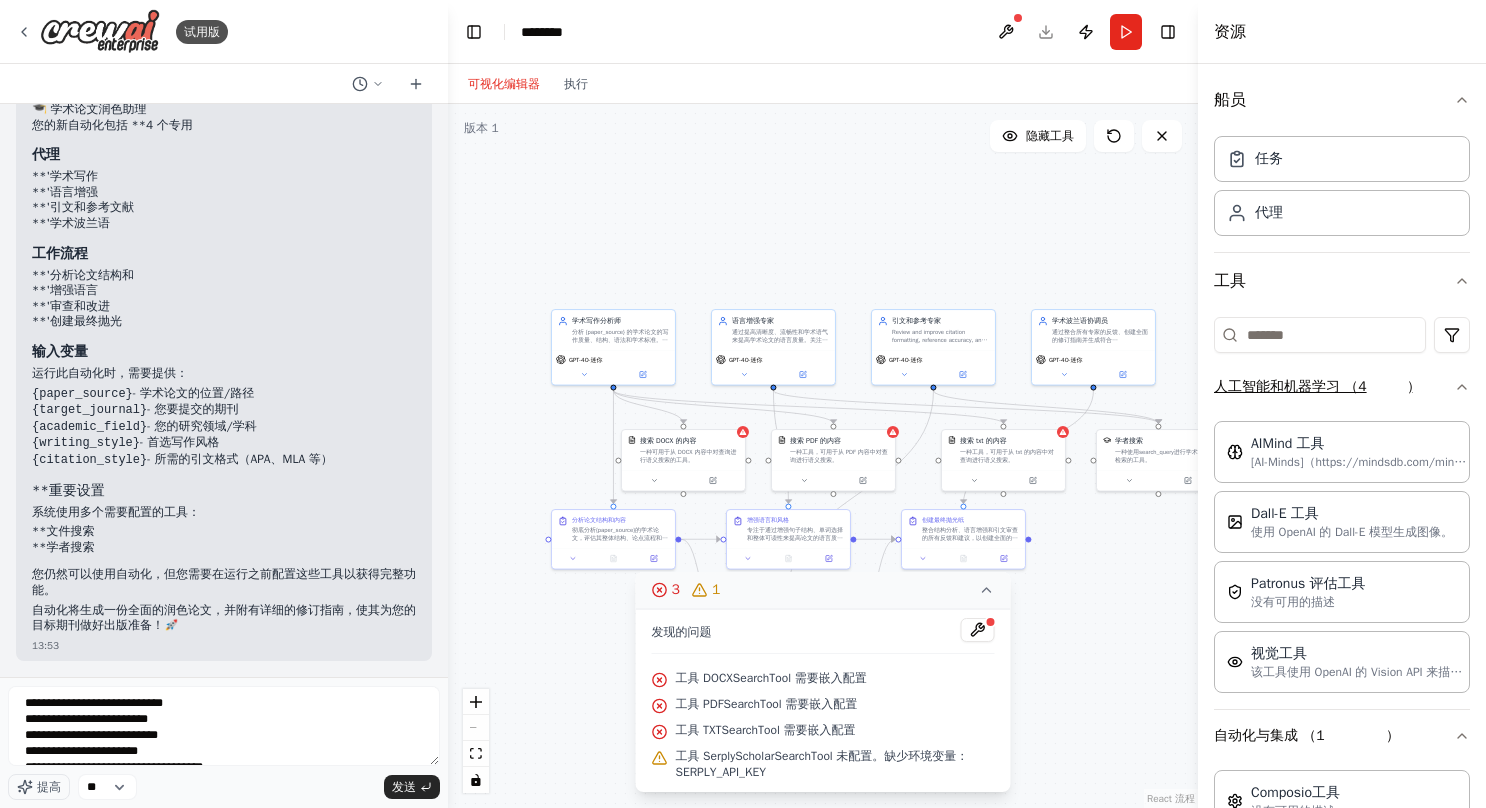 click on "人工智能和机器学习 （4 )" at bounding box center (1342, 387) 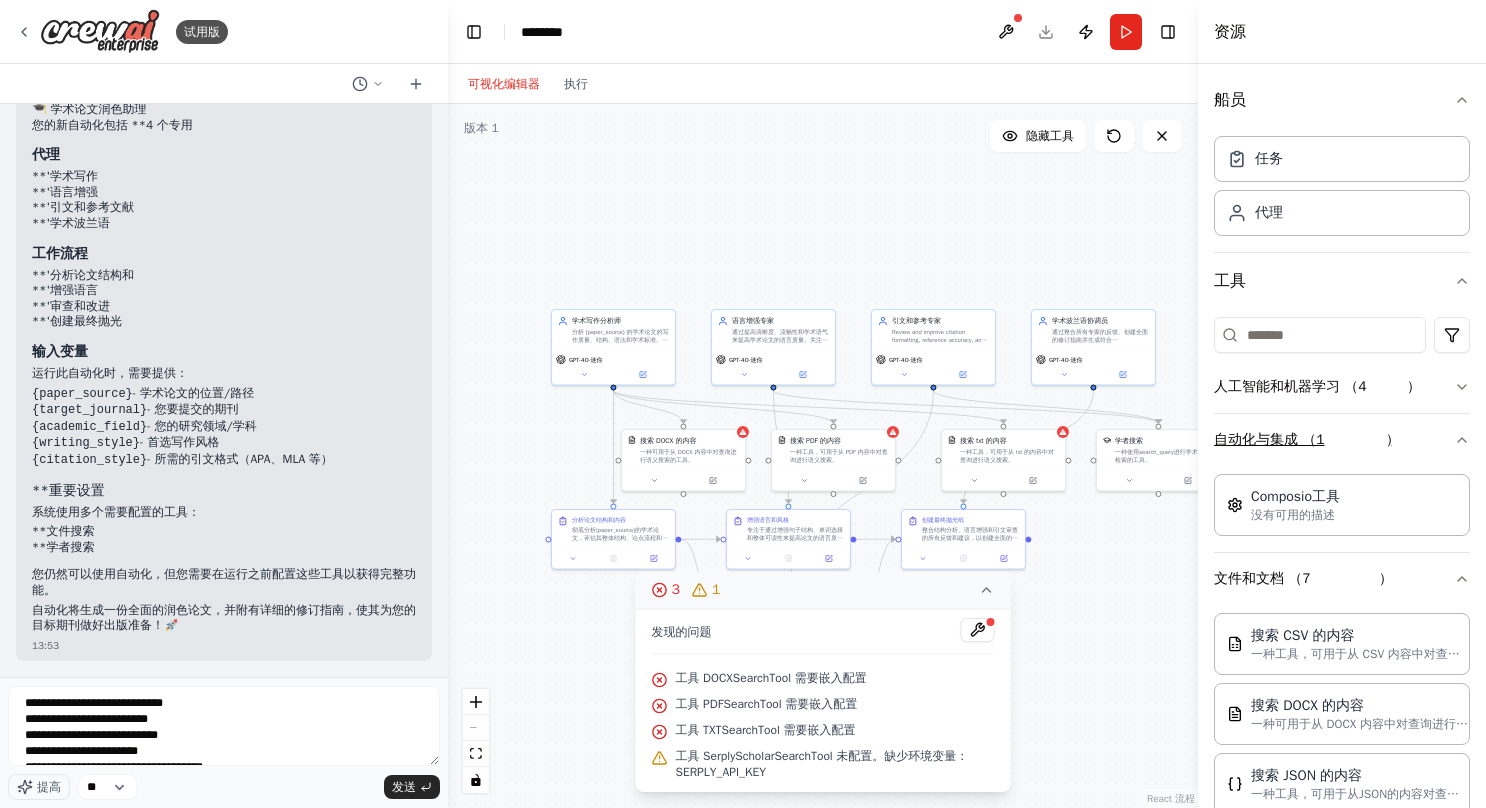 click on "自动化与集成 （1 )" at bounding box center (1342, 440) 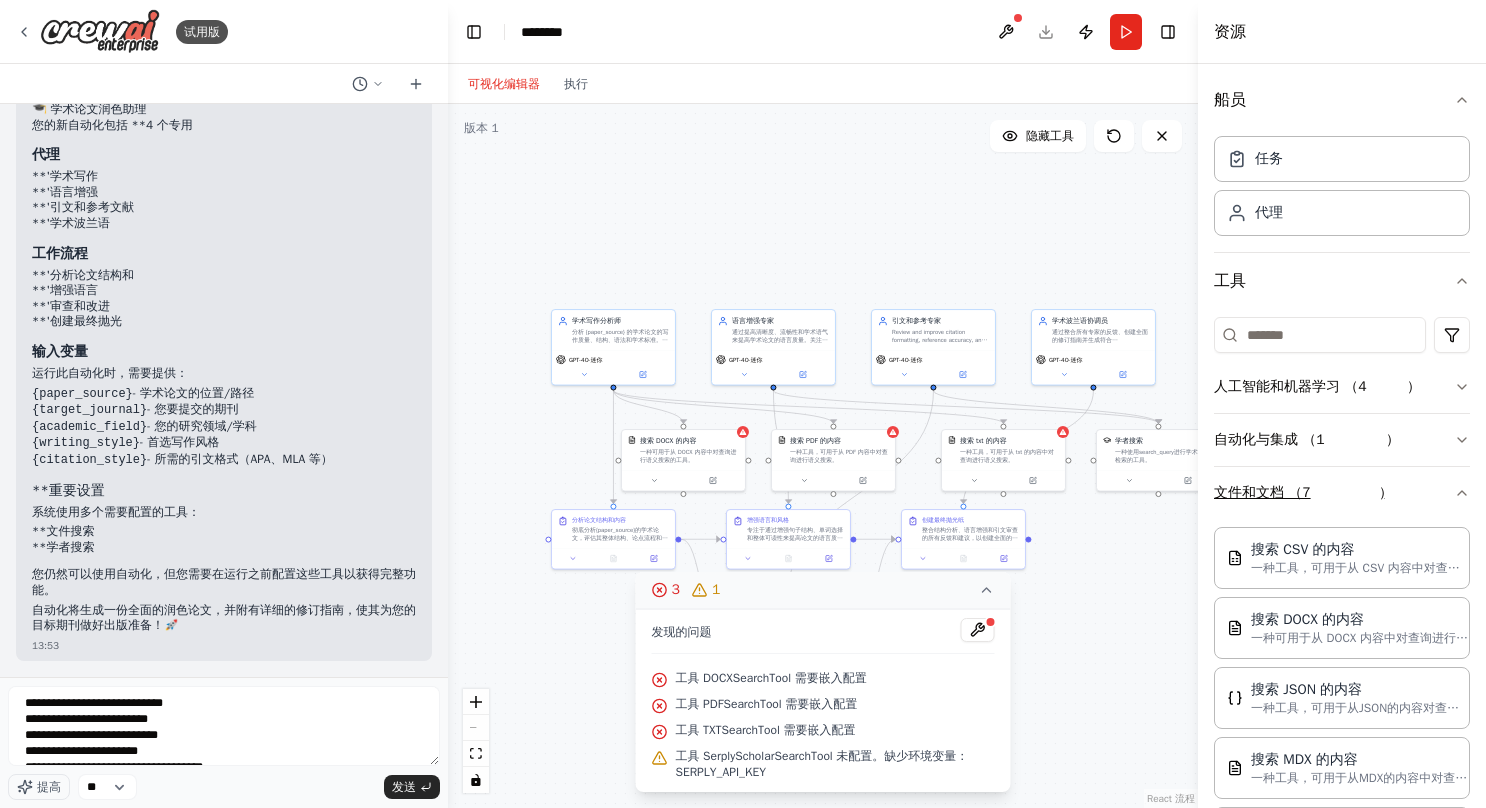 click on "文件和文档 （7 )" at bounding box center (1342, 493) 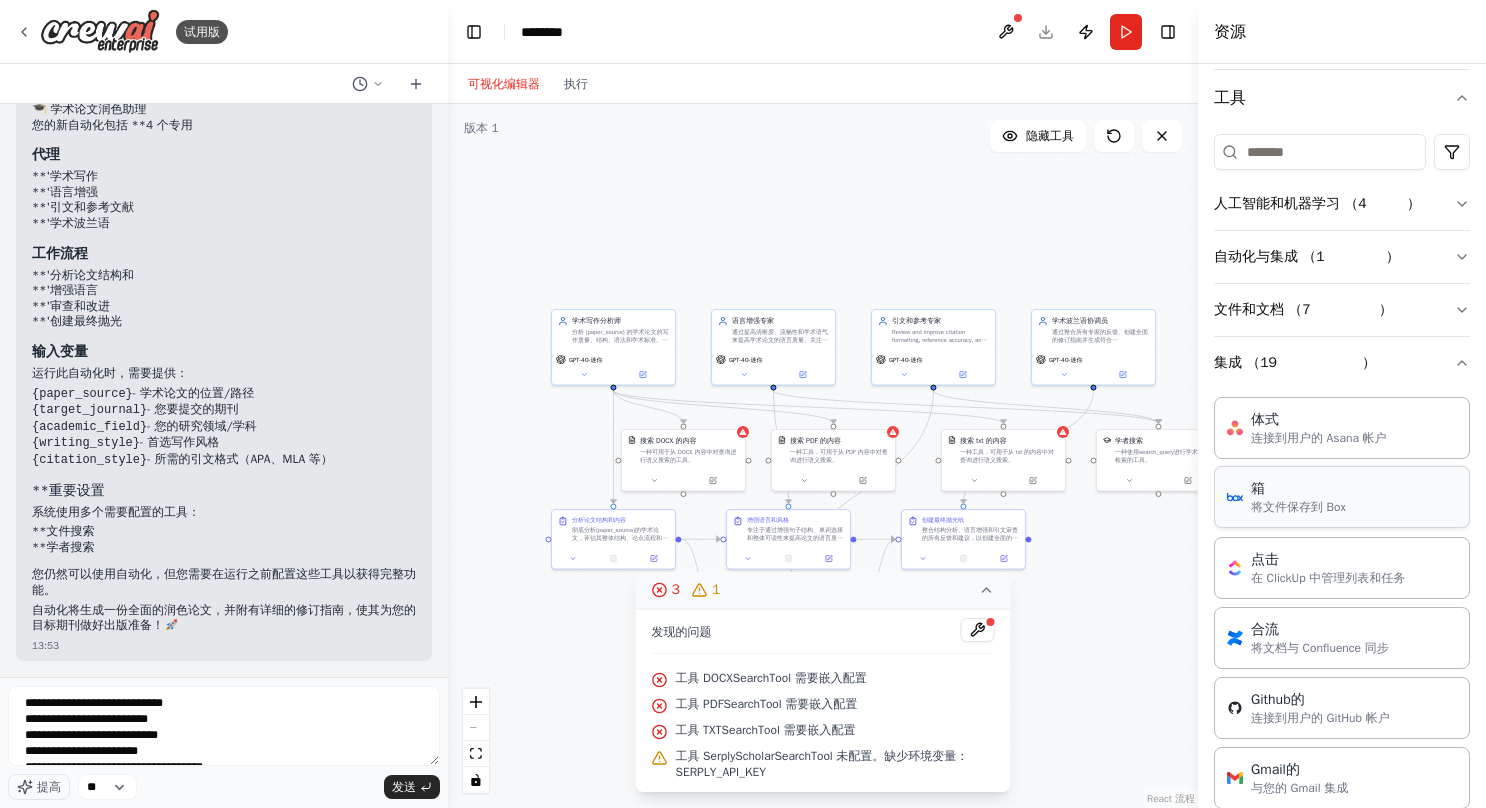 scroll, scrollTop: 200, scrollLeft: 0, axis: vertical 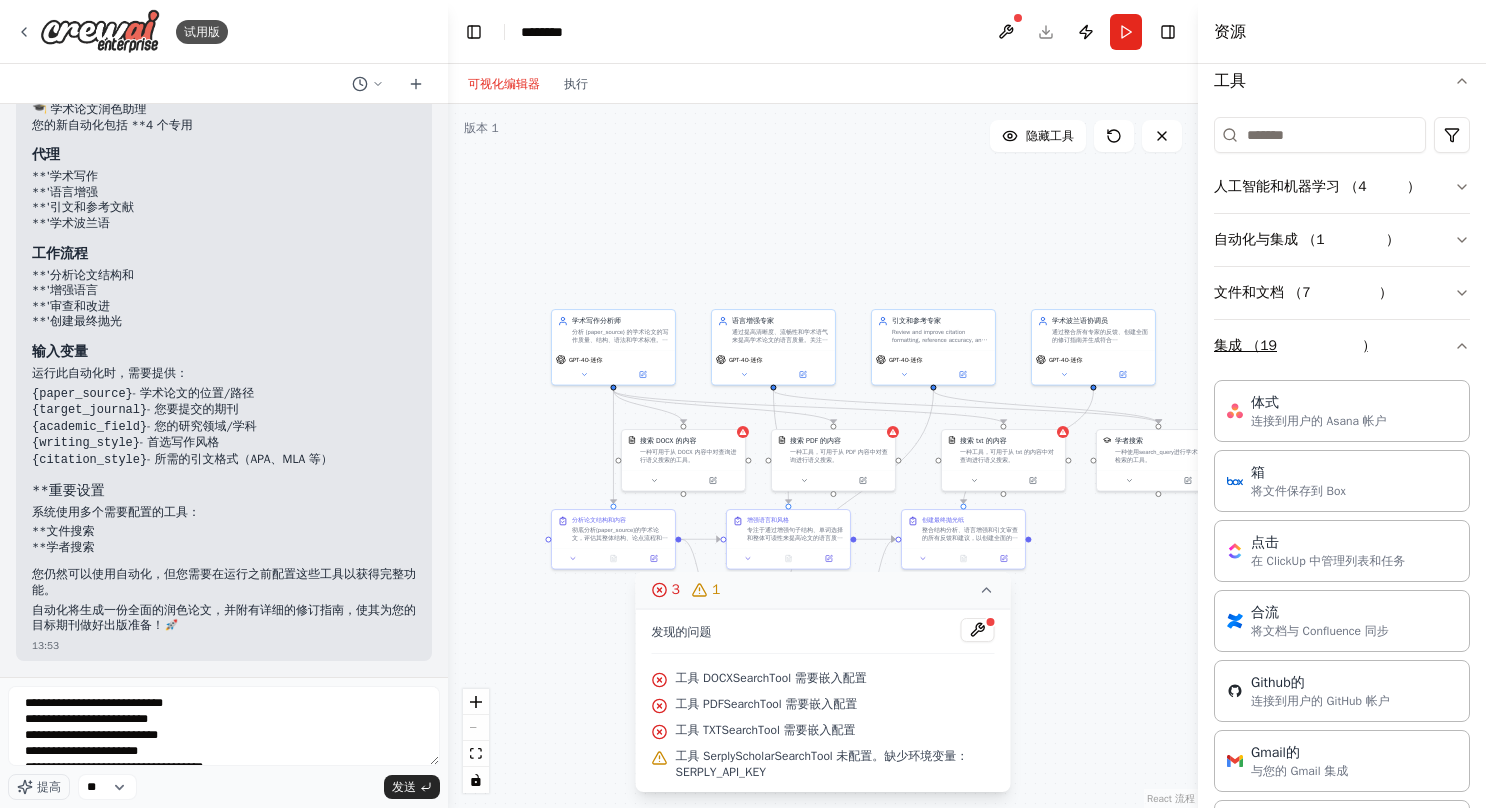 click on "集成 （19 )" at bounding box center (1342, 346) 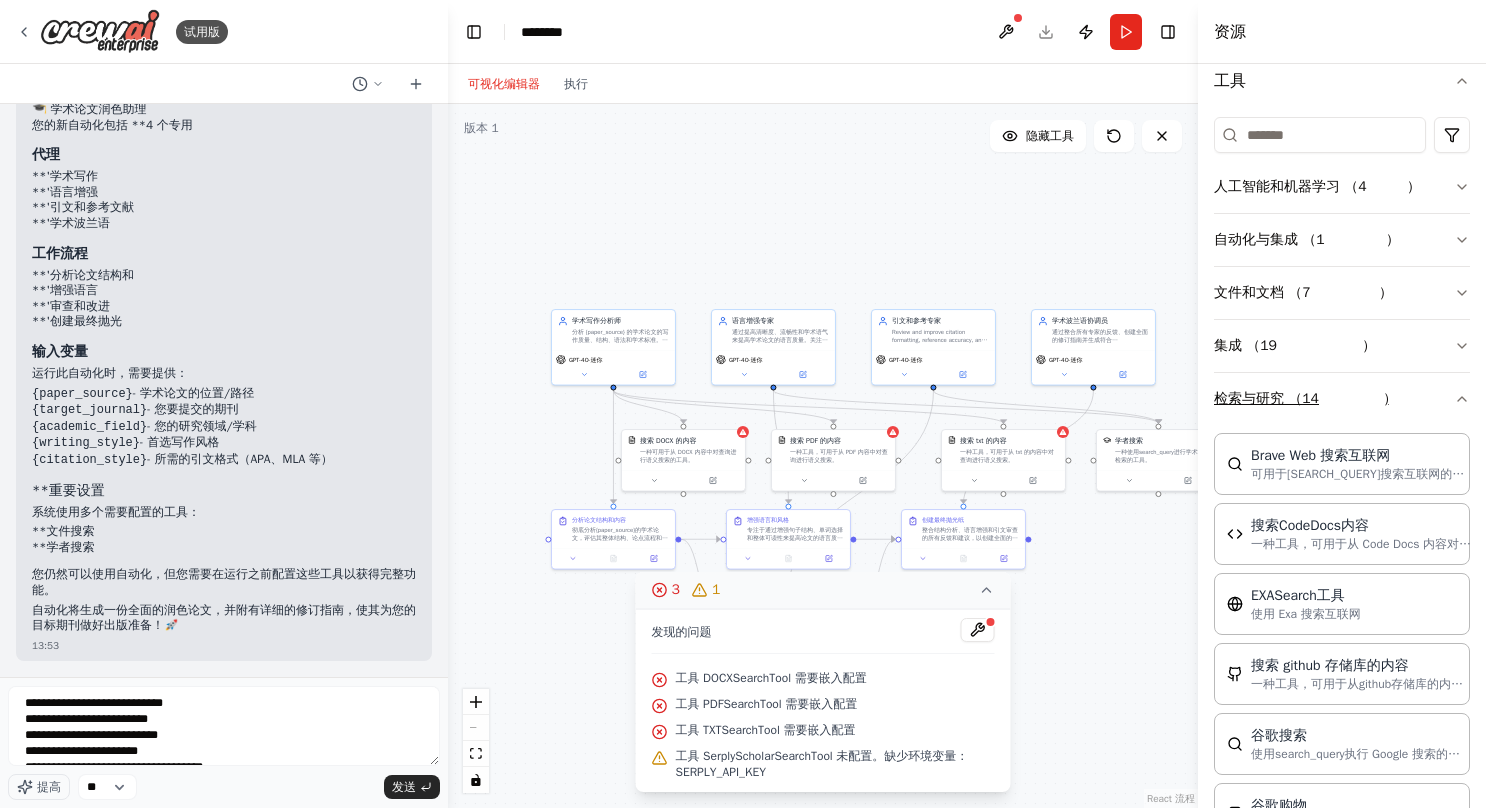 click on "检索与研究 （14 )" at bounding box center [1342, 399] 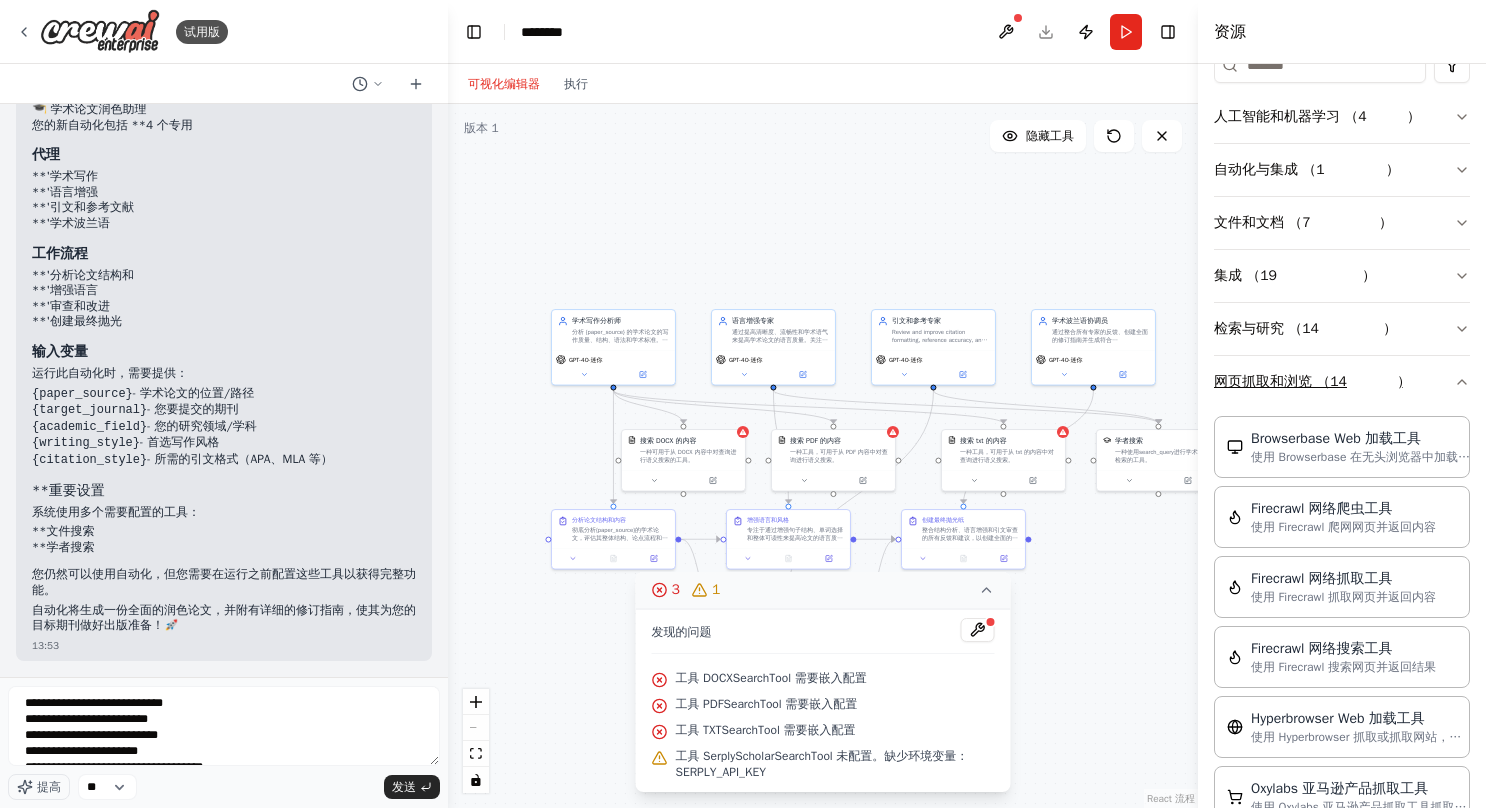scroll, scrollTop: 400, scrollLeft: 0, axis: vertical 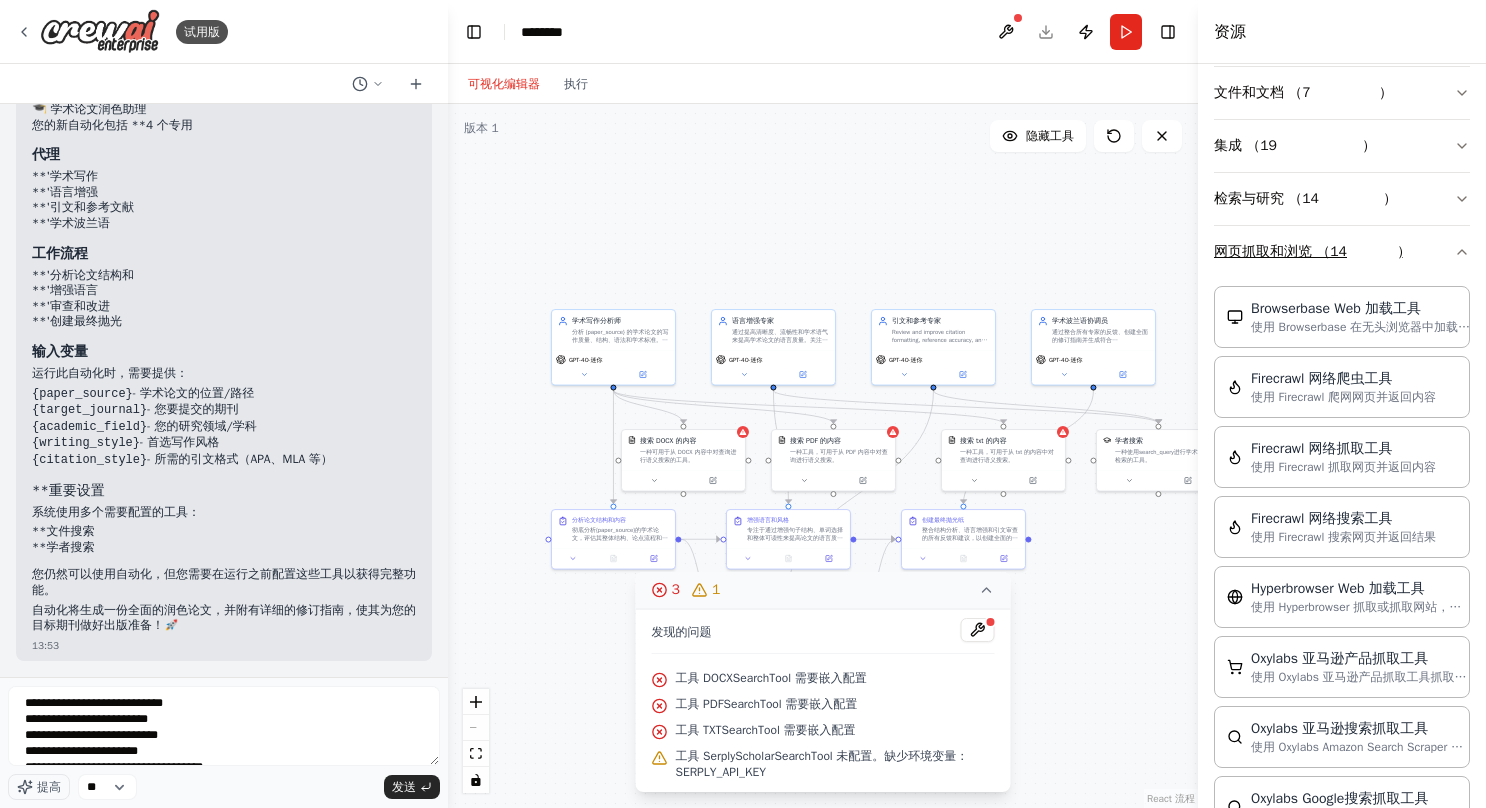 click on "网页抓取和浏览 （14 )" at bounding box center [1342, 252] 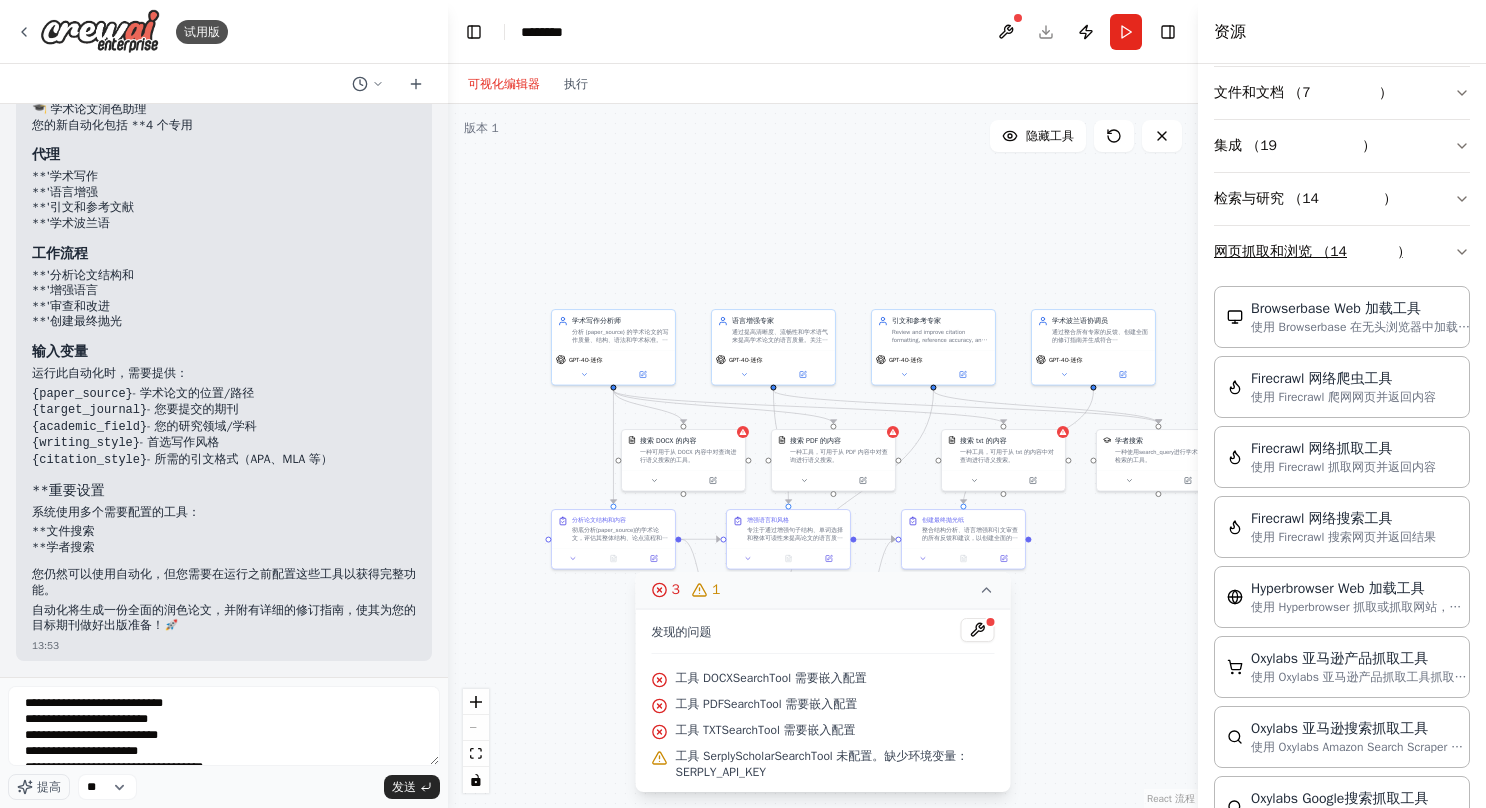 scroll, scrollTop: 0, scrollLeft: 0, axis: both 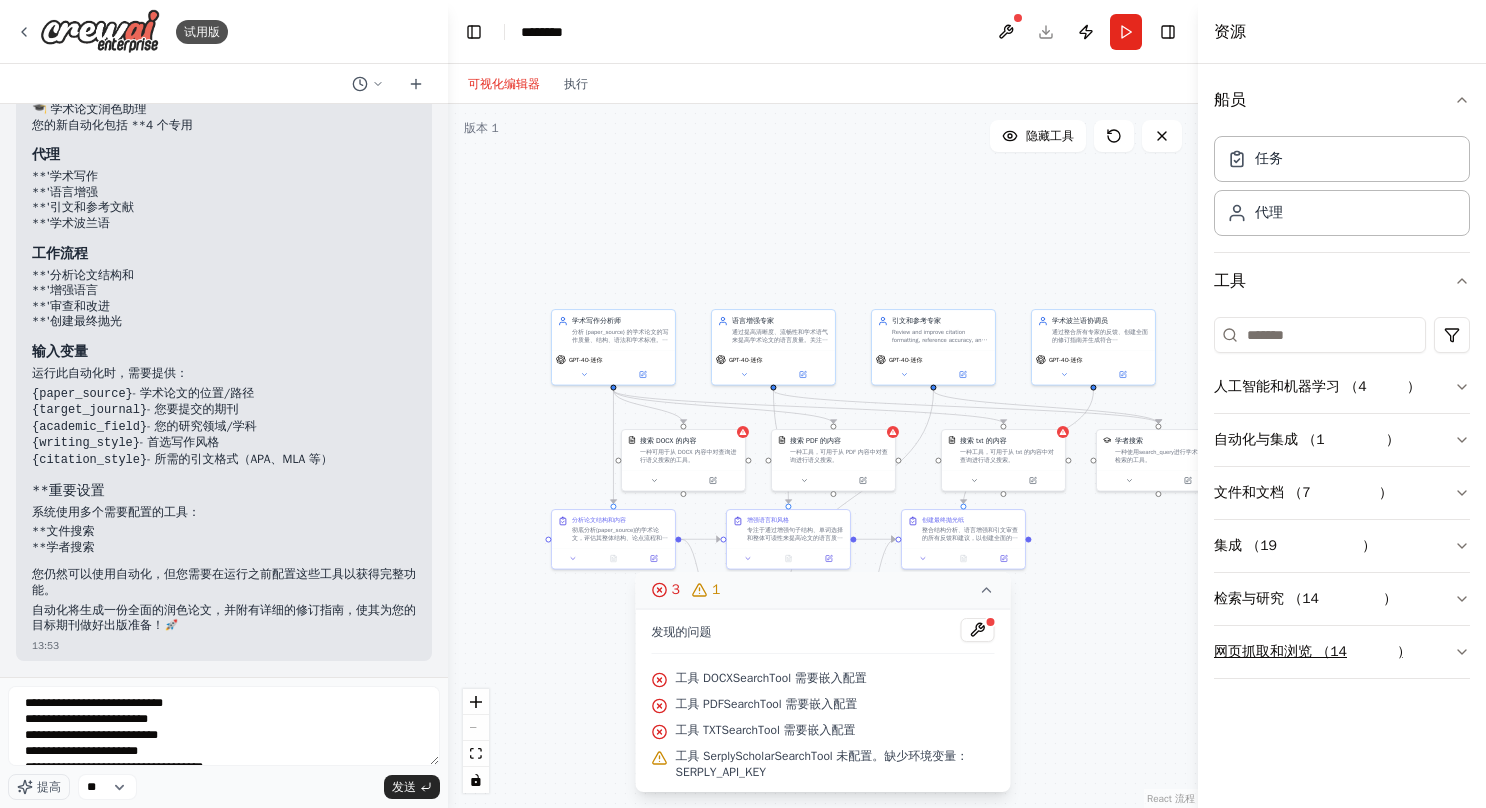 click on "网页抓取和浏览 （14" at bounding box center [1280, 652] 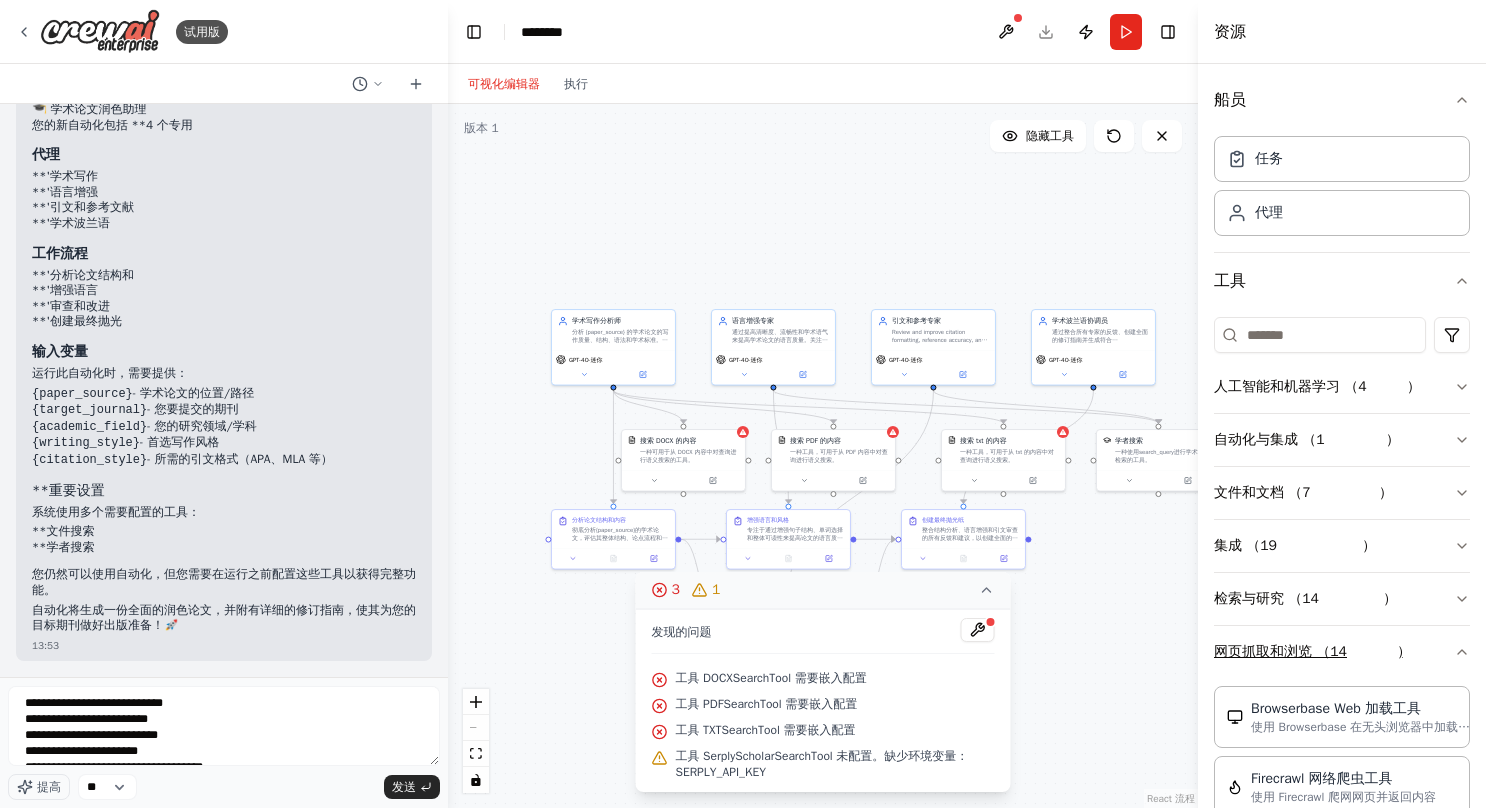 scroll, scrollTop: 200, scrollLeft: 0, axis: vertical 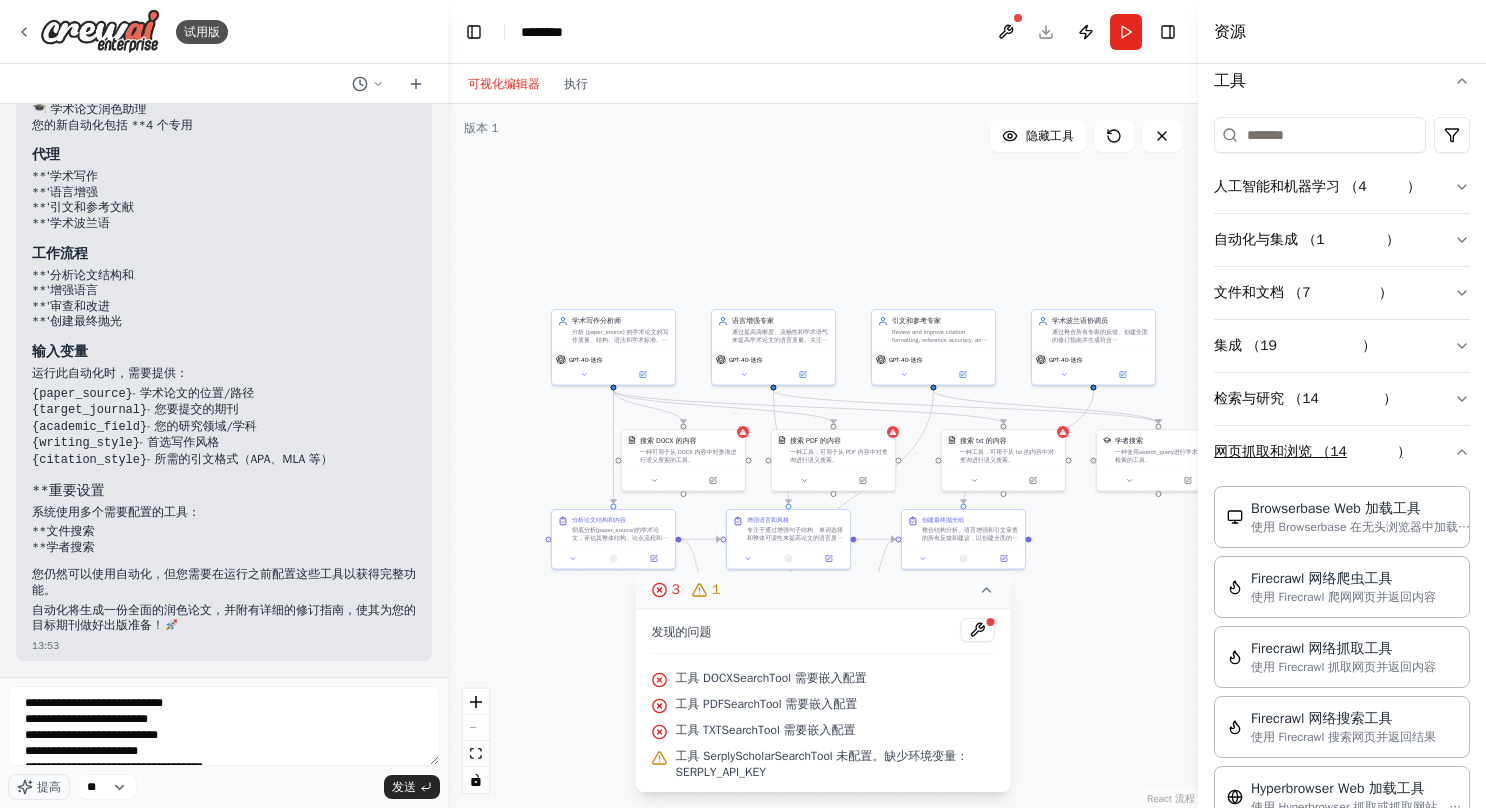 click on "网页抓取和浏览 （14" at bounding box center (1280, 452) 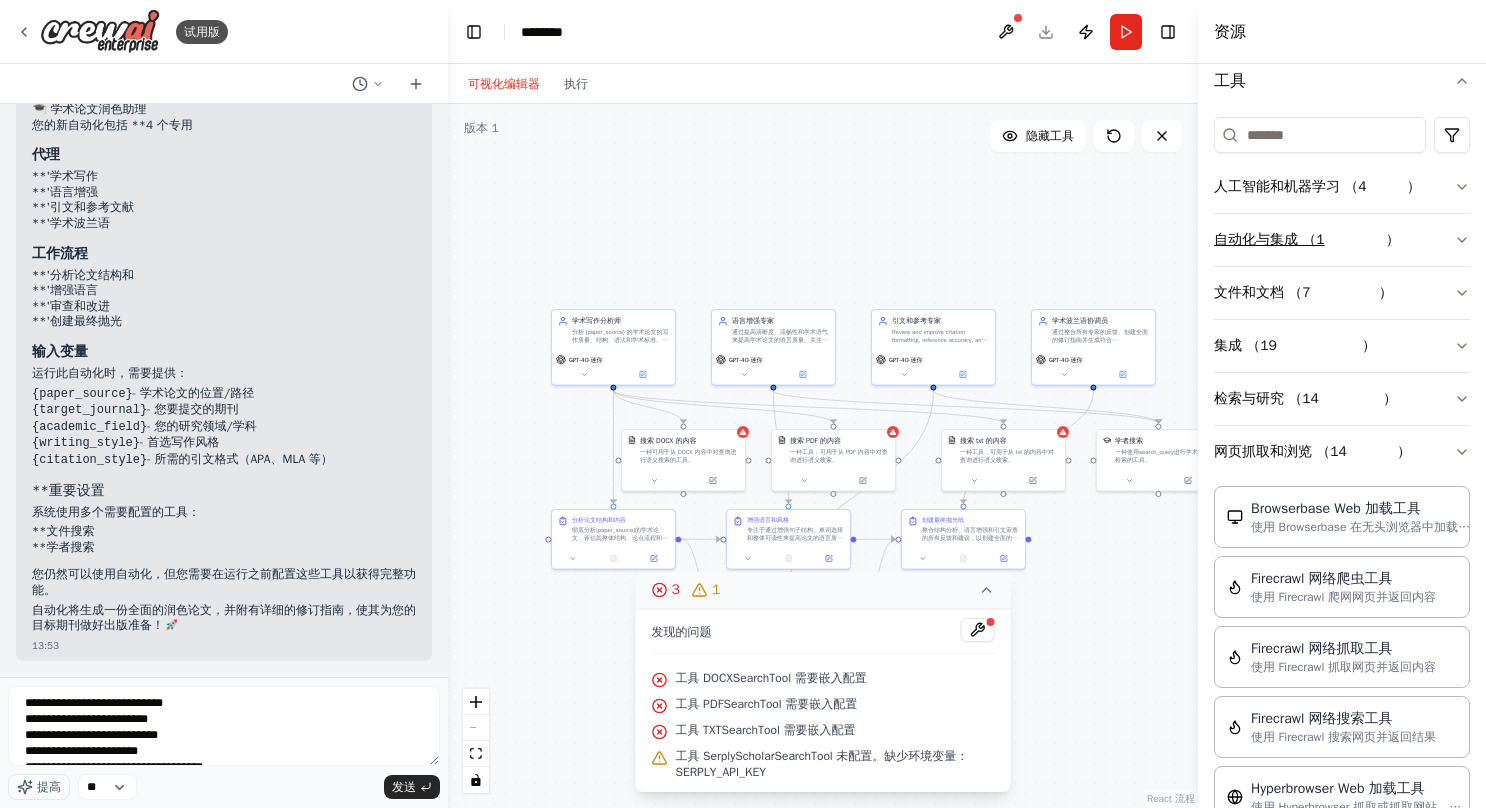 scroll, scrollTop: 0, scrollLeft: 0, axis: both 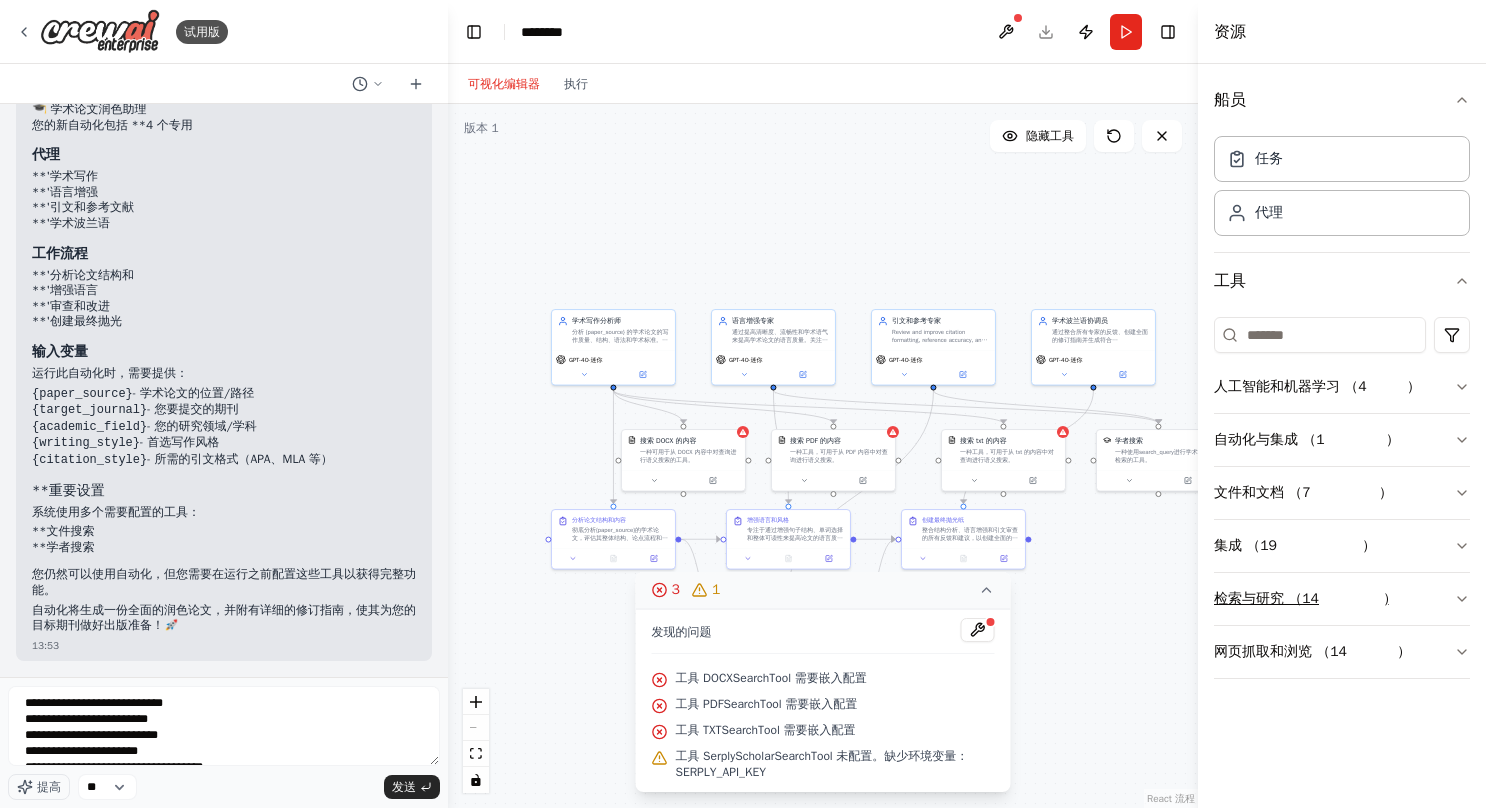 click on "检索与研究 （14" at bounding box center (1266, 599) 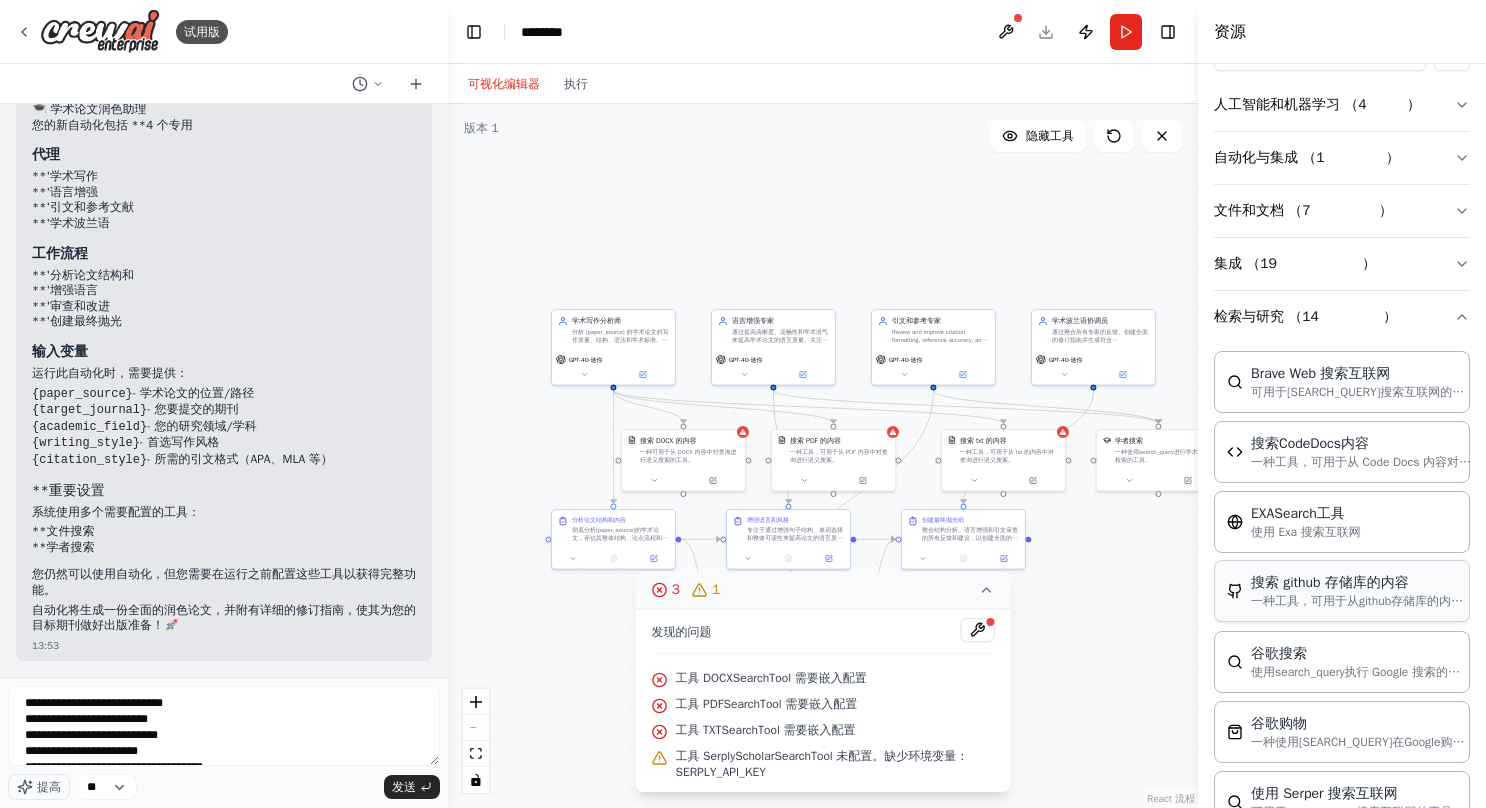 scroll, scrollTop: 300, scrollLeft: 0, axis: vertical 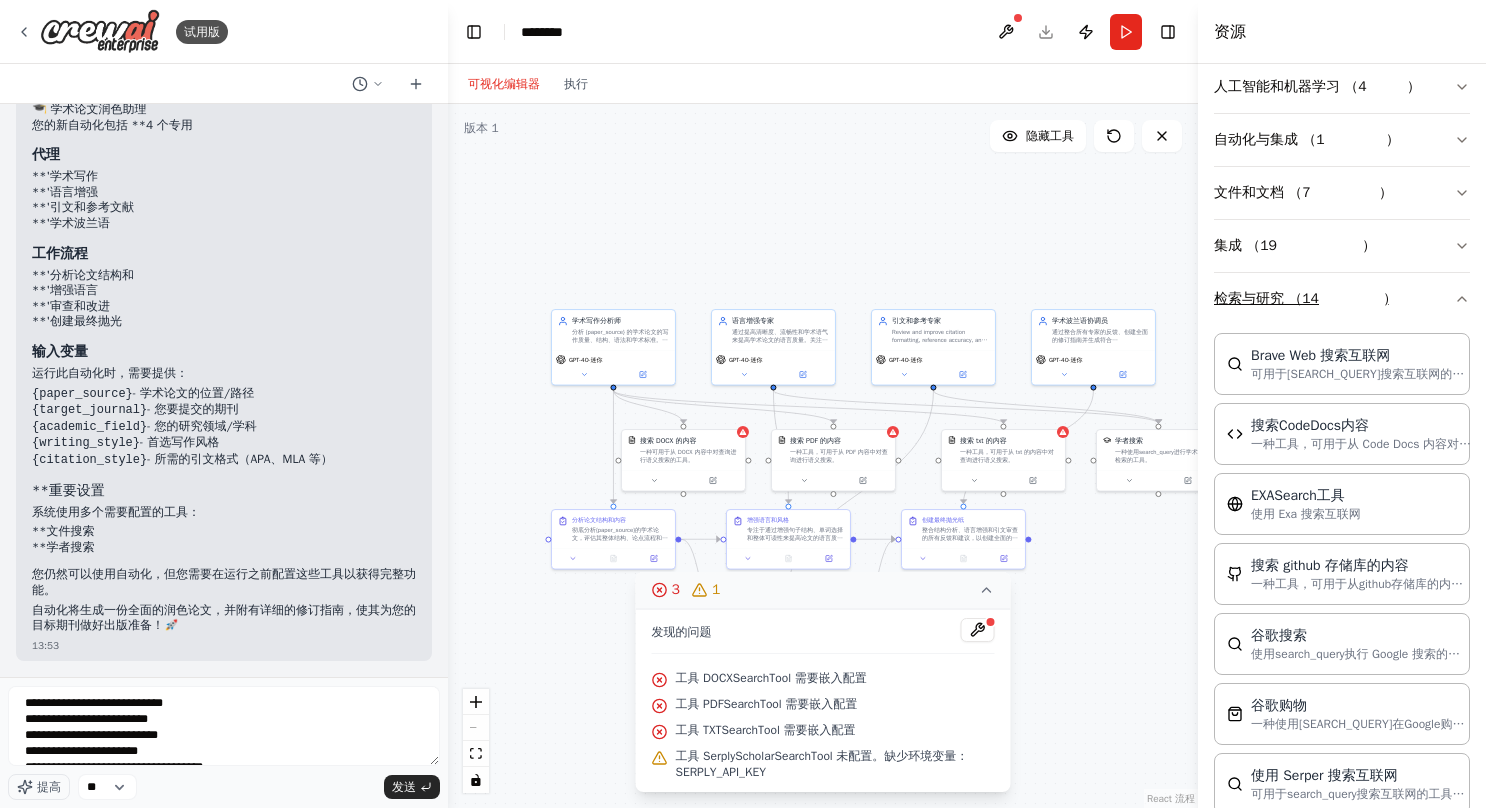 click on "检索与研究 （14" at bounding box center (1266, 299) 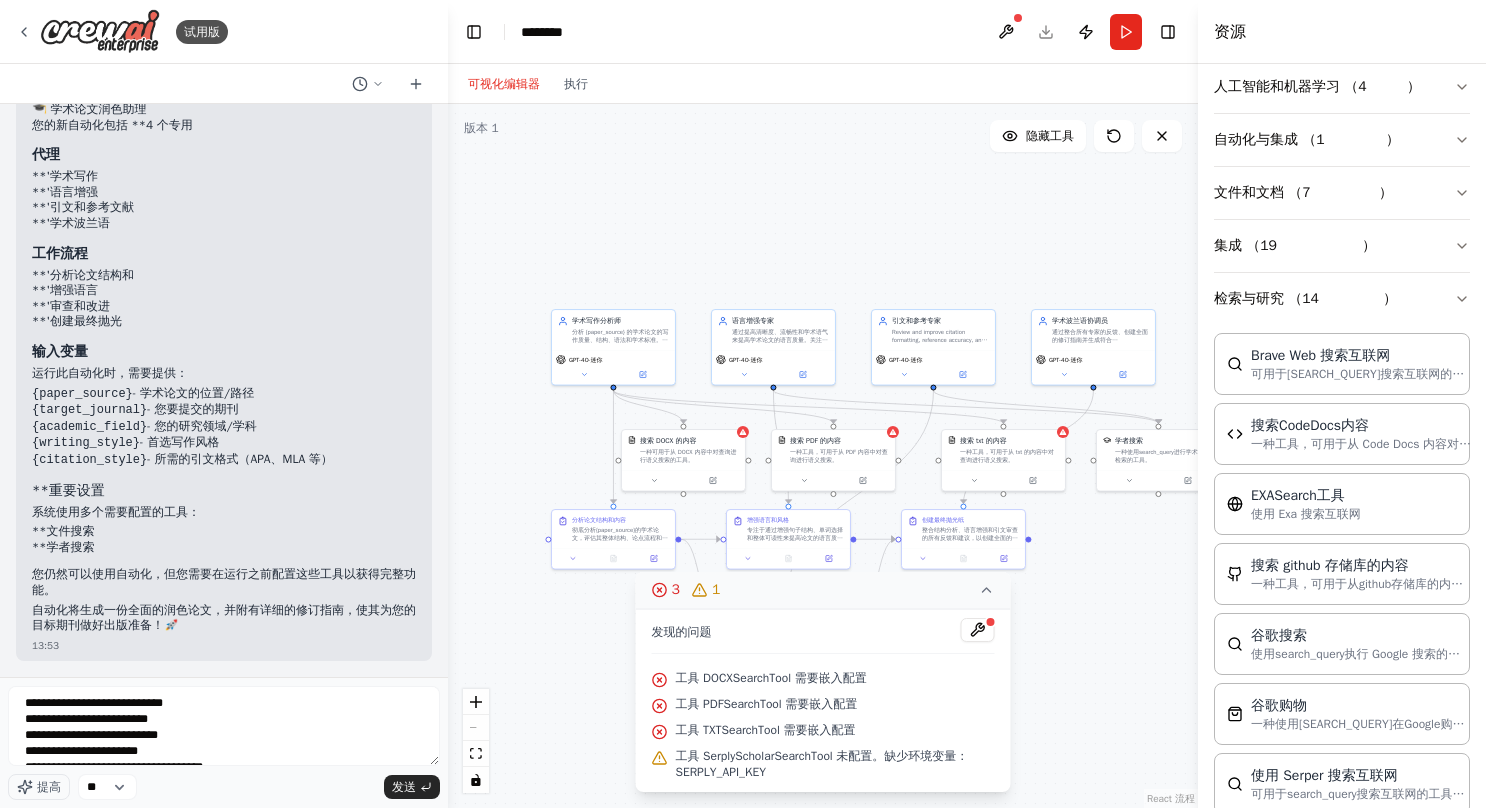 scroll, scrollTop: 0, scrollLeft: 0, axis: both 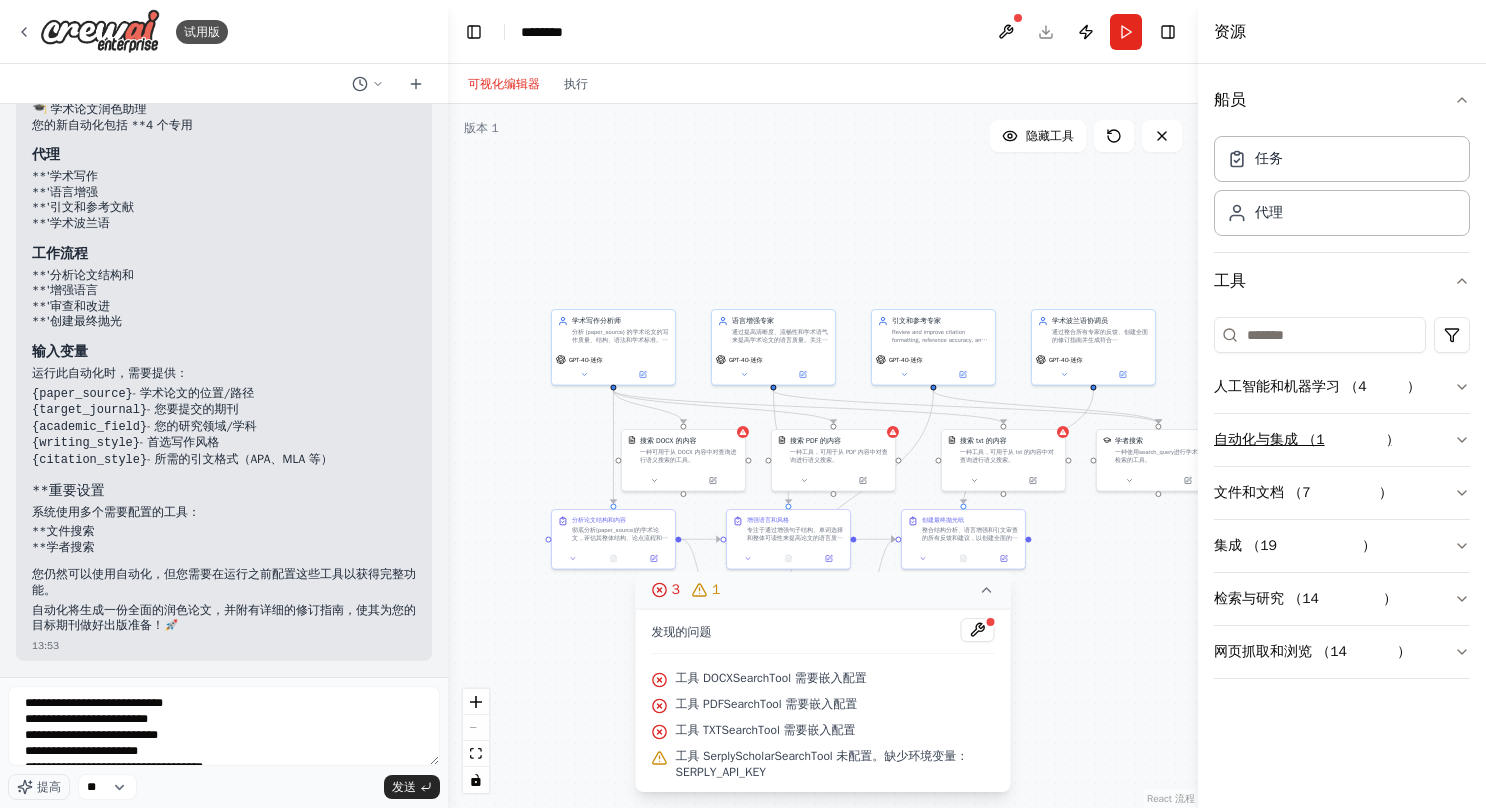 click on "自动化与集成 （1" at bounding box center [1269, 440] 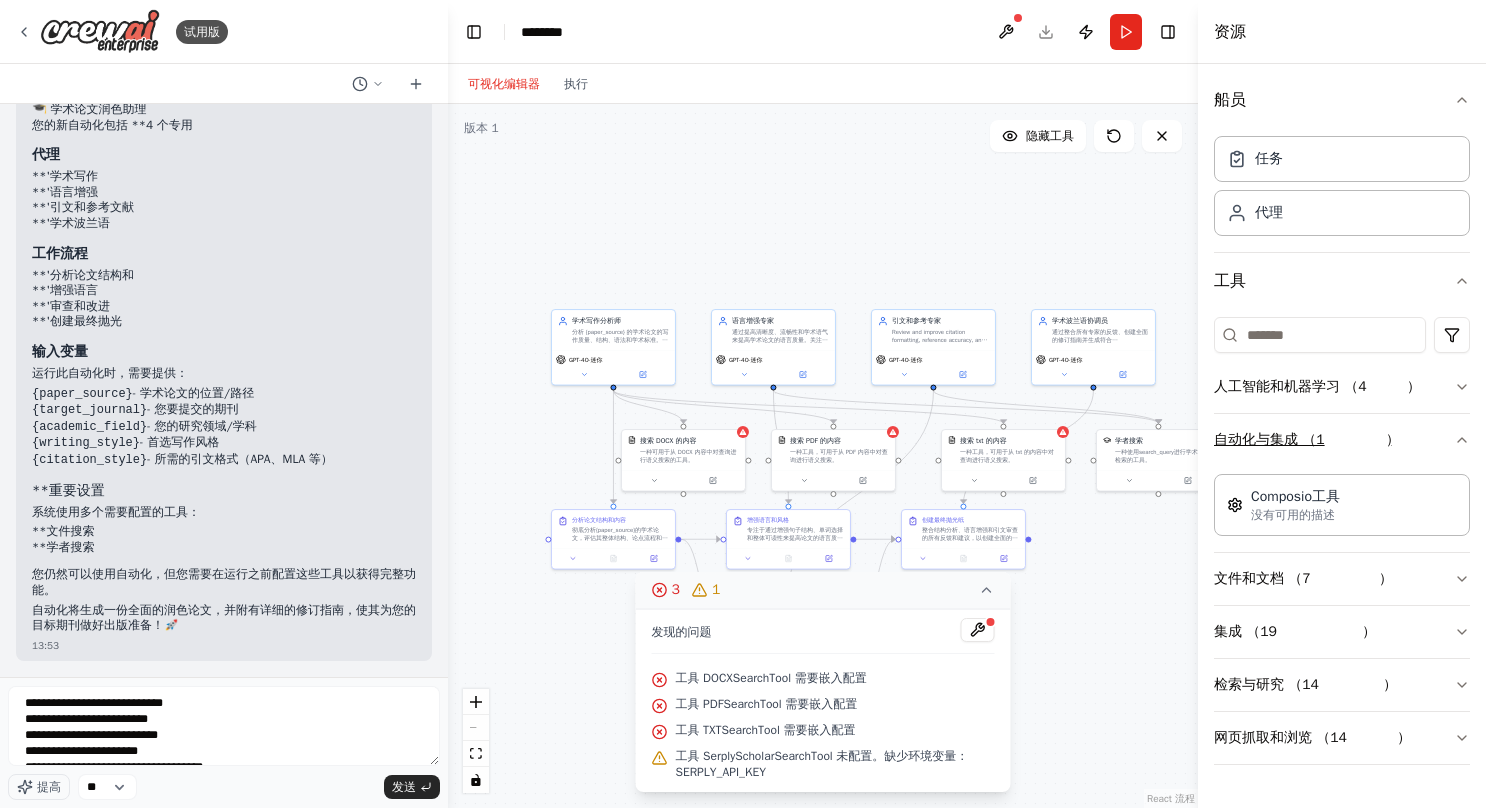 click on "自动化与集成 （1" at bounding box center [1269, 440] 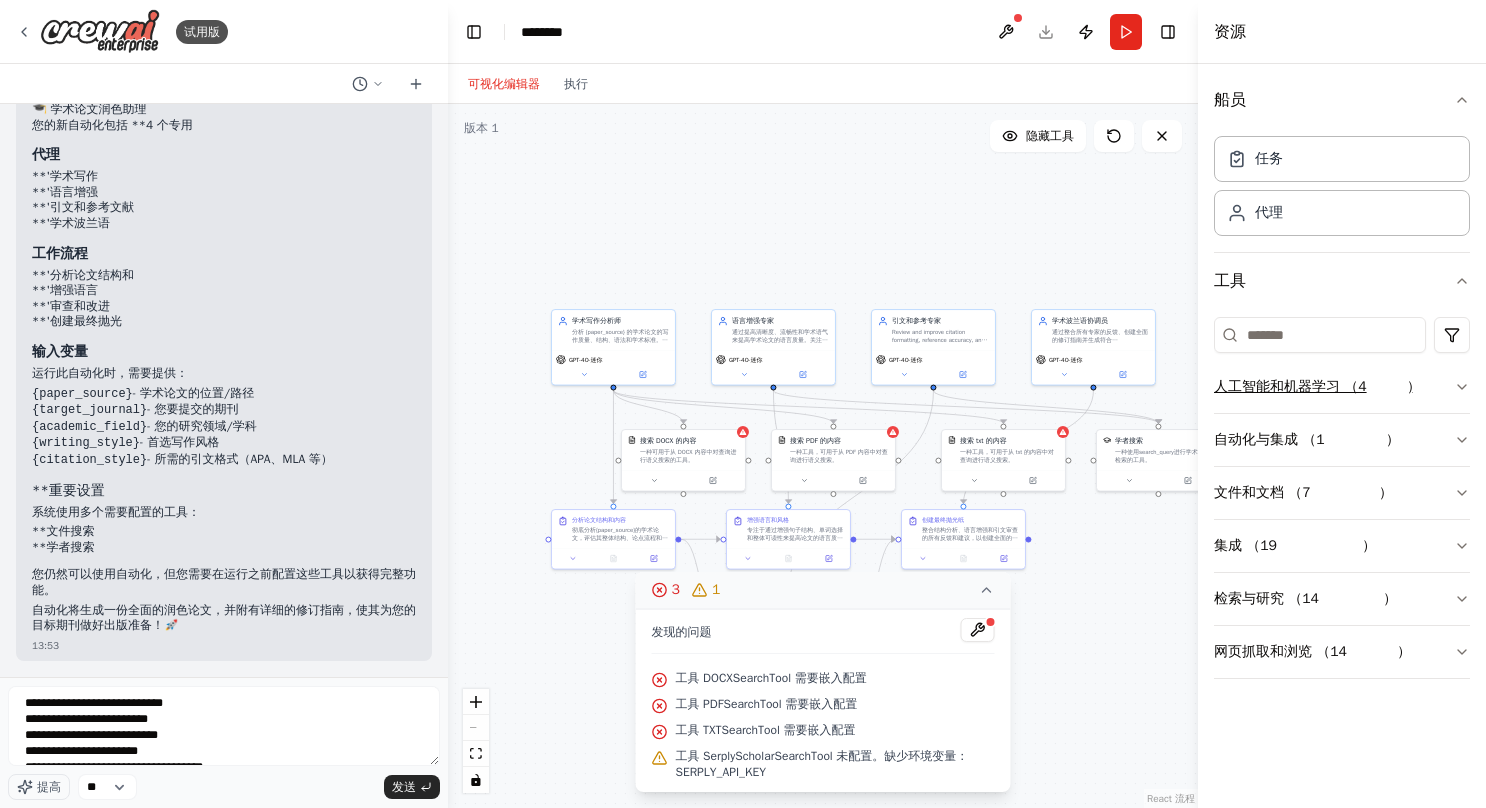 click on "人工智能和机器学习 （4" at bounding box center [1290, 387] 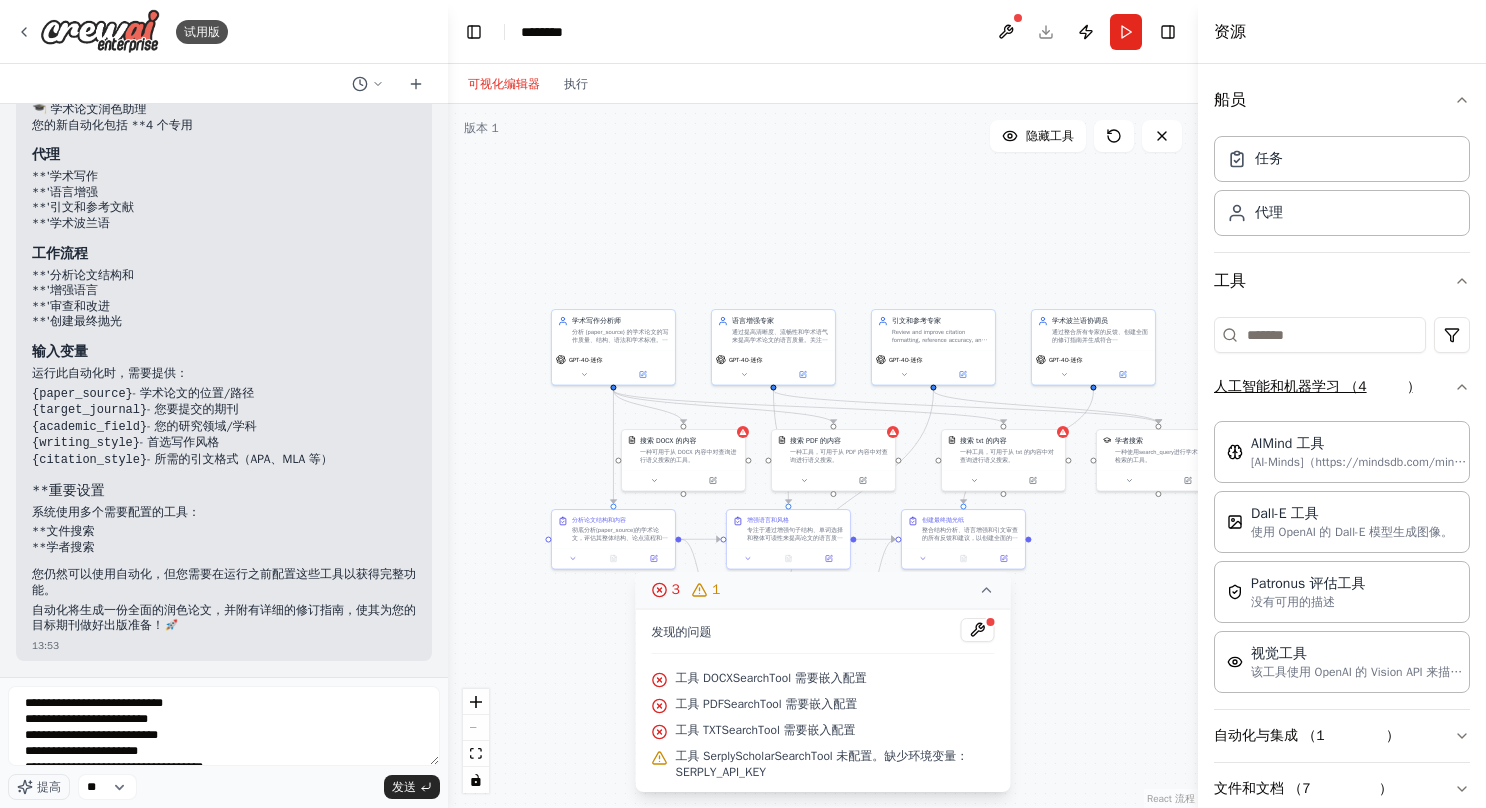 click on "人工智能和机器学习 （4" at bounding box center (1290, 387) 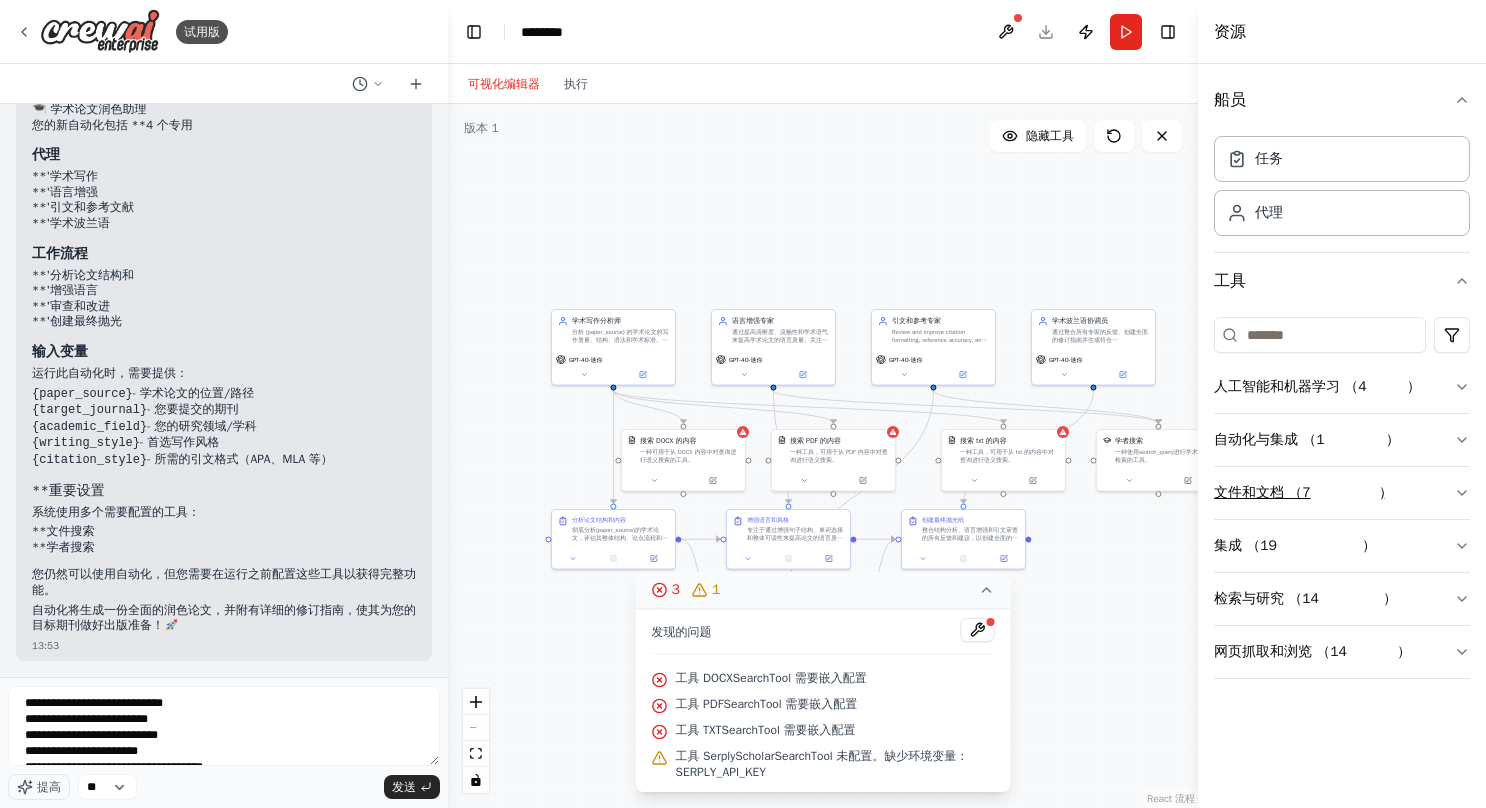 click on "文件和文档 （7" at bounding box center [1262, 493] 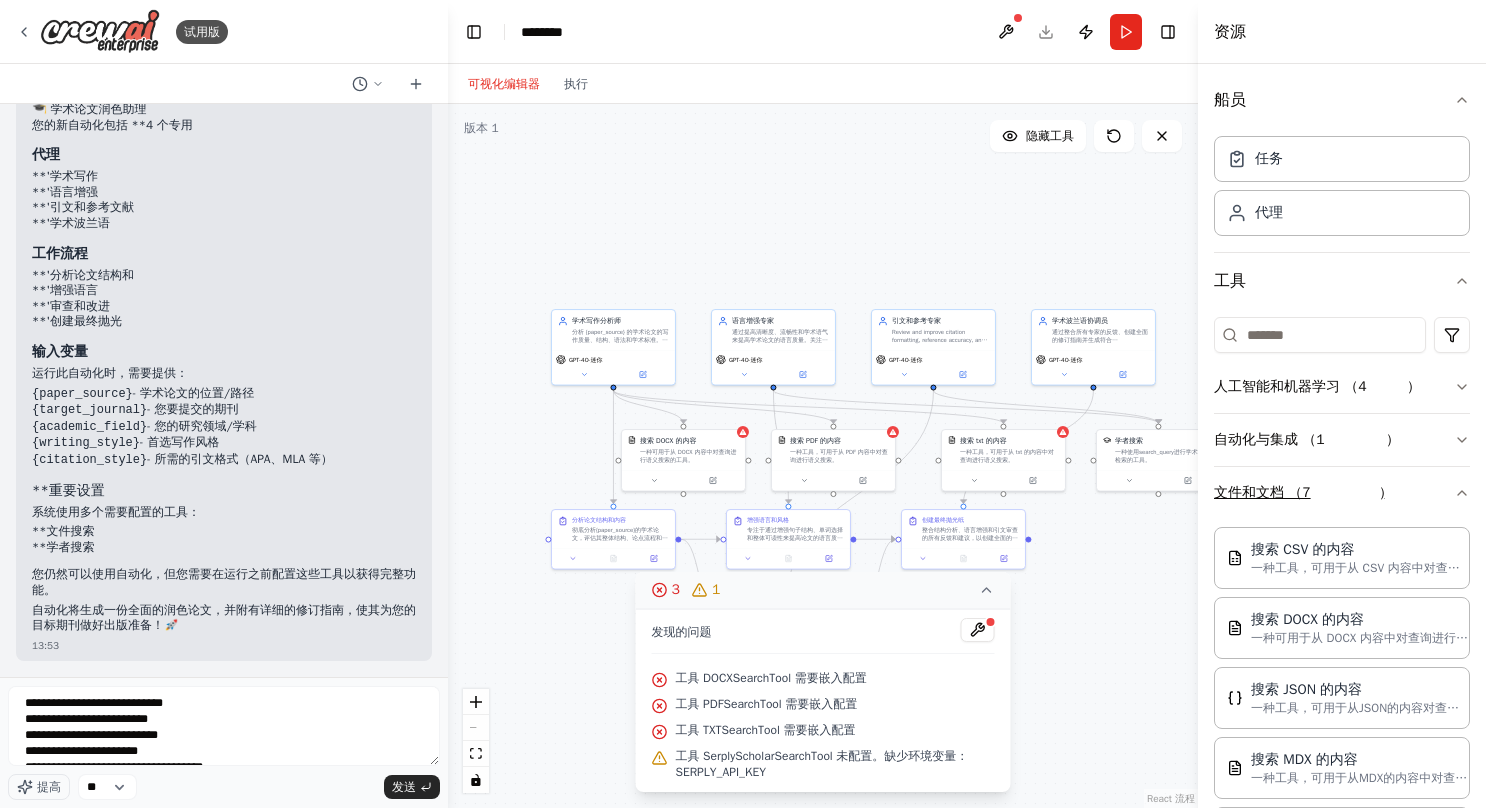click on "文件和文档 （7" at bounding box center [1262, 493] 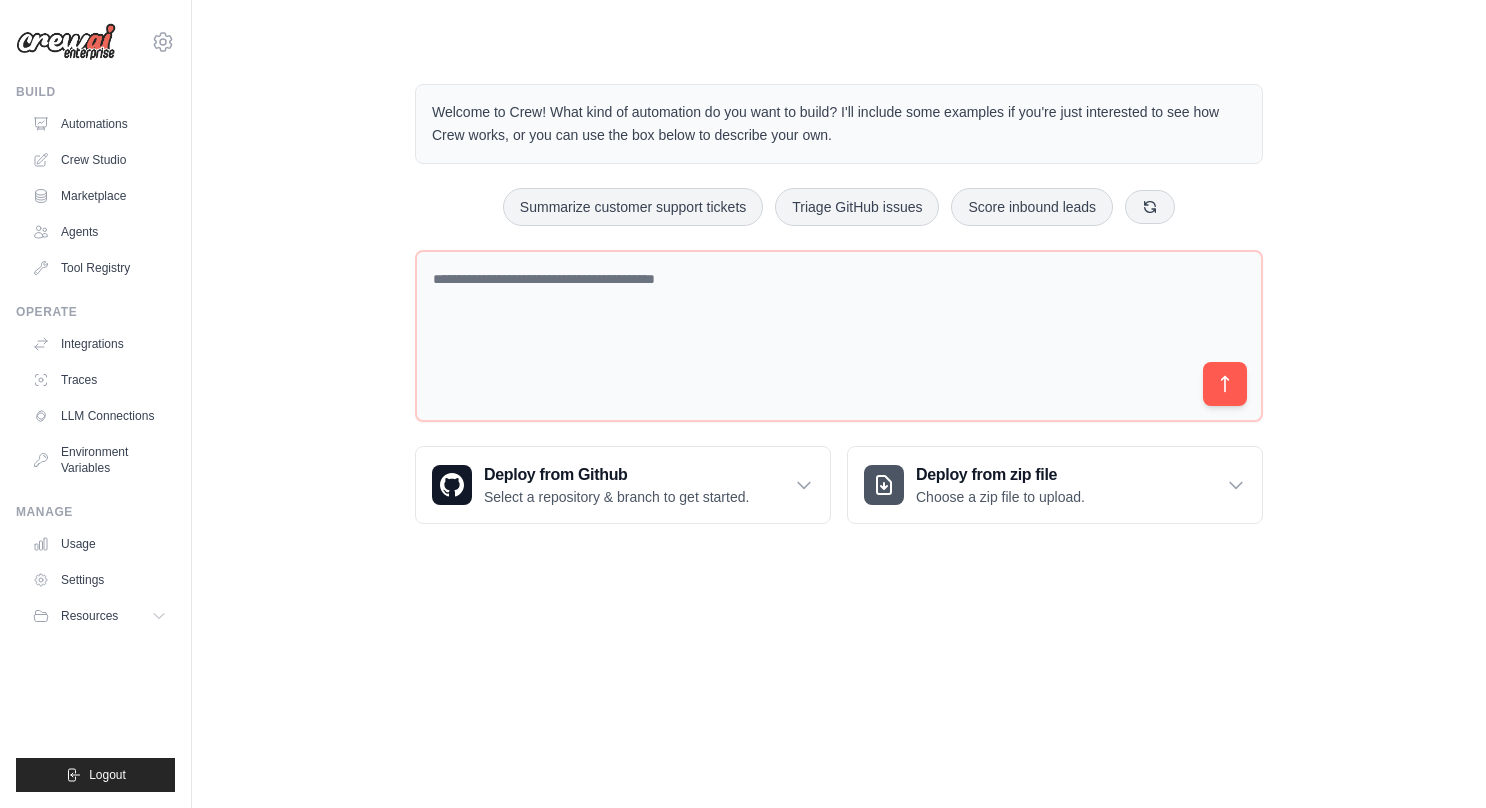 scroll, scrollTop: 0, scrollLeft: 0, axis: both 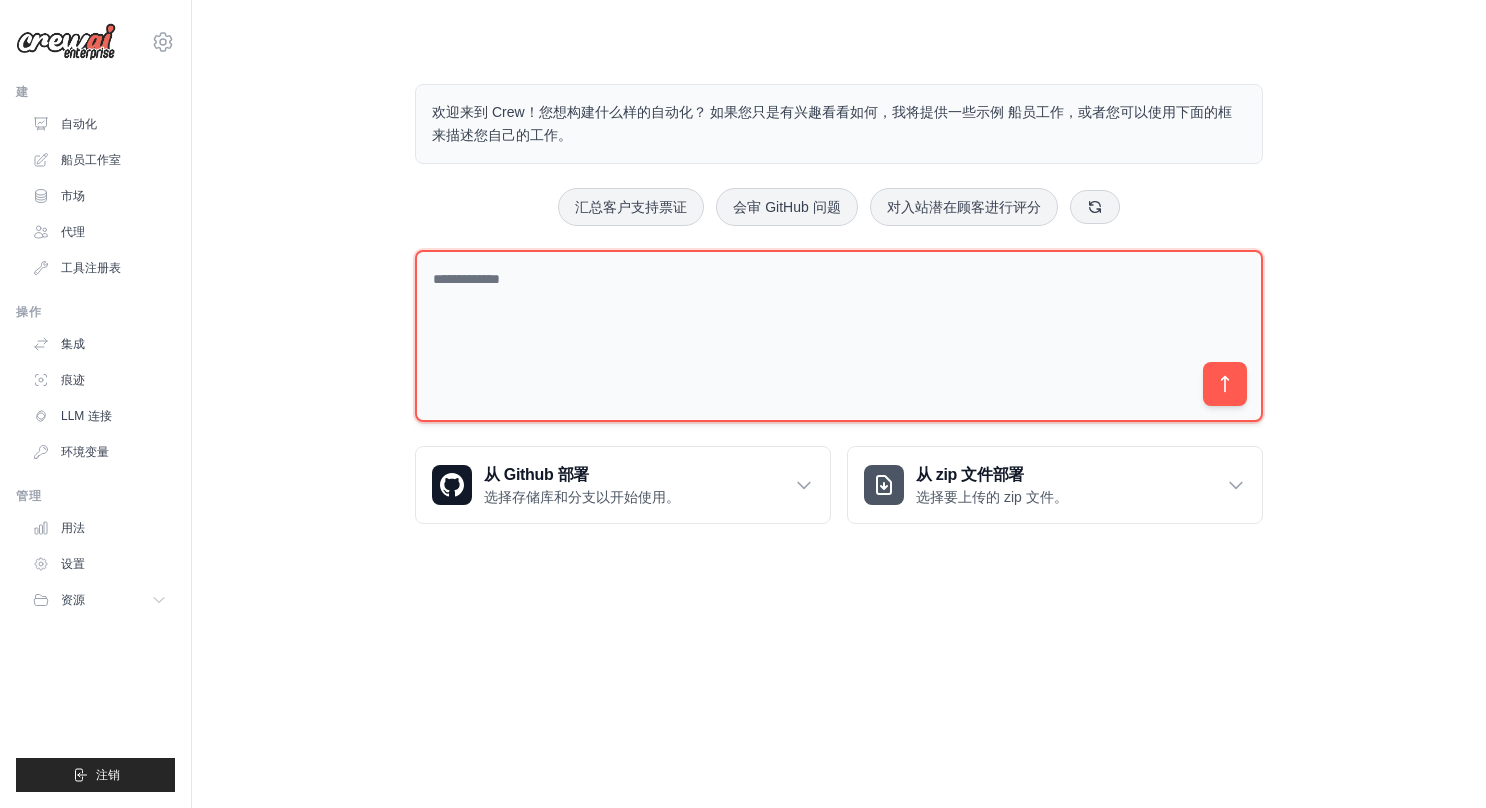 click at bounding box center [839, 336] 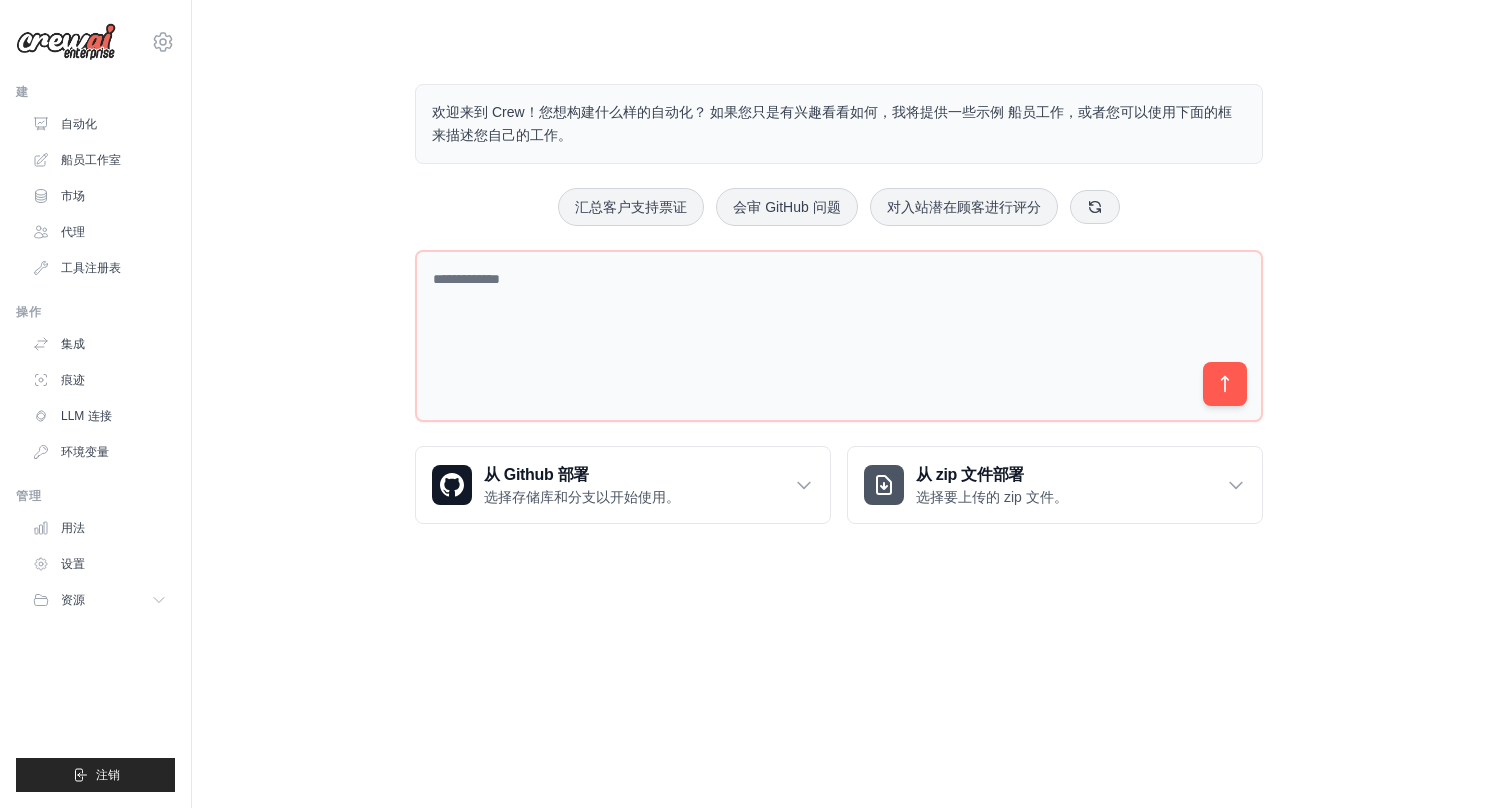 click on "欢迎来到 Crew！您想构建什么样的自动化？
如果您只是有兴趣看看如何，我将提供一些示例
船员工作，或者您可以使用下面的框来描述您自己的工作。
汇总客户支持票证
会审 GitHub 问题
对入站潜在顾客进行评分
从 Github 部署
选择存储库和分支以开始使用。
Connect GitHub" at bounding box center [839, 304] 